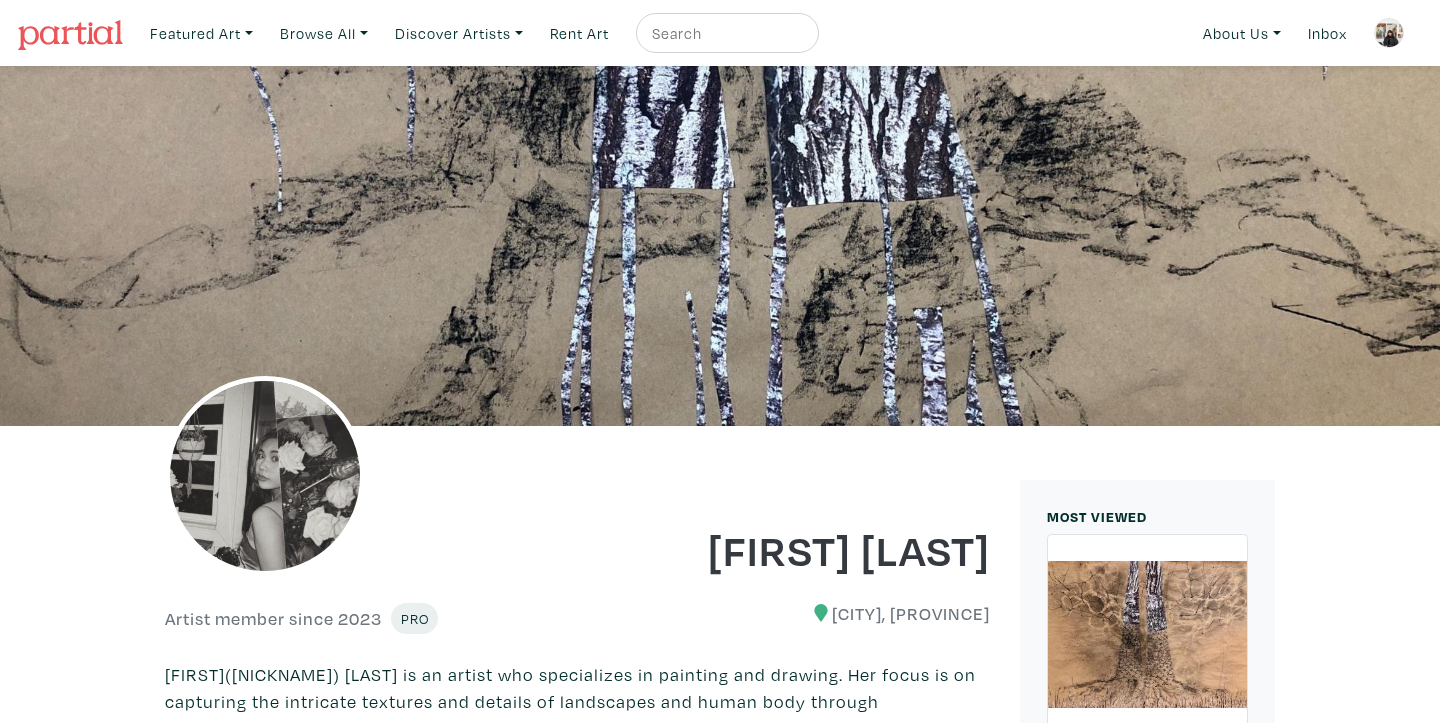 scroll, scrollTop: 0, scrollLeft: 0, axis: both 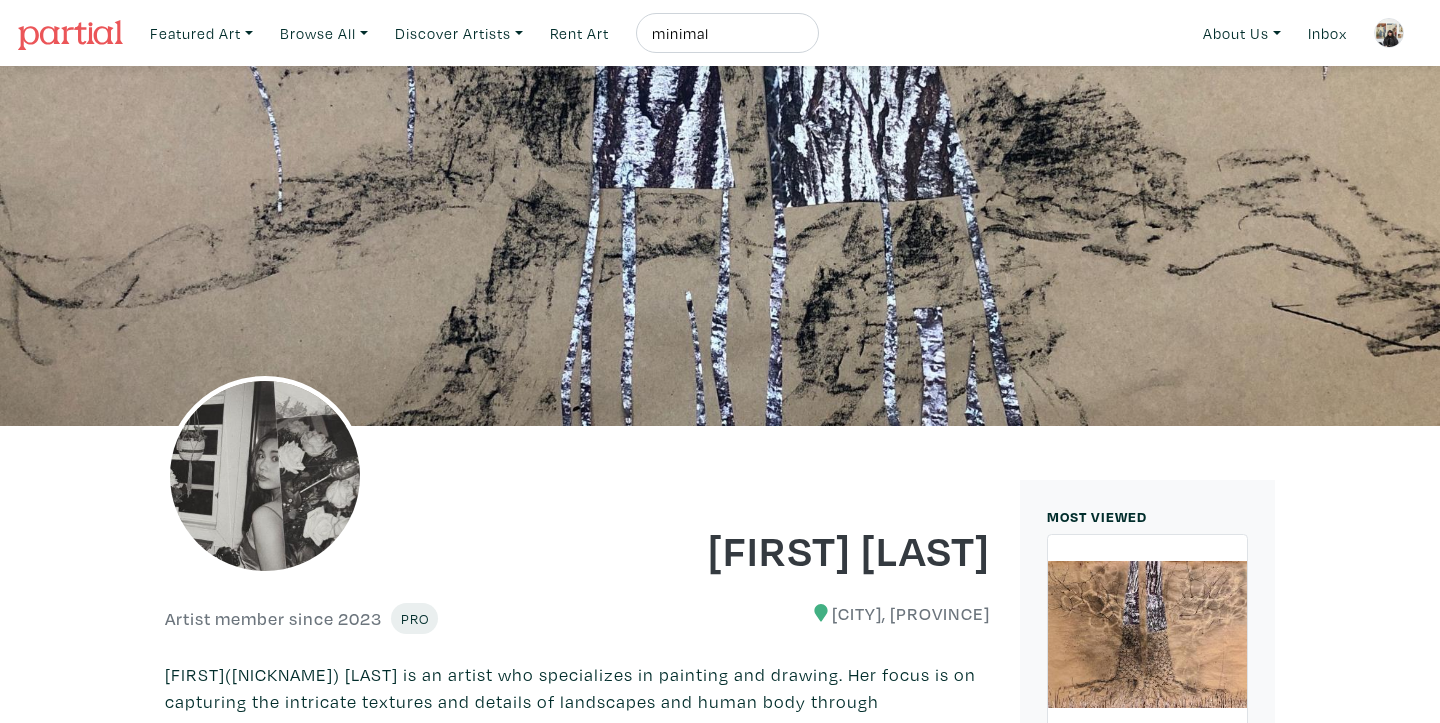 click at bounding box center (804, 39) 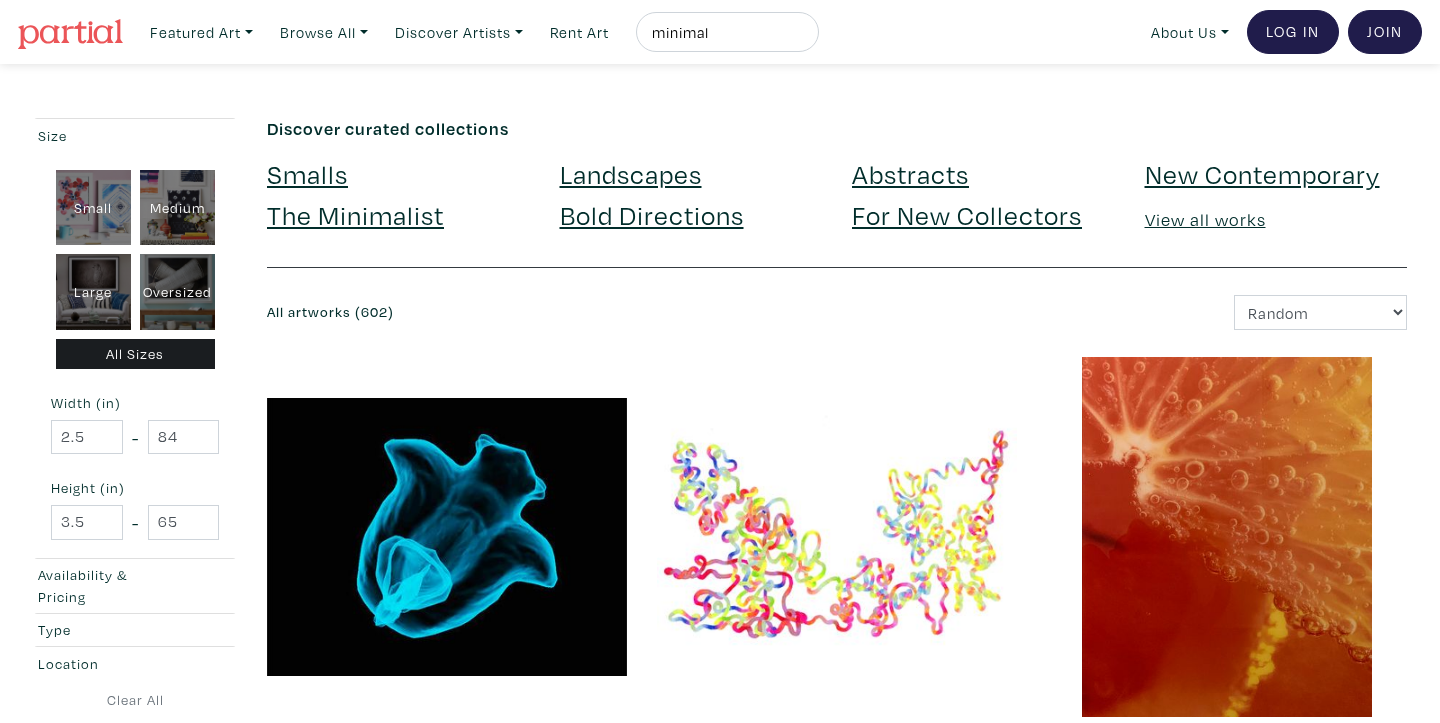 scroll, scrollTop: 0, scrollLeft: 0, axis: both 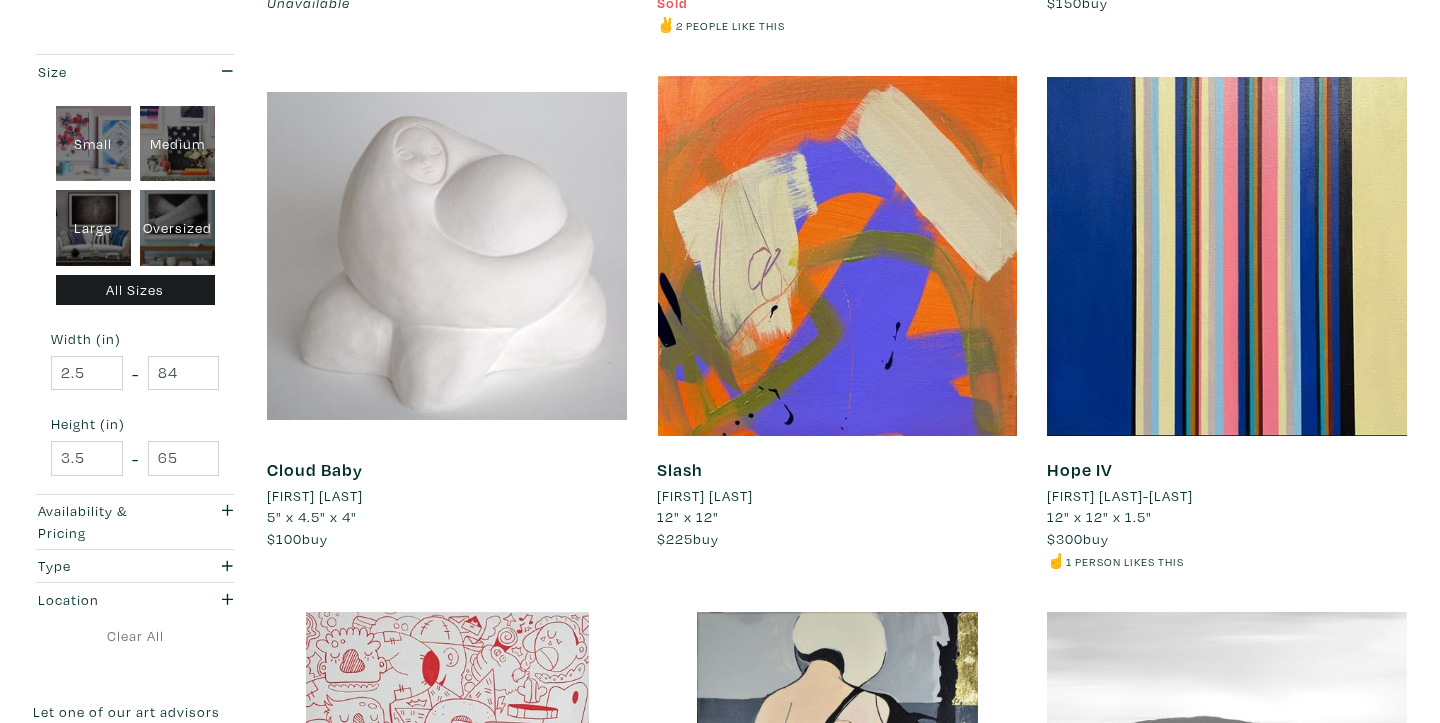 click on "Gillian Toliver" at bounding box center [315, 496] 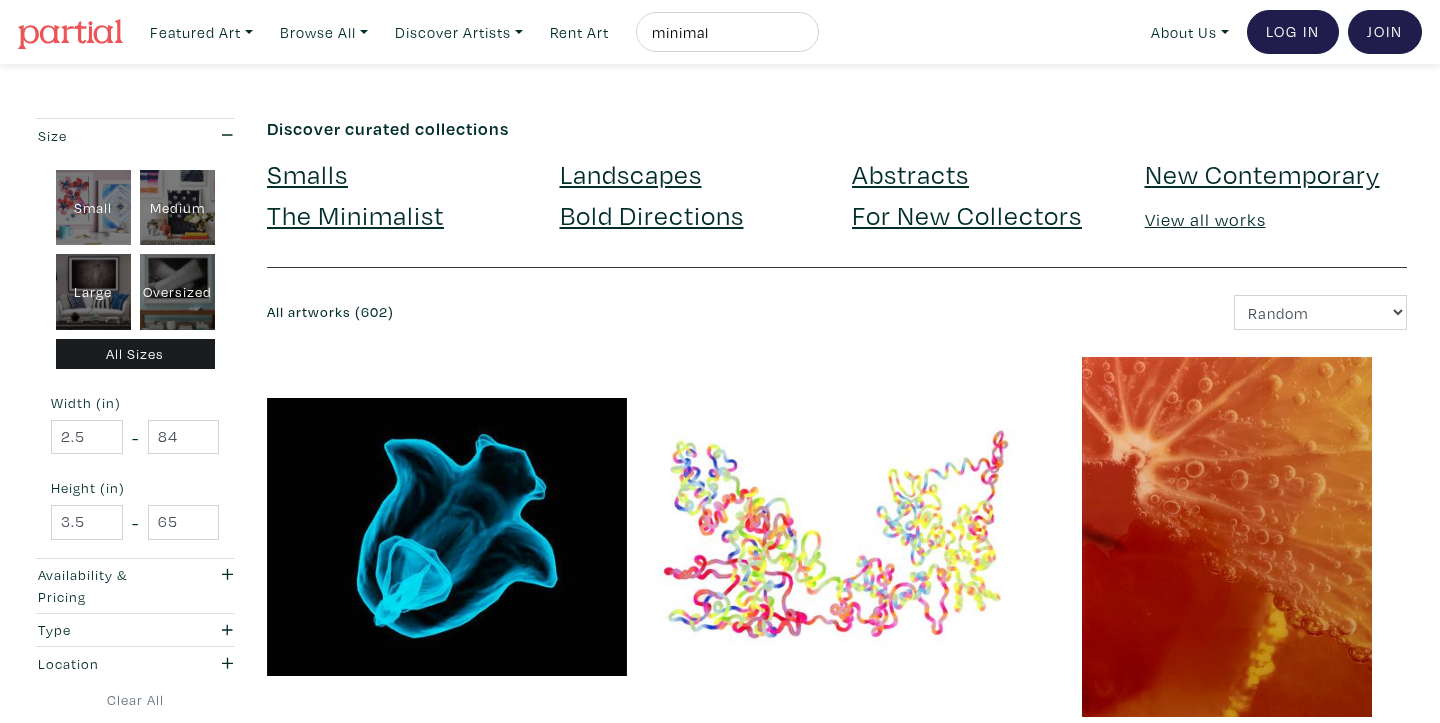 scroll, scrollTop: 5012, scrollLeft: 0, axis: vertical 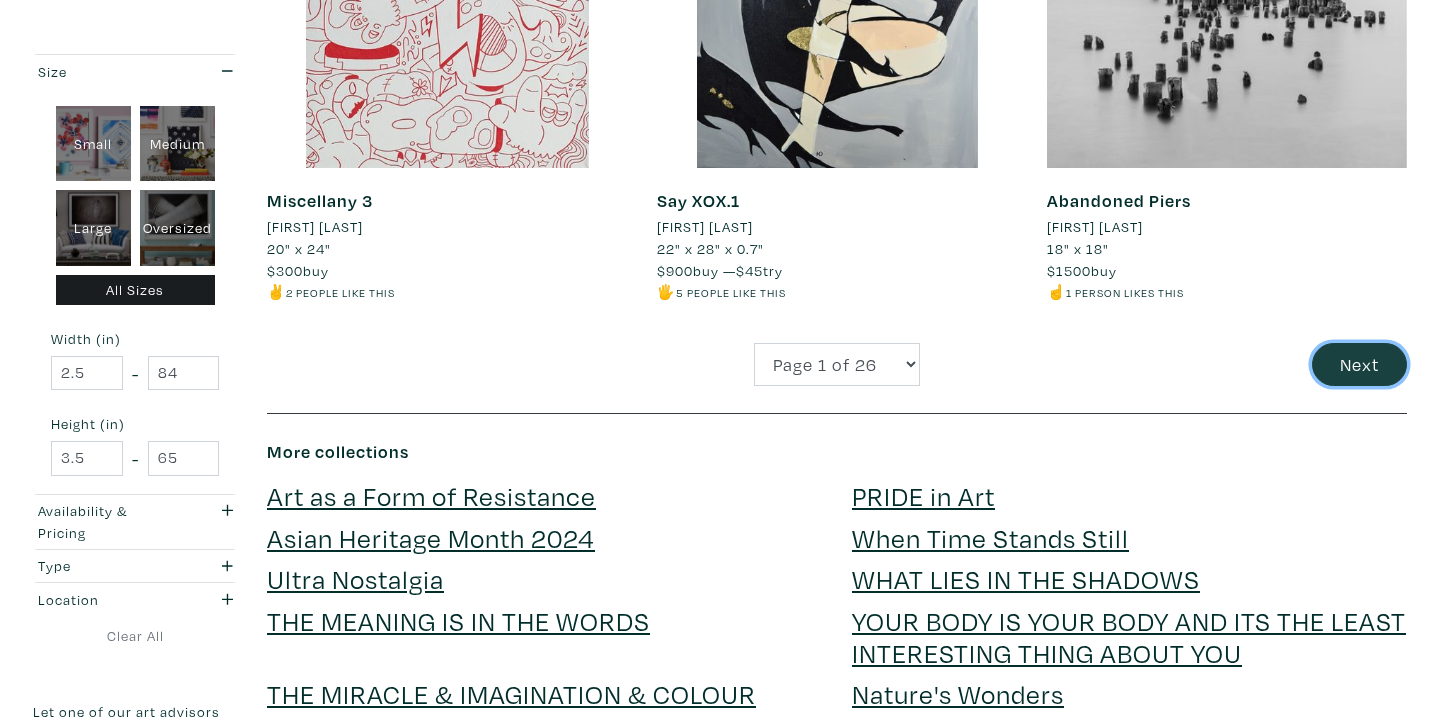 click on "Next" at bounding box center (1359, 364) 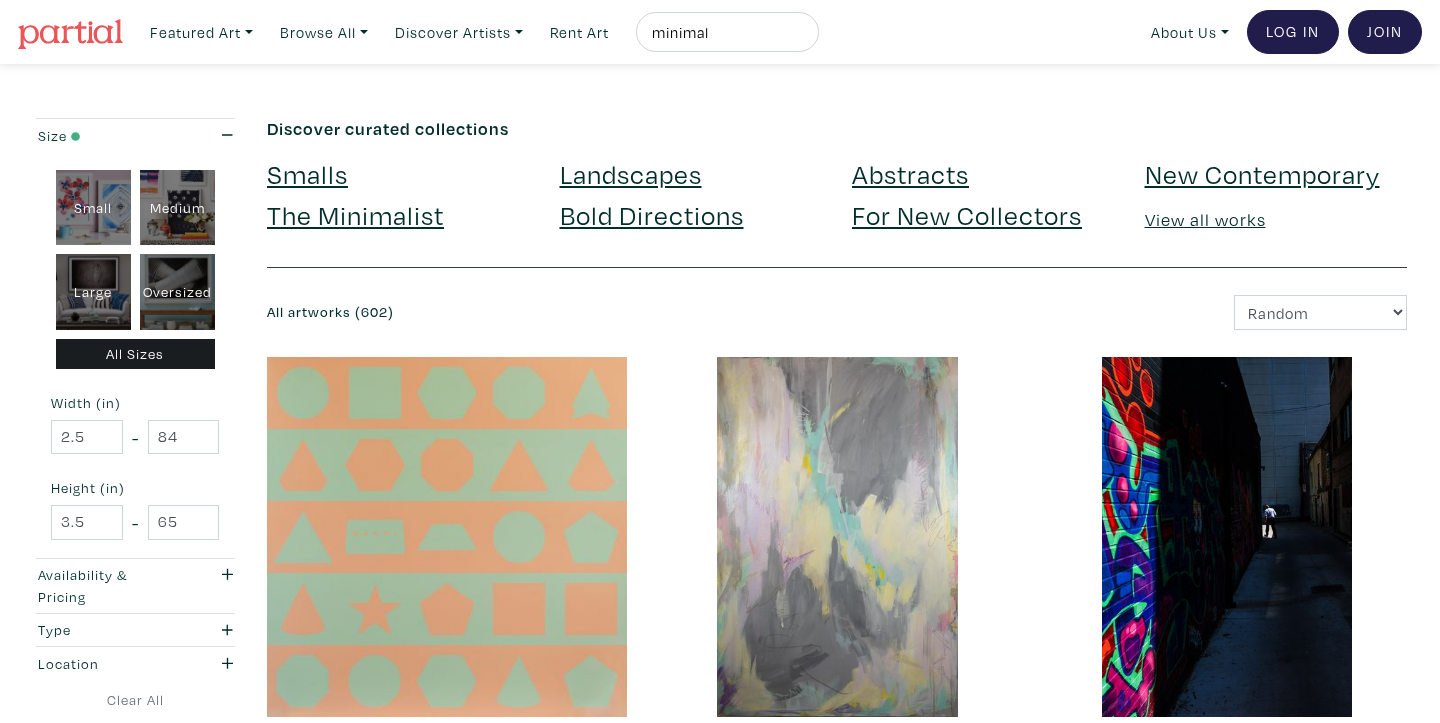 scroll, scrollTop: 0, scrollLeft: 0, axis: both 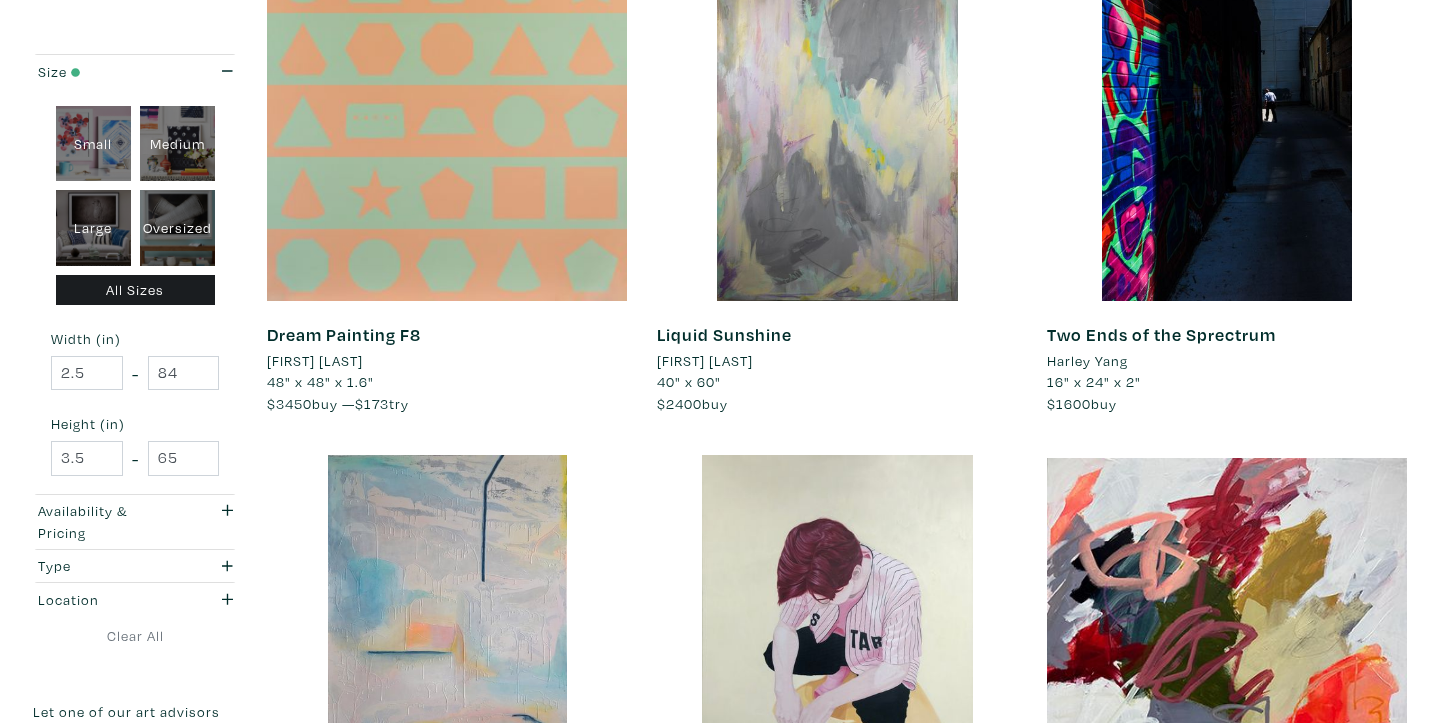 click on "[FIRST] [LAST]" at bounding box center [705, 361] 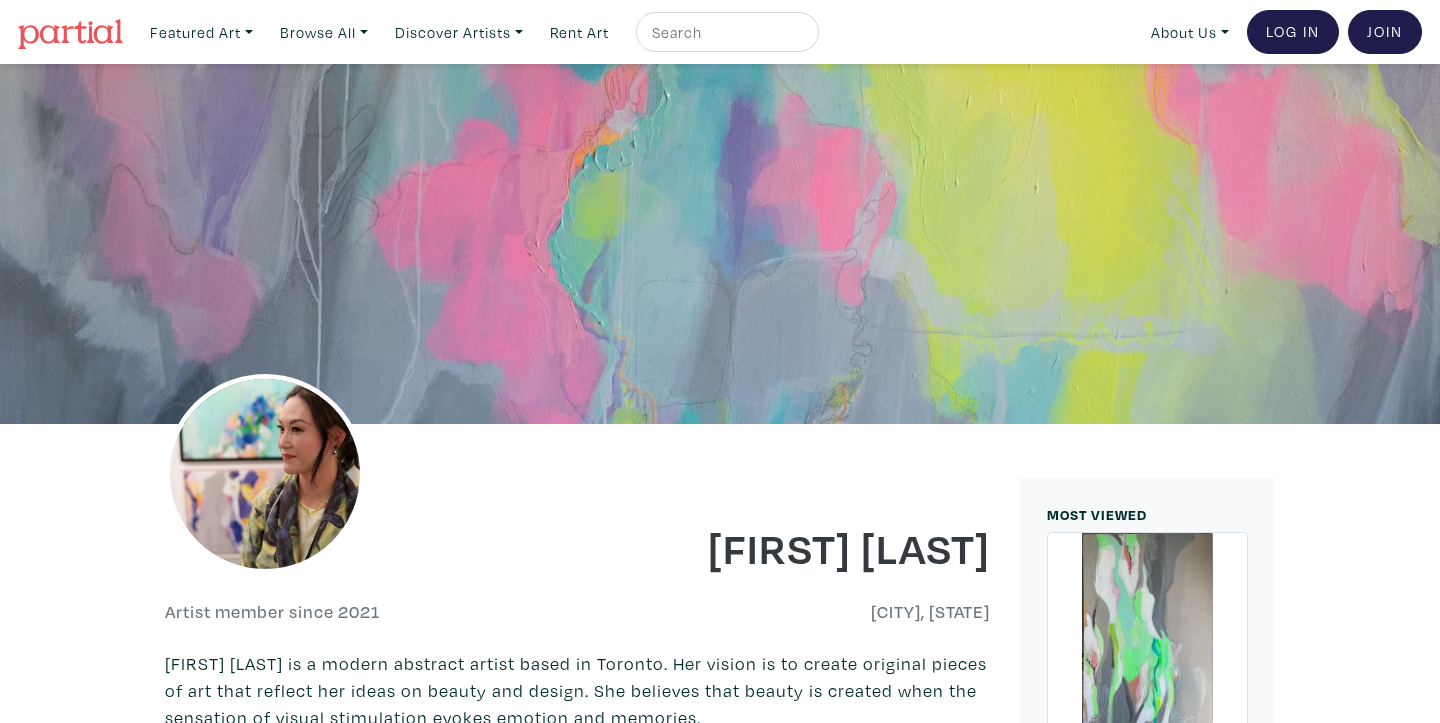 scroll, scrollTop: 1131, scrollLeft: 0, axis: vertical 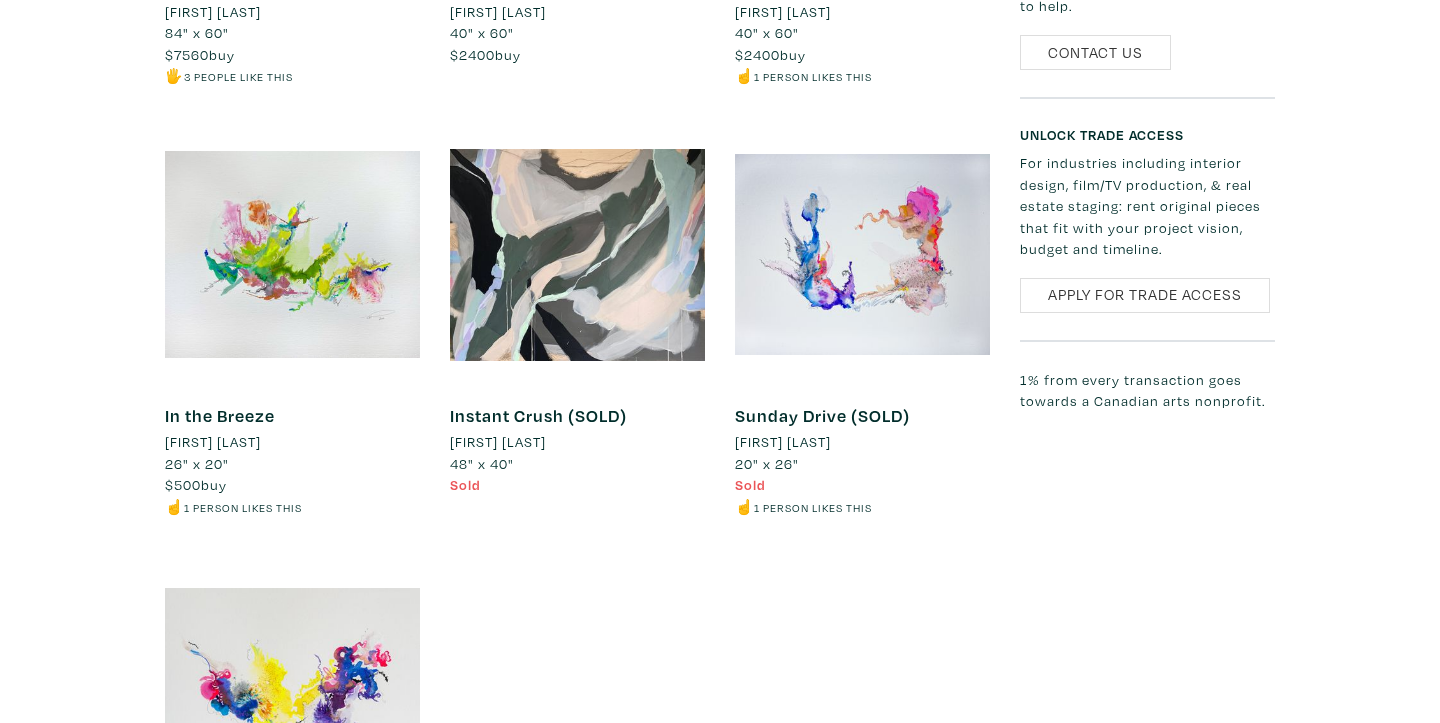 click at bounding box center [292, 254] 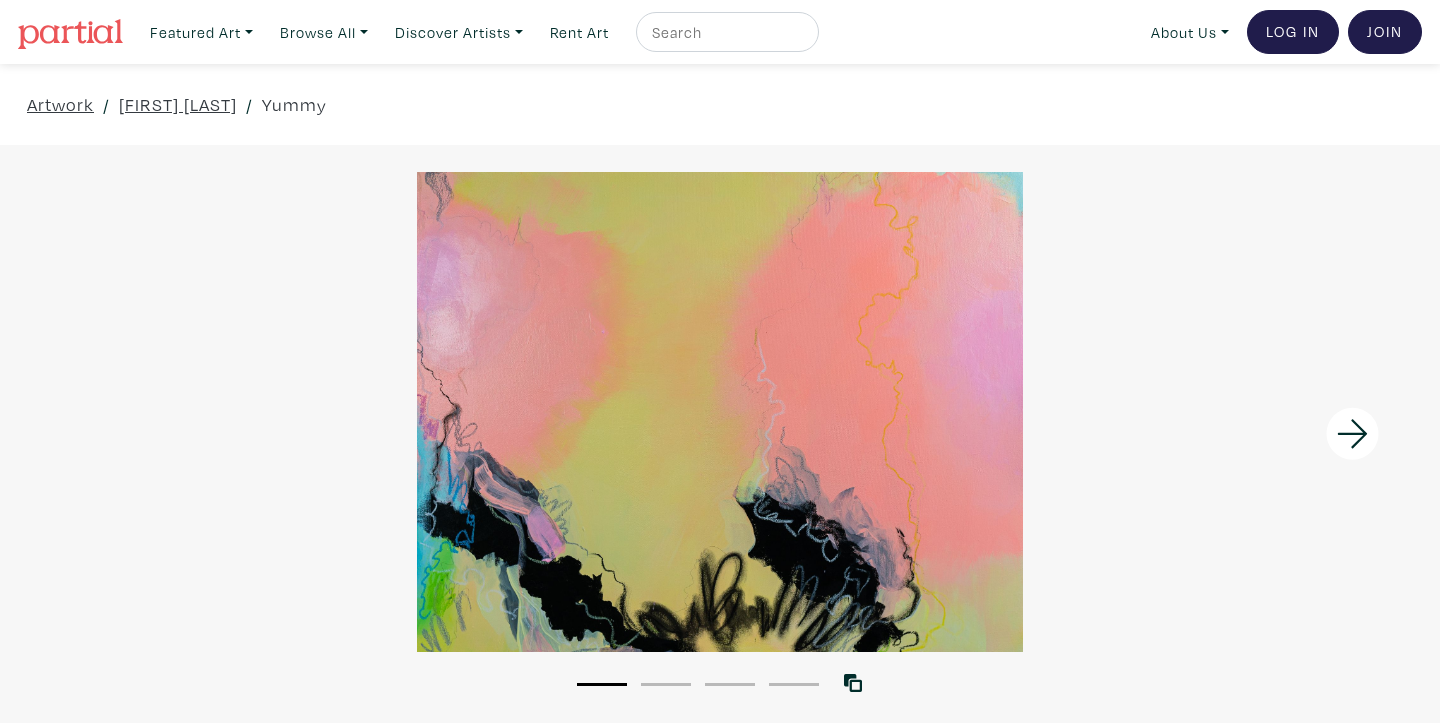 scroll, scrollTop: 0, scrollLeft: 0, axis: both 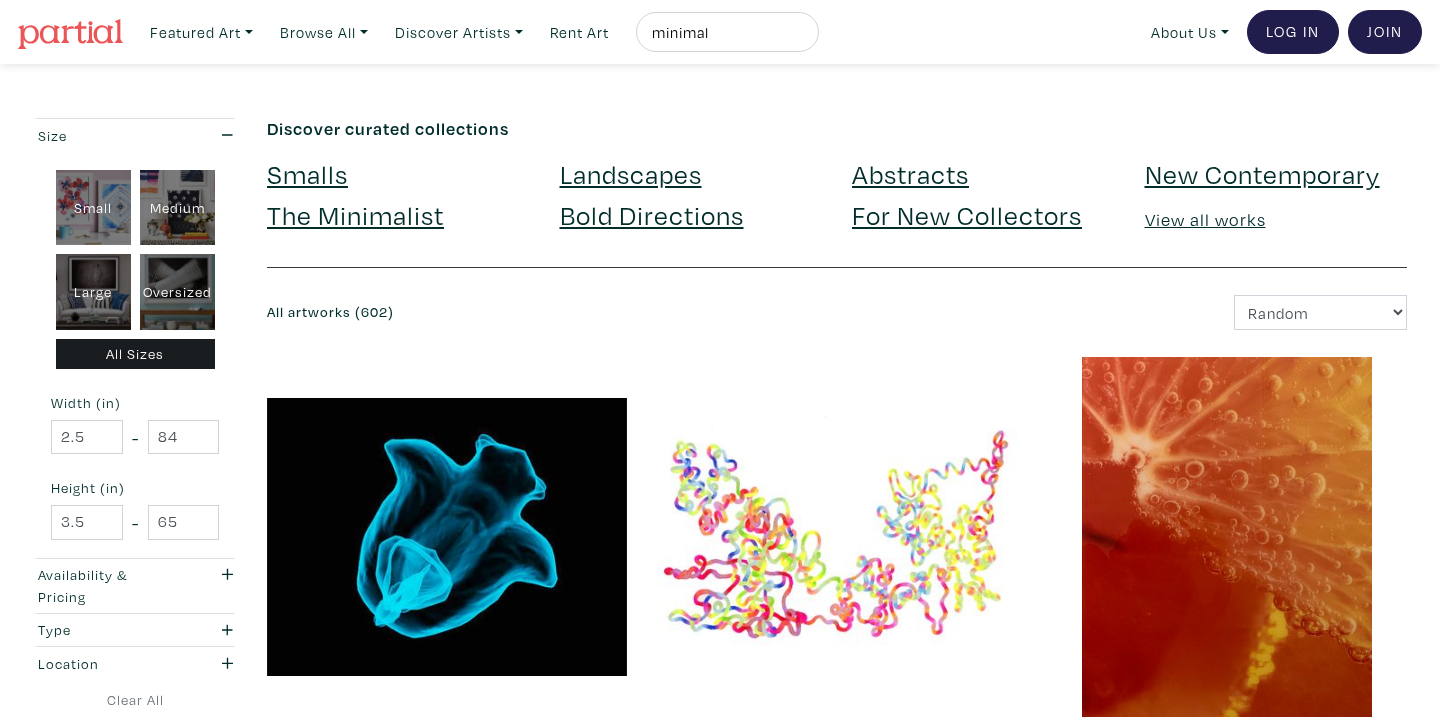 click on "minimal" at bounding box center [727, 32] 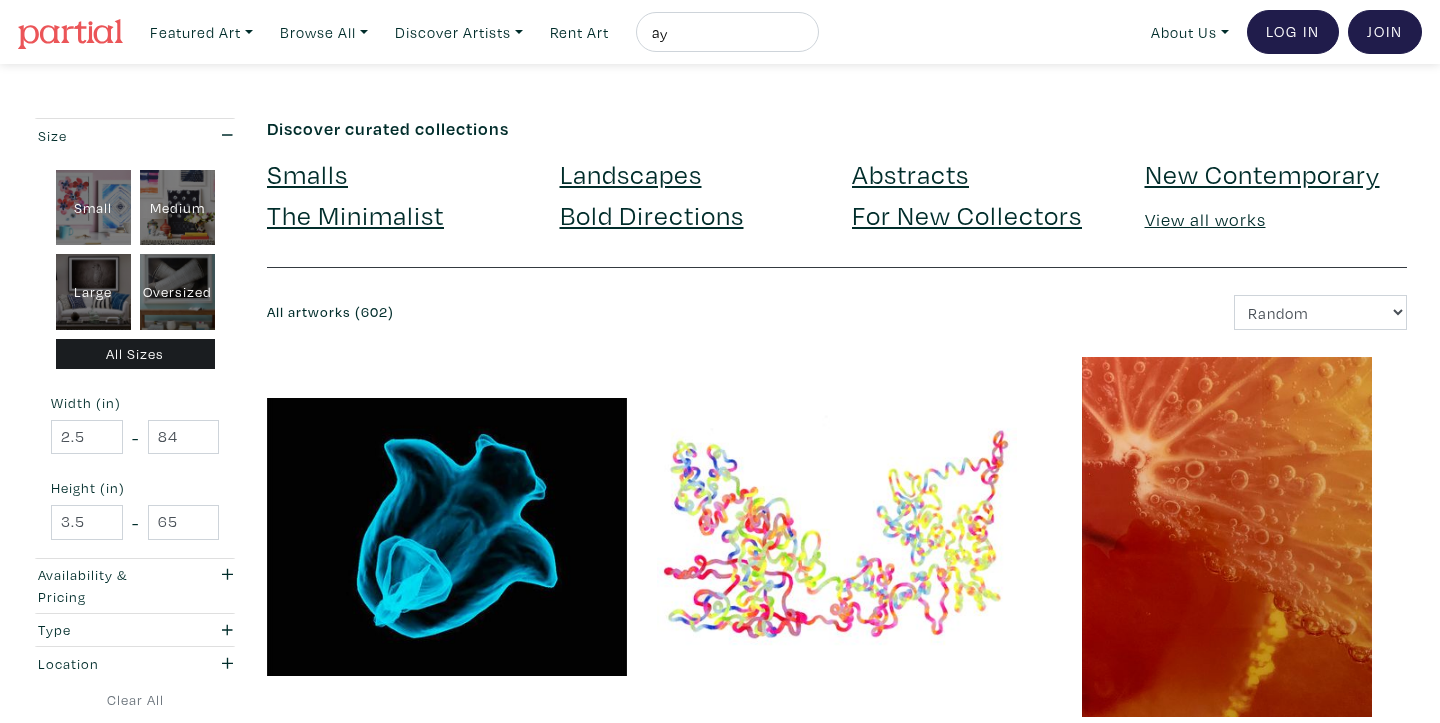 type on "ayan maliki" 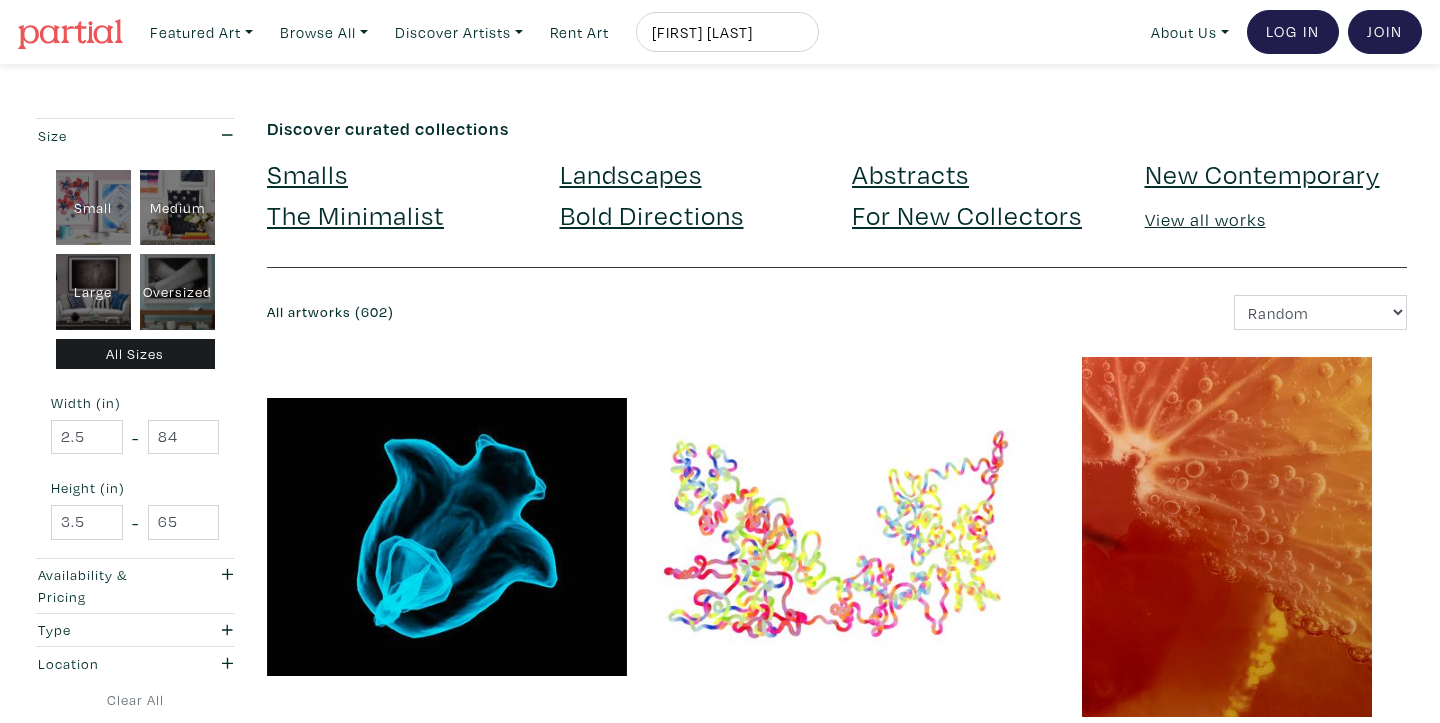 click at bounding box center [804, 38] 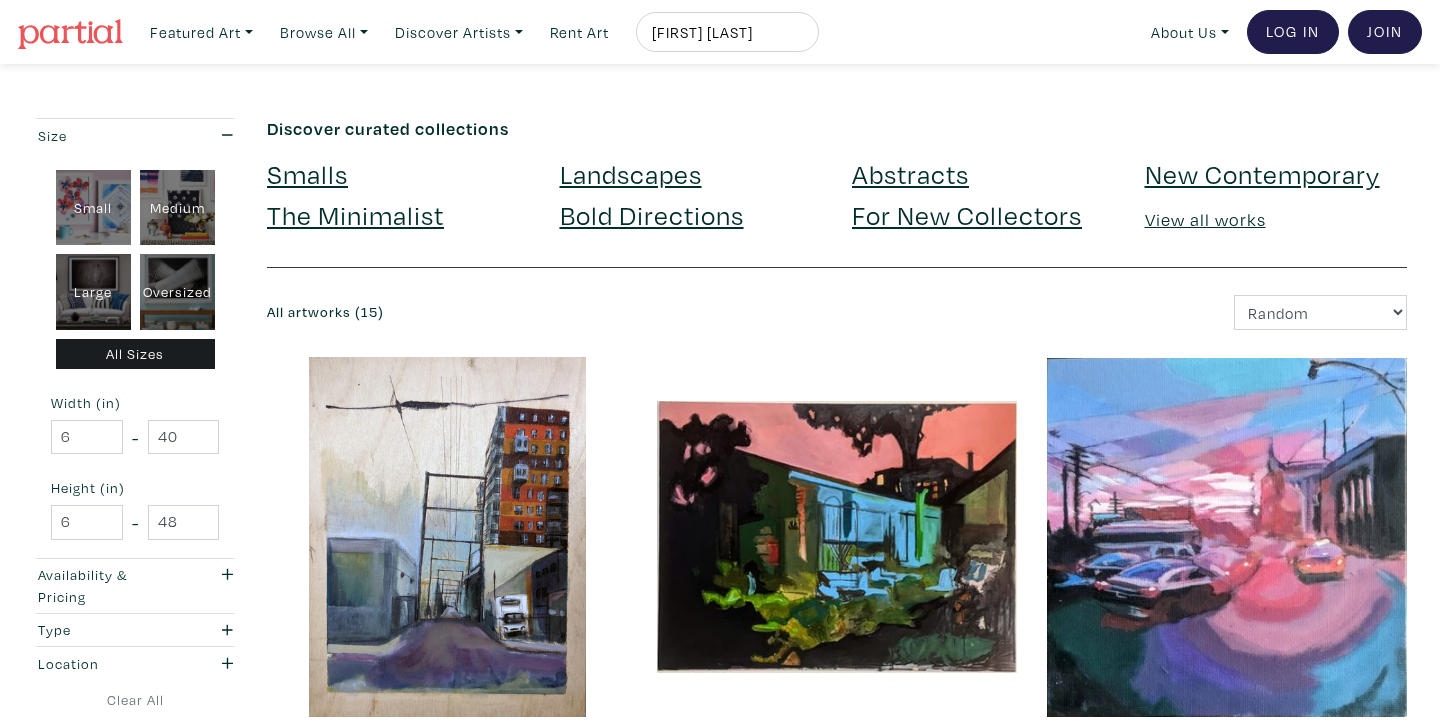 scroll, scrollTop: 210, scrollLeft: 0, axis: vertical 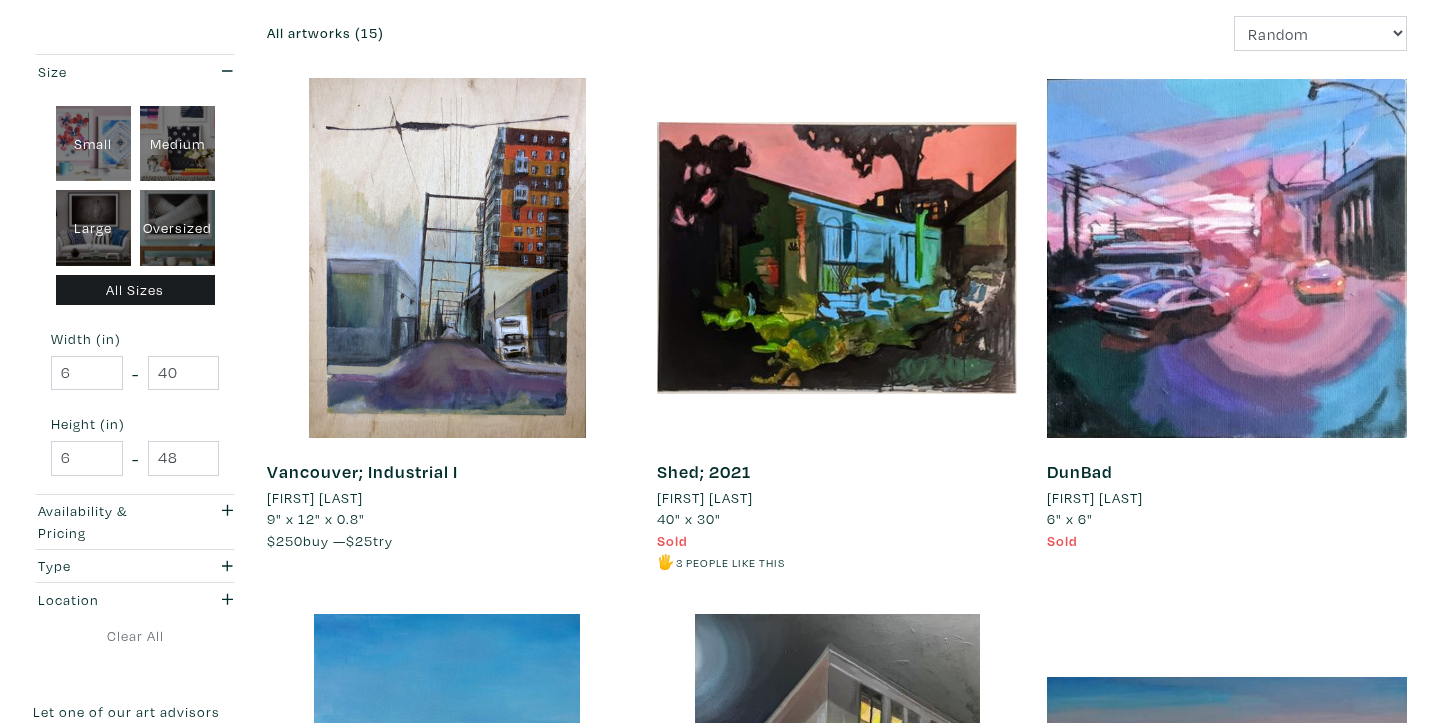 click on "[FIRST] [LAST]" at bounding box center [315, 498] 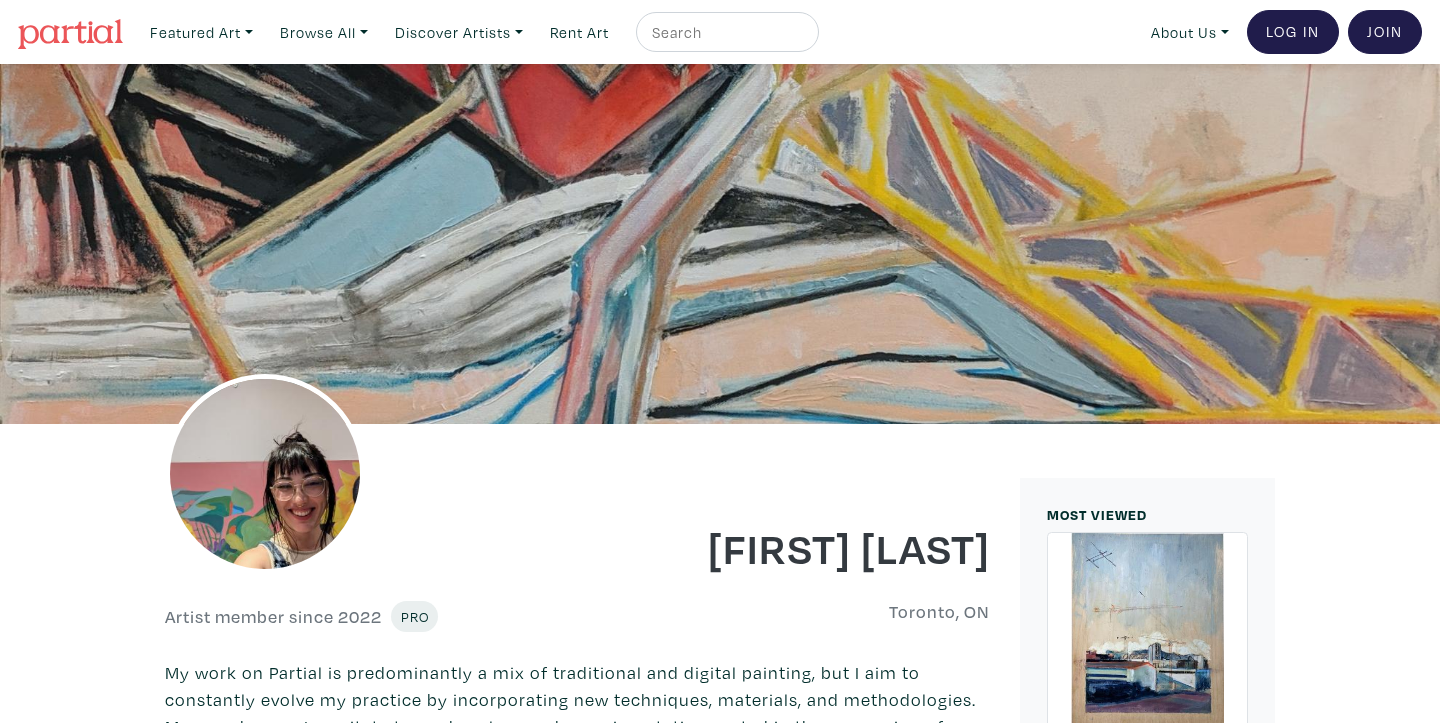 scroll, scrollTop: 0, scrollLeft: 0, axis: both 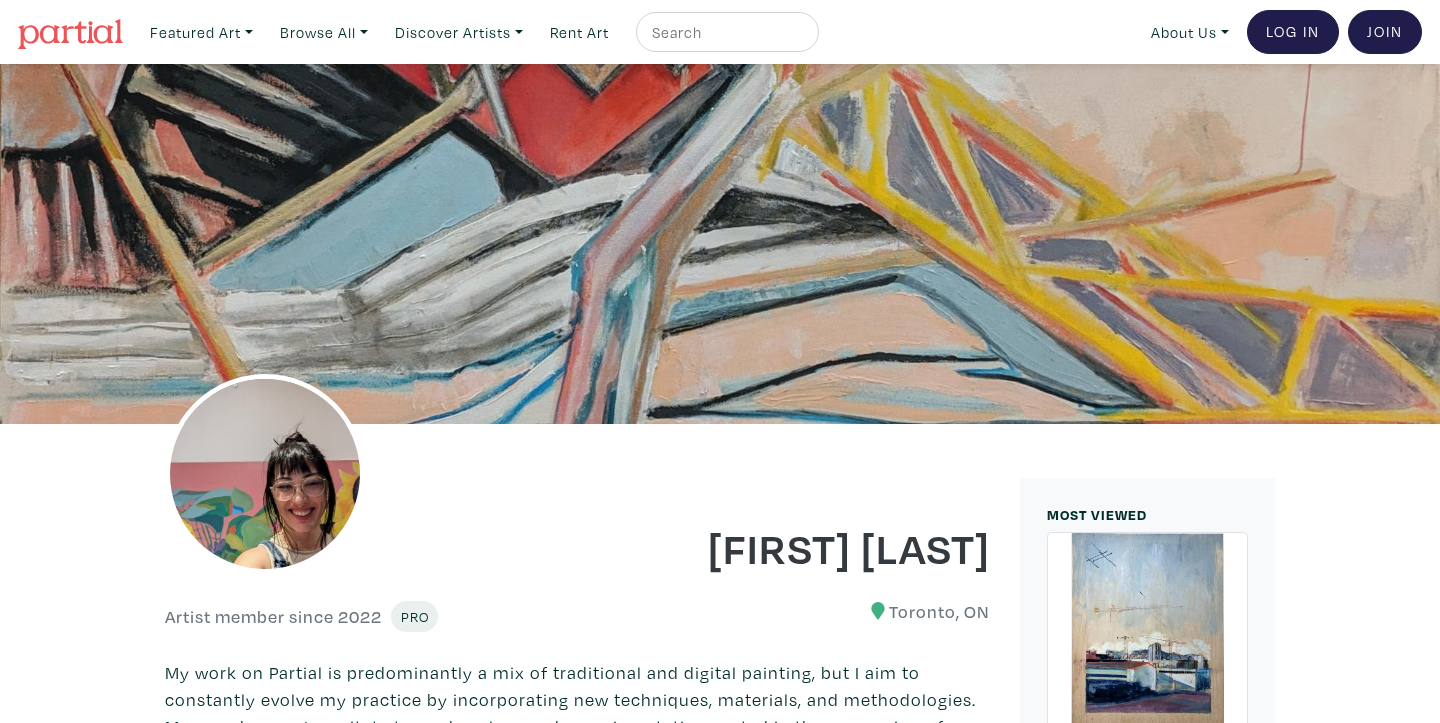 click at bounding box center (725, 32) 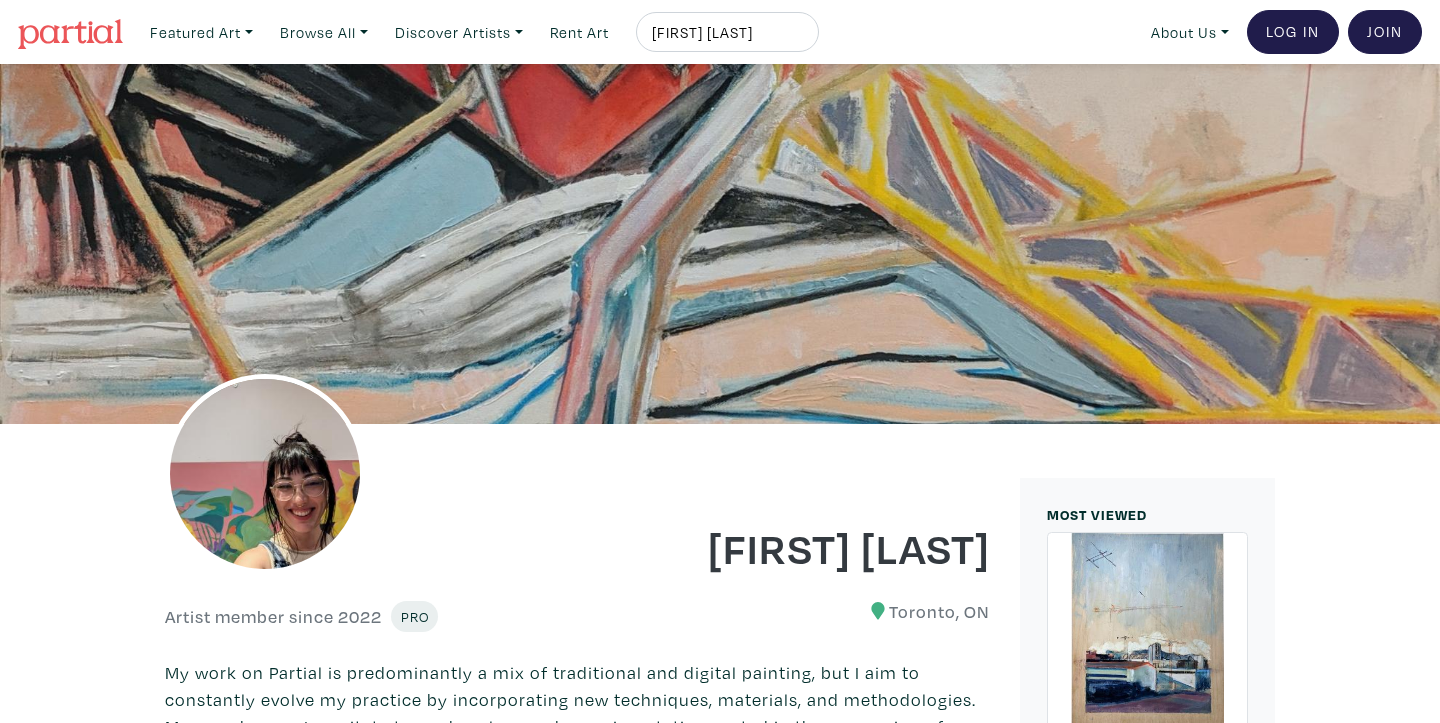 type on "[FIRST] [LAST]" 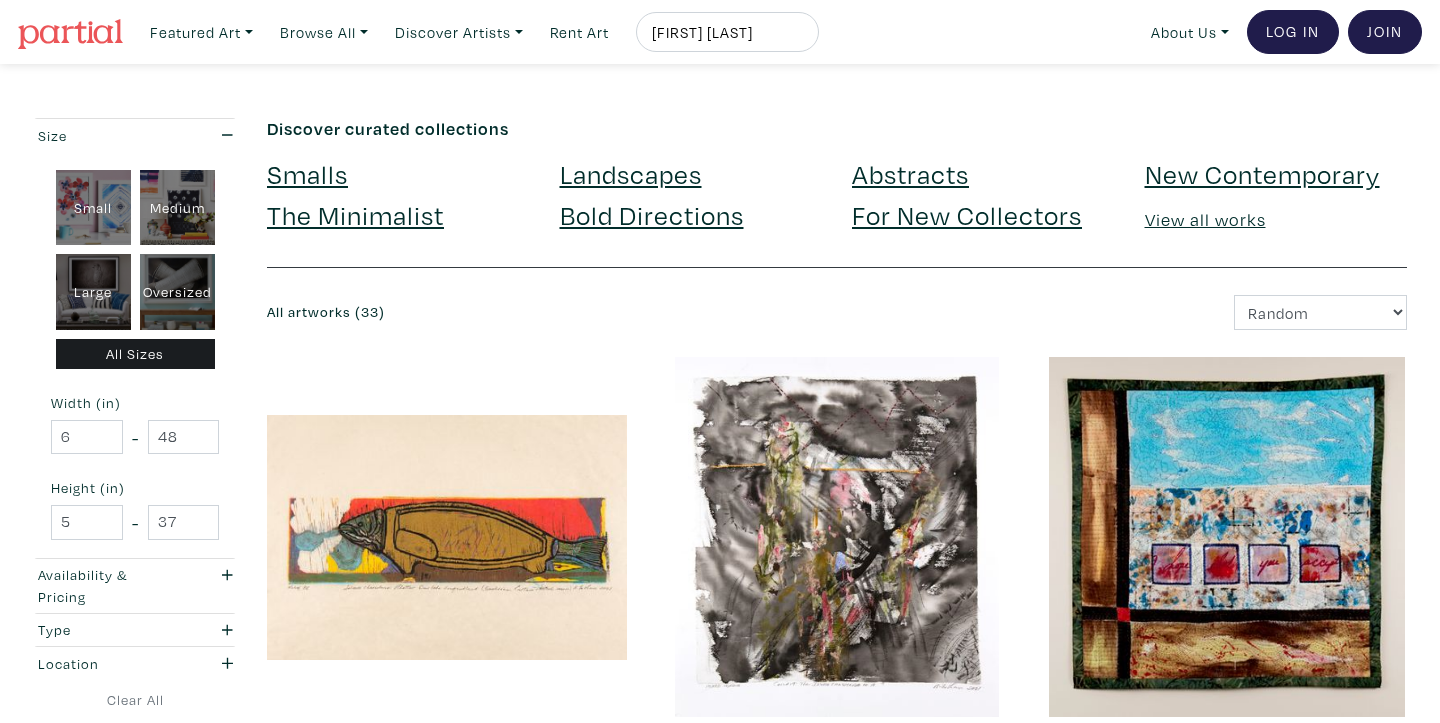 scroll, scrollTop: 0, scrollLeft: 0, axis: both 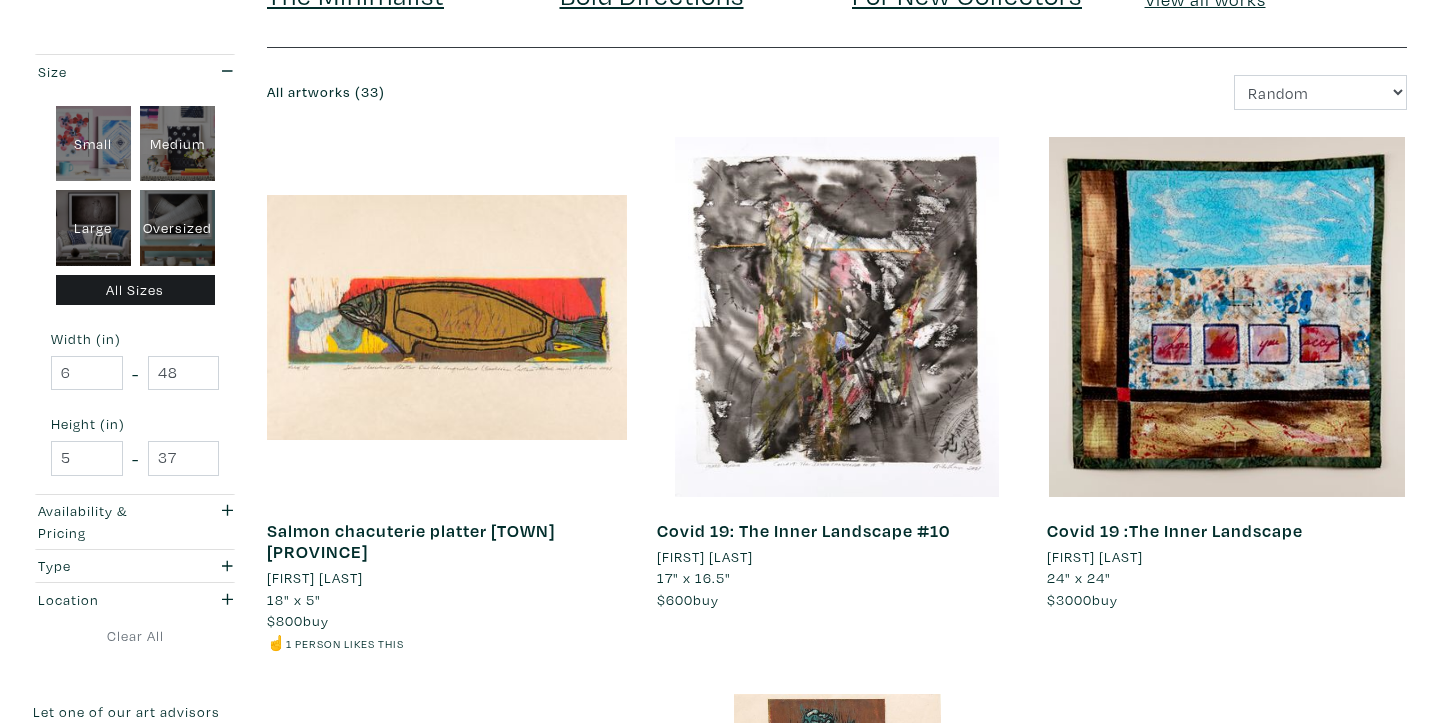 click on "Audrey Feltham" at bounding box center (705, 557) 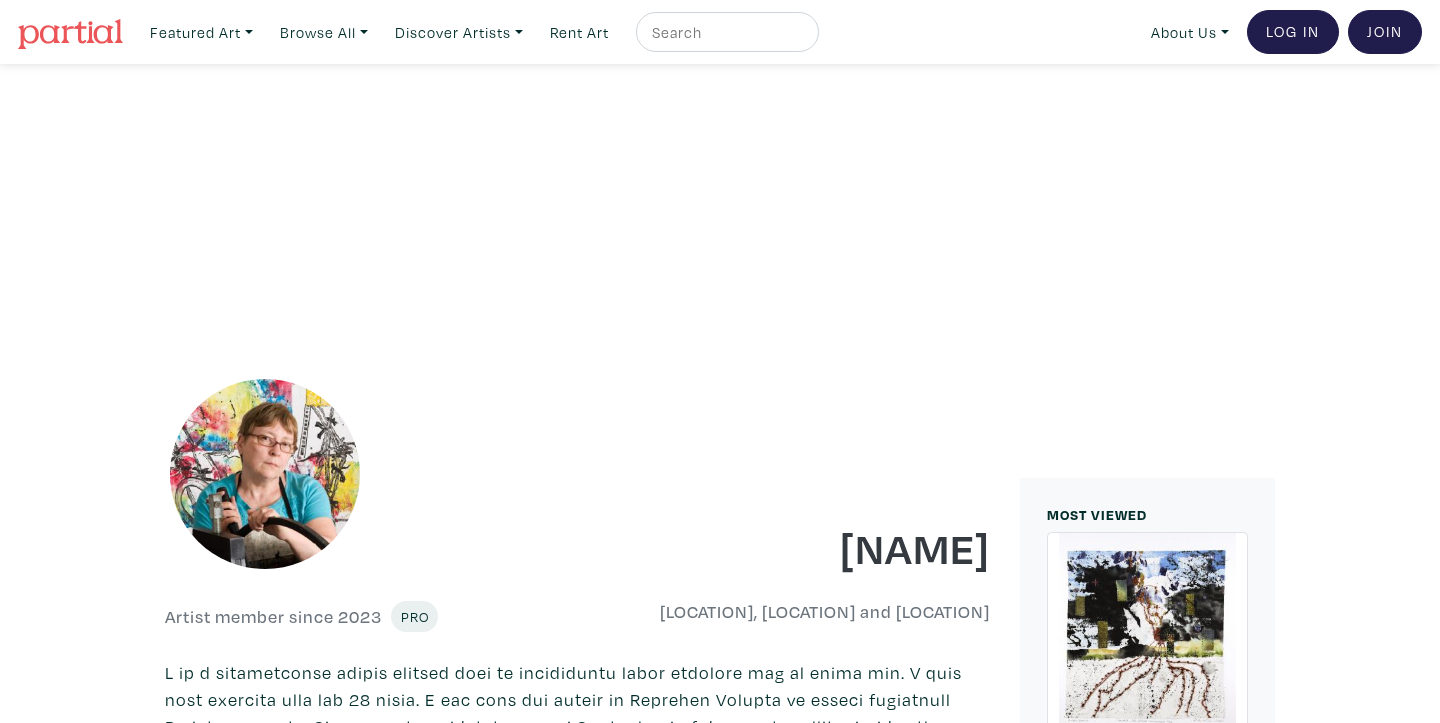 scroll, scrollTop: 0, scrollLeft: 0, axis: both 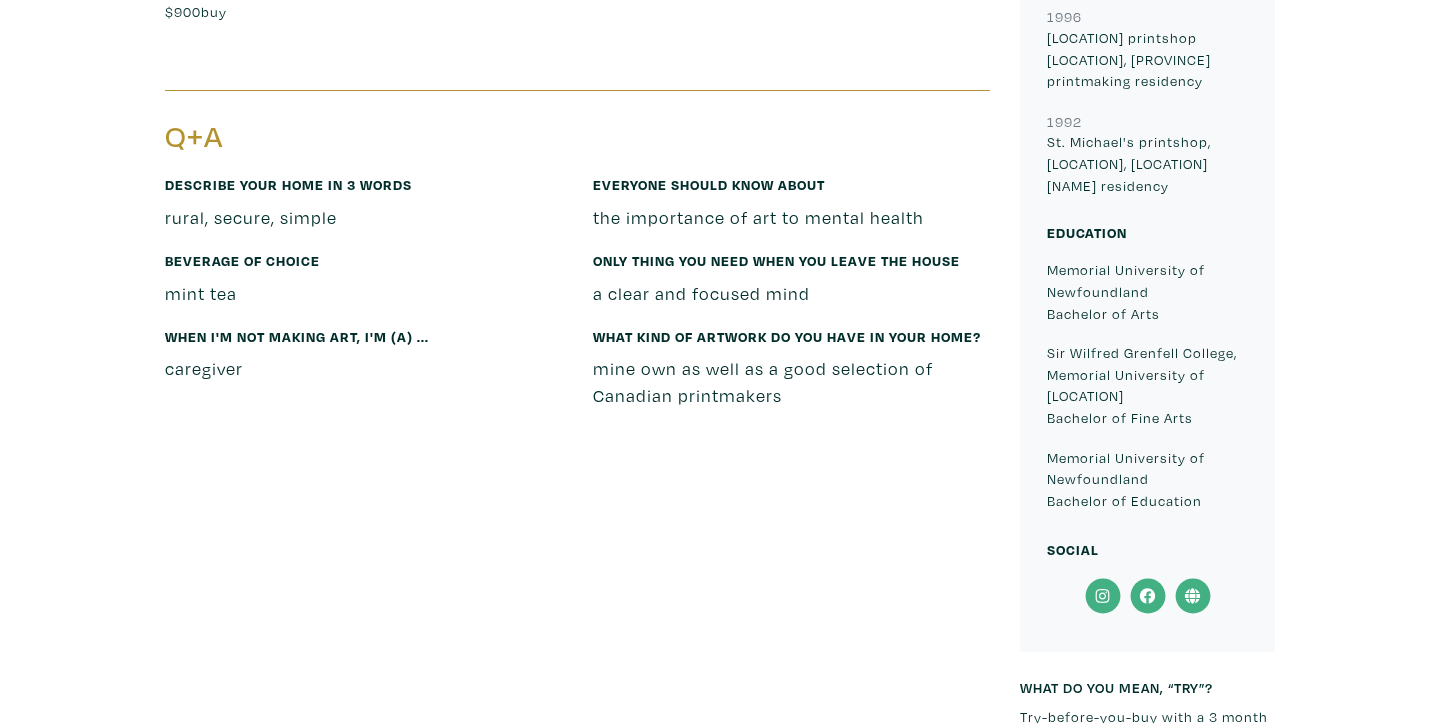 click 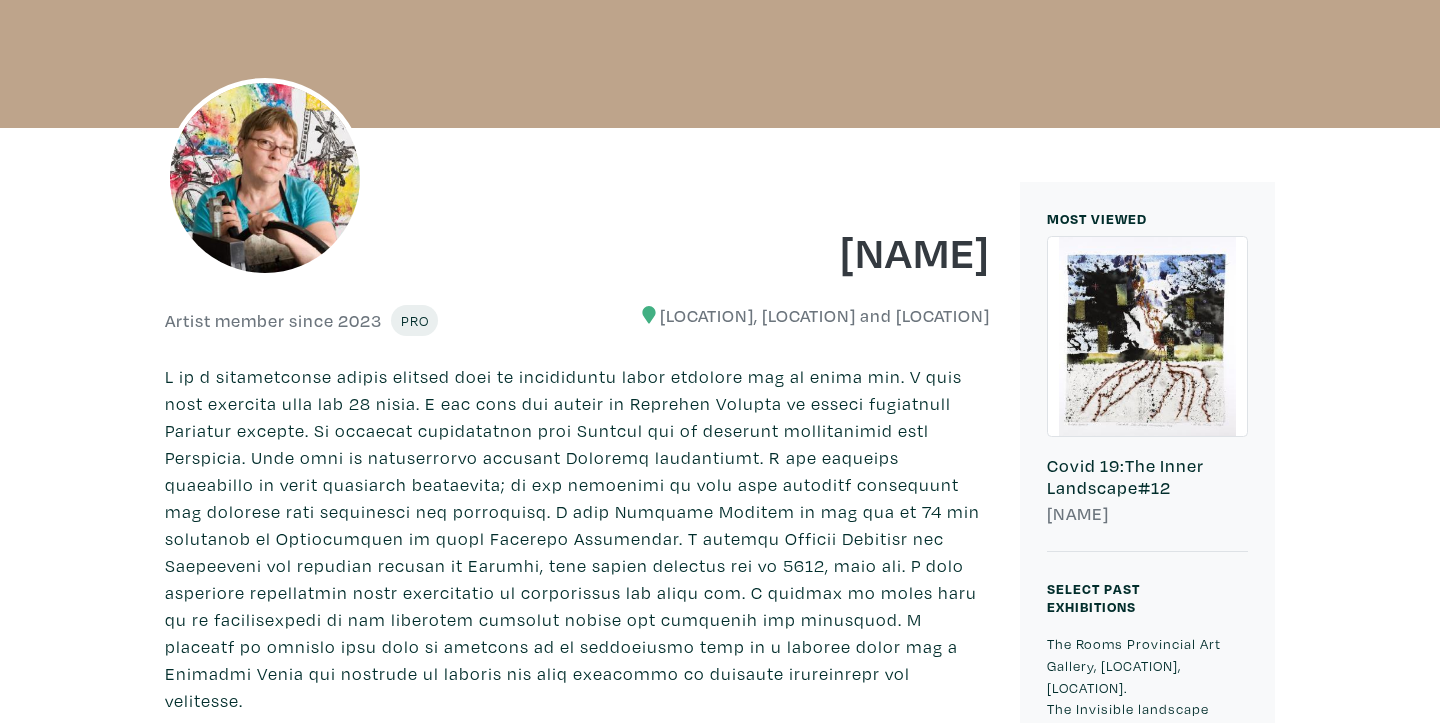 scroll, scrollTop: 0, scrollLeft: 0, axis: both 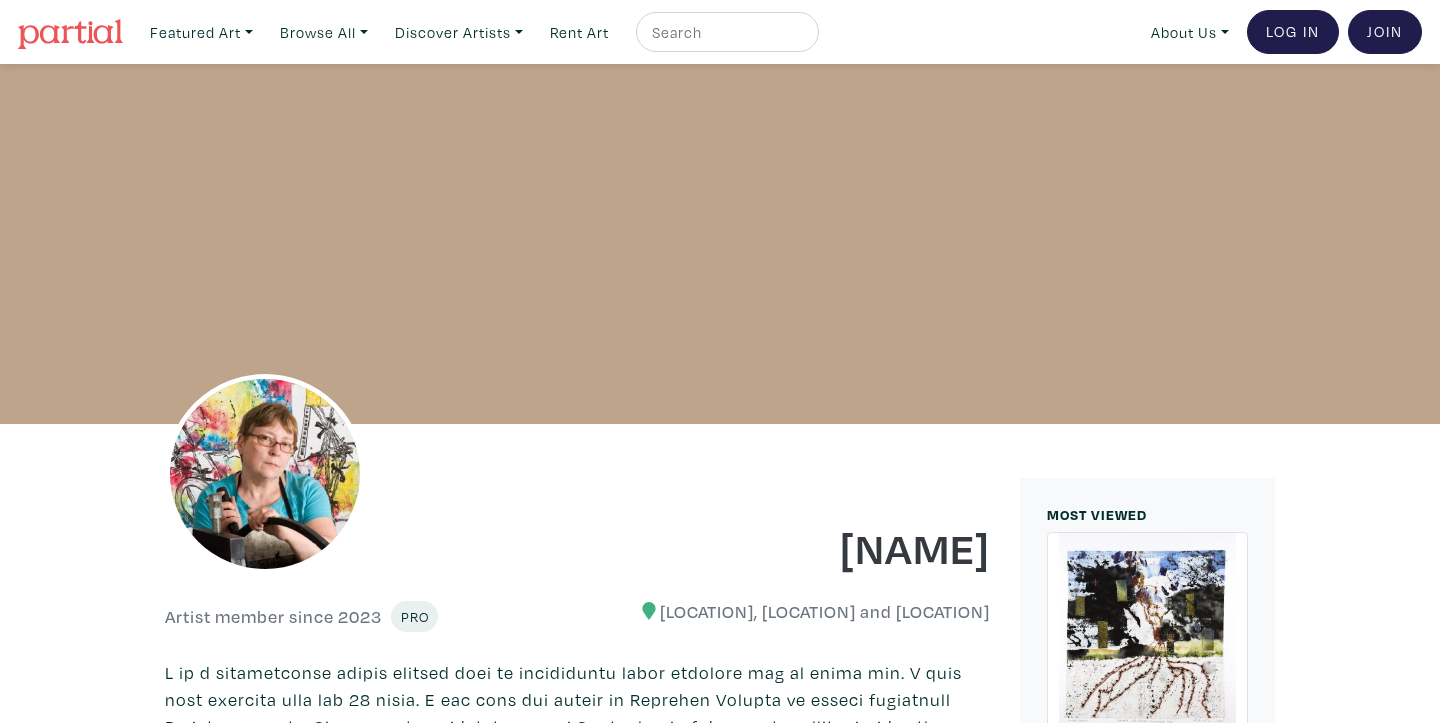click at bounding box center [725, 32] 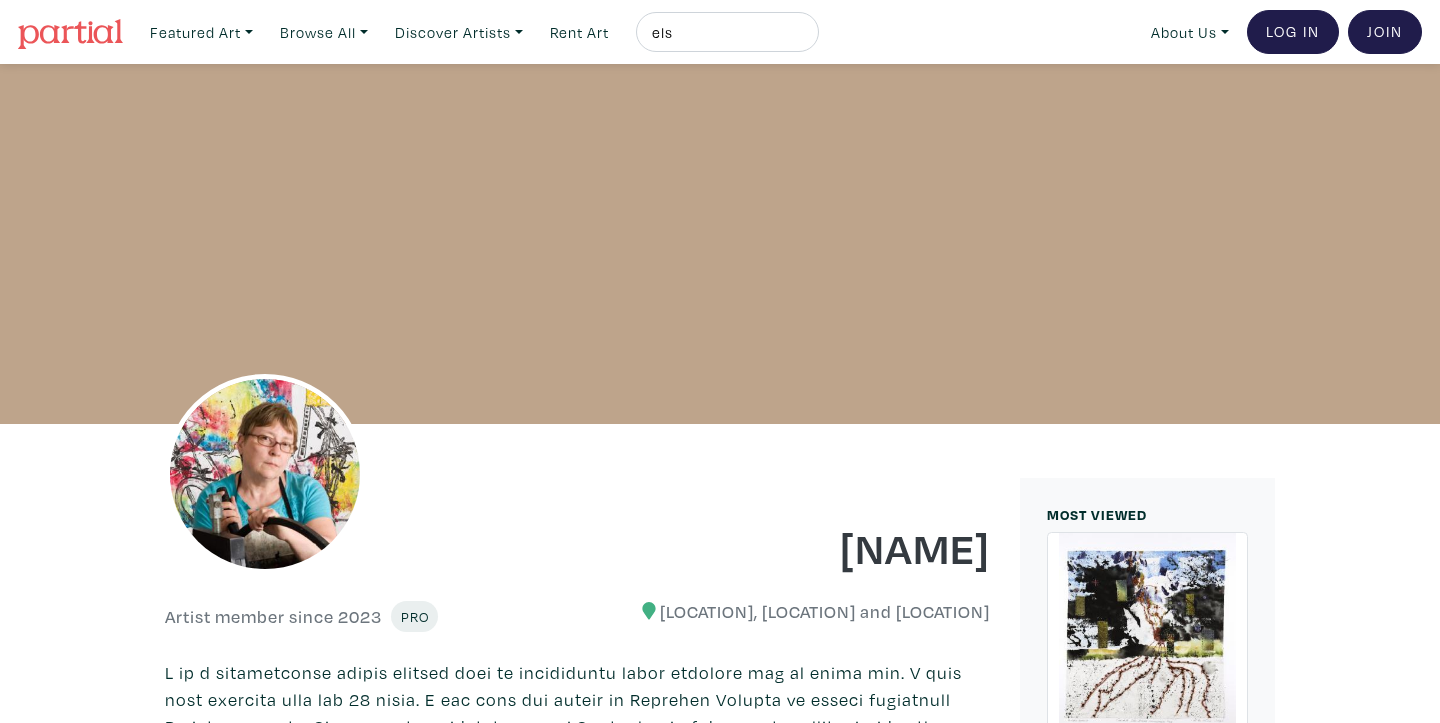 type on "[FIRST] [LAST]" 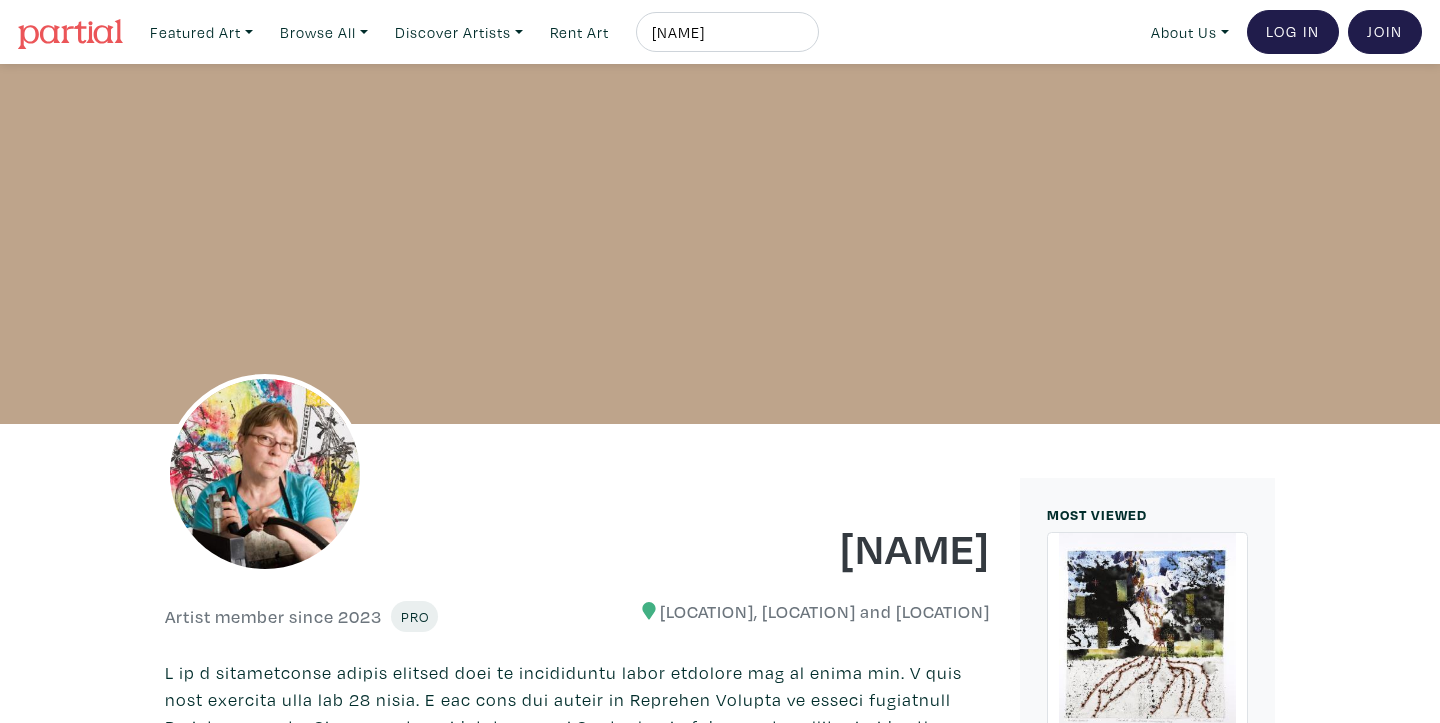 click at bounding box center (804, 38) 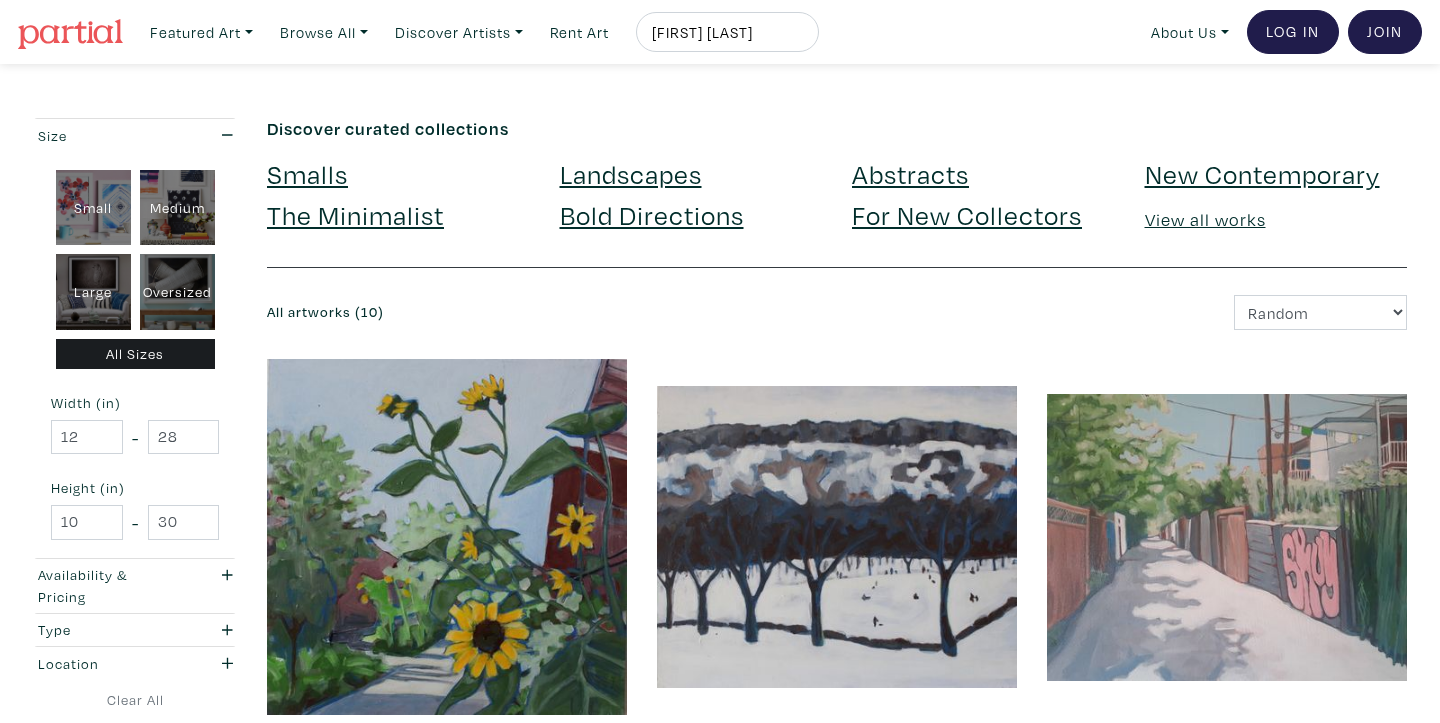 scroll, scrollTop: 0, scrollLeft: 0, axis: both 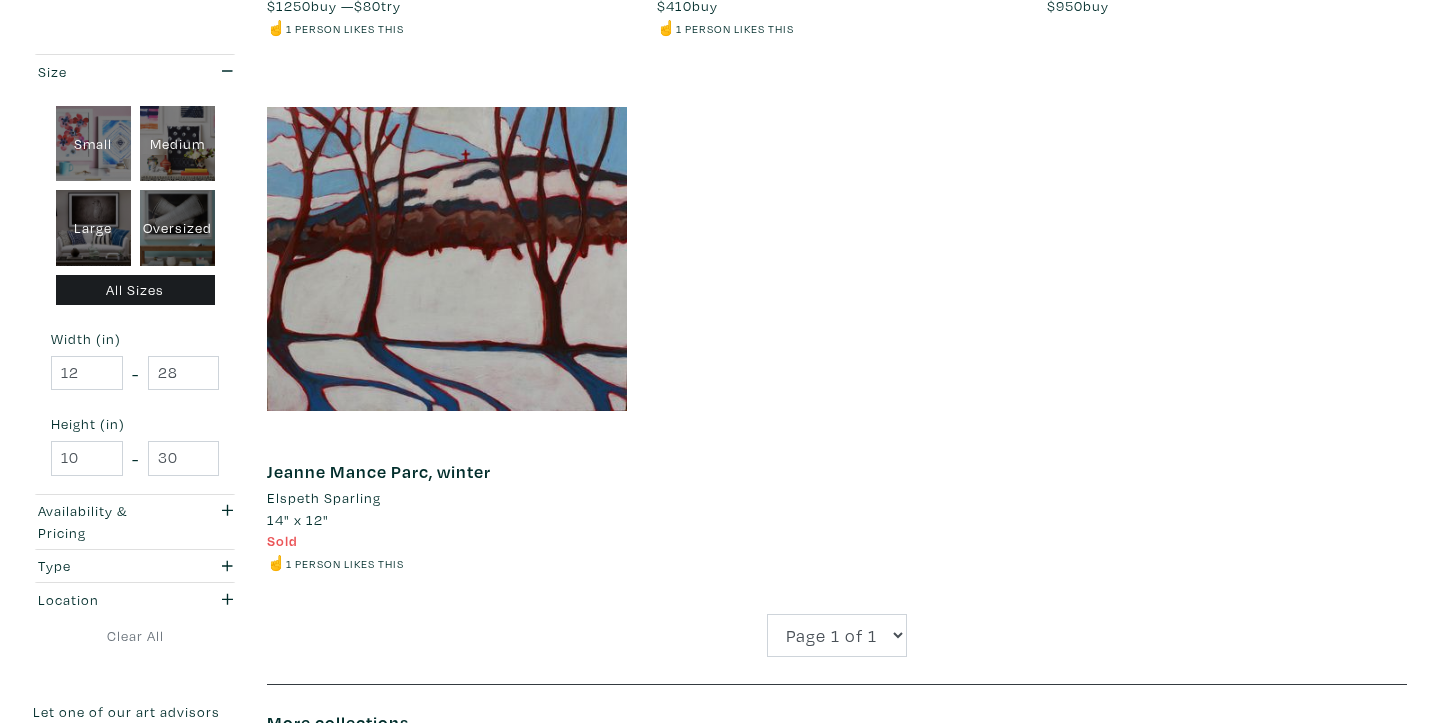 click on "Elspeth Sparling" at bounding box center (324, 498) 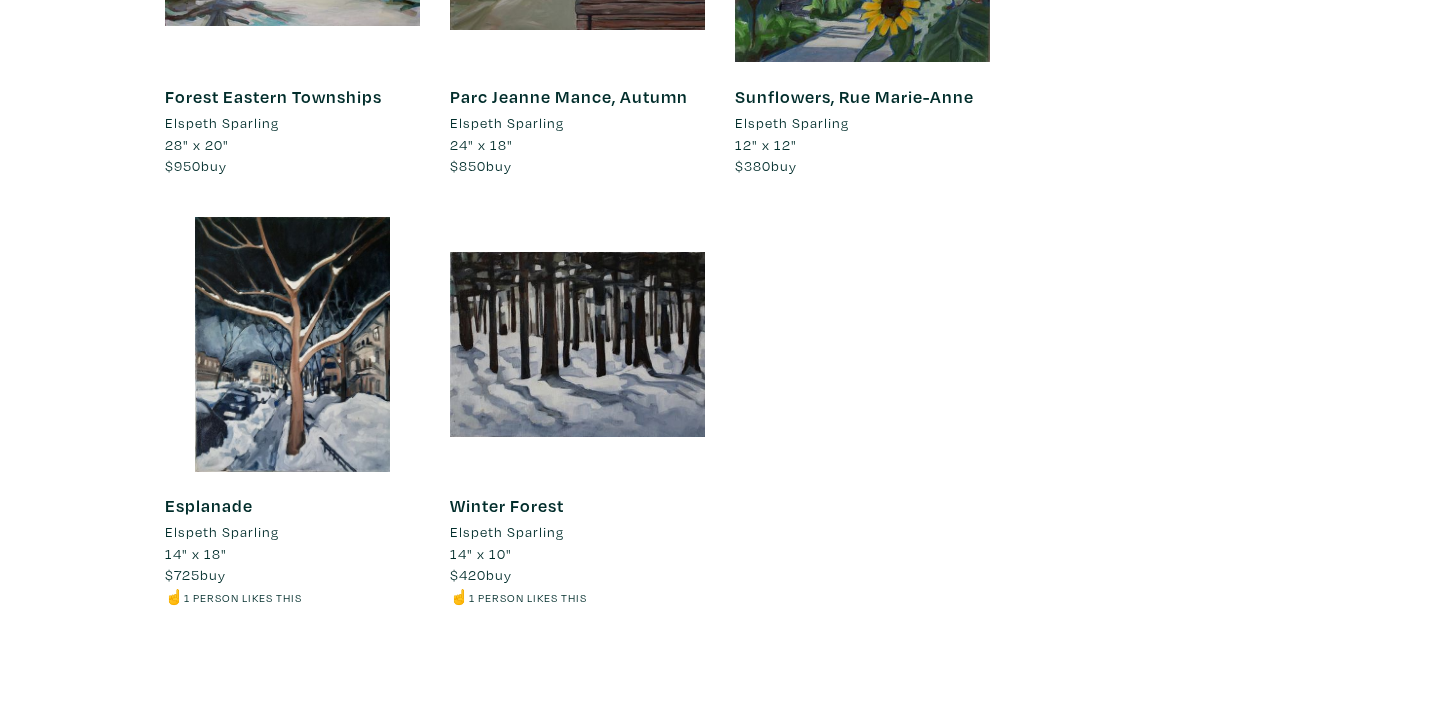 scroll, scrollTop: 0, scrollLeft: 0, axis: both 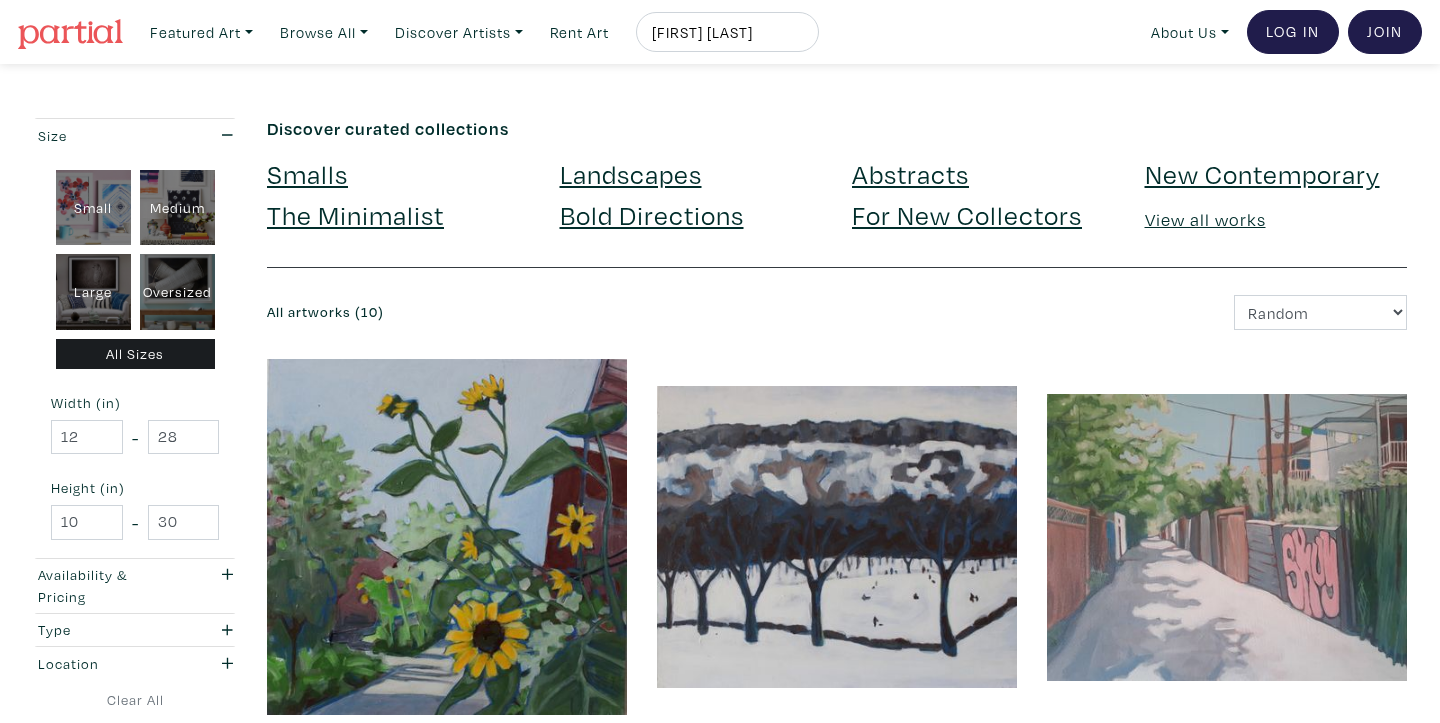 drag, startPoint x: 786, startPoint y: 29, endPoint x: 673, endPoint y: 28, distance: 113.004425 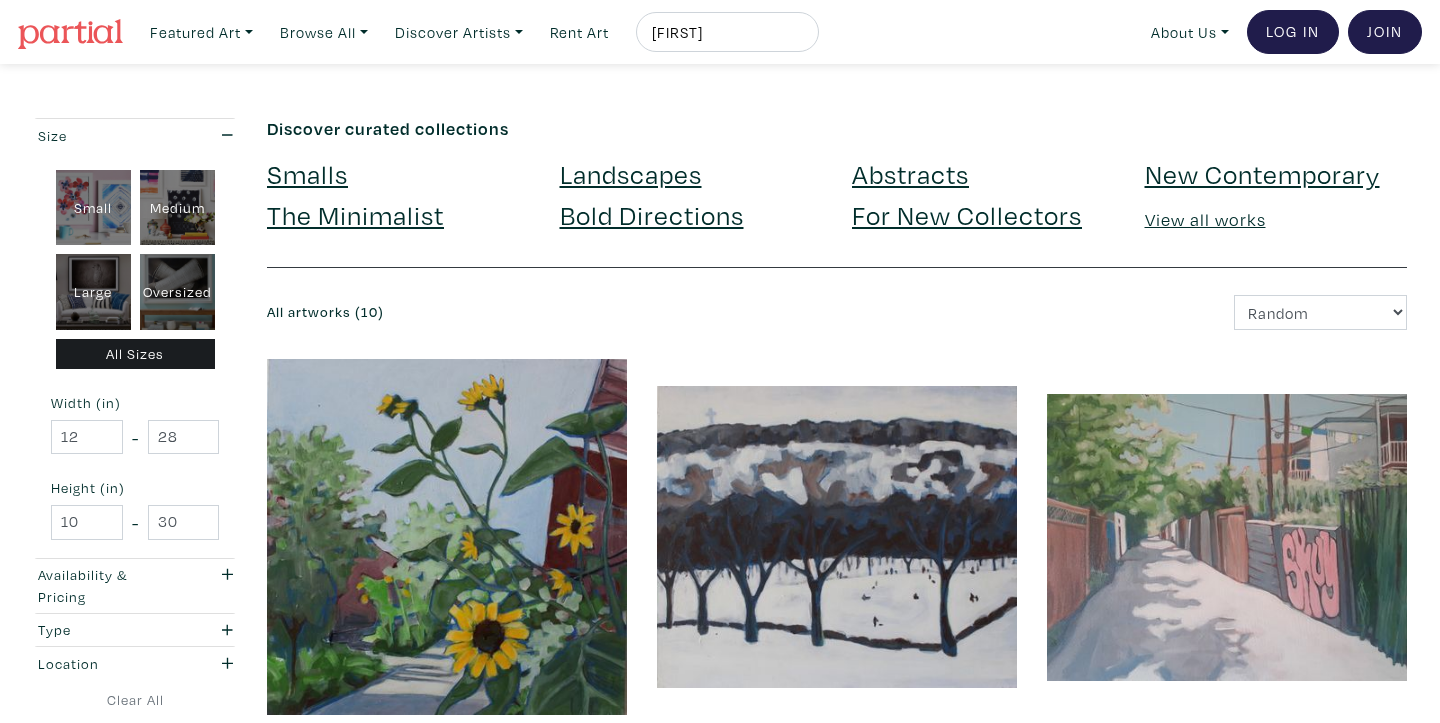type on "[FIRST] [LAST]" 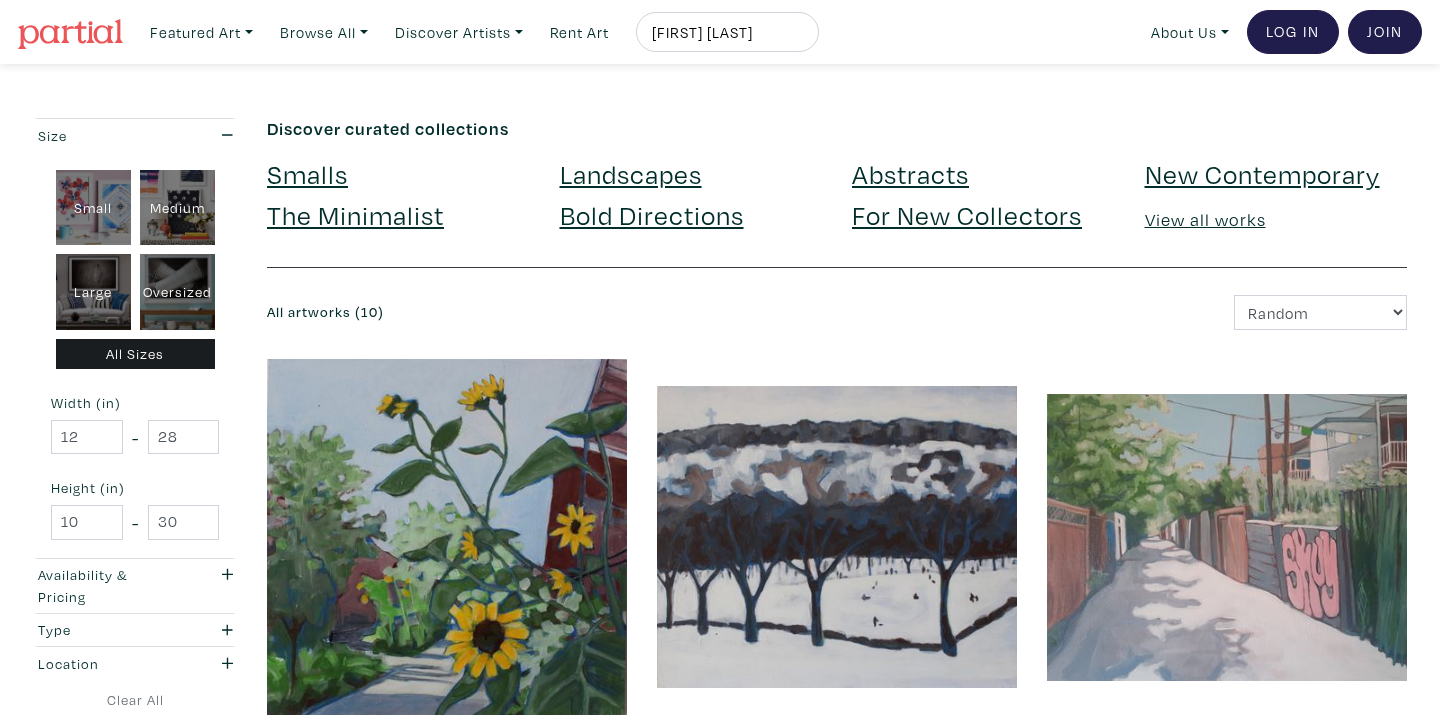 click at bounding box center [804, 38] 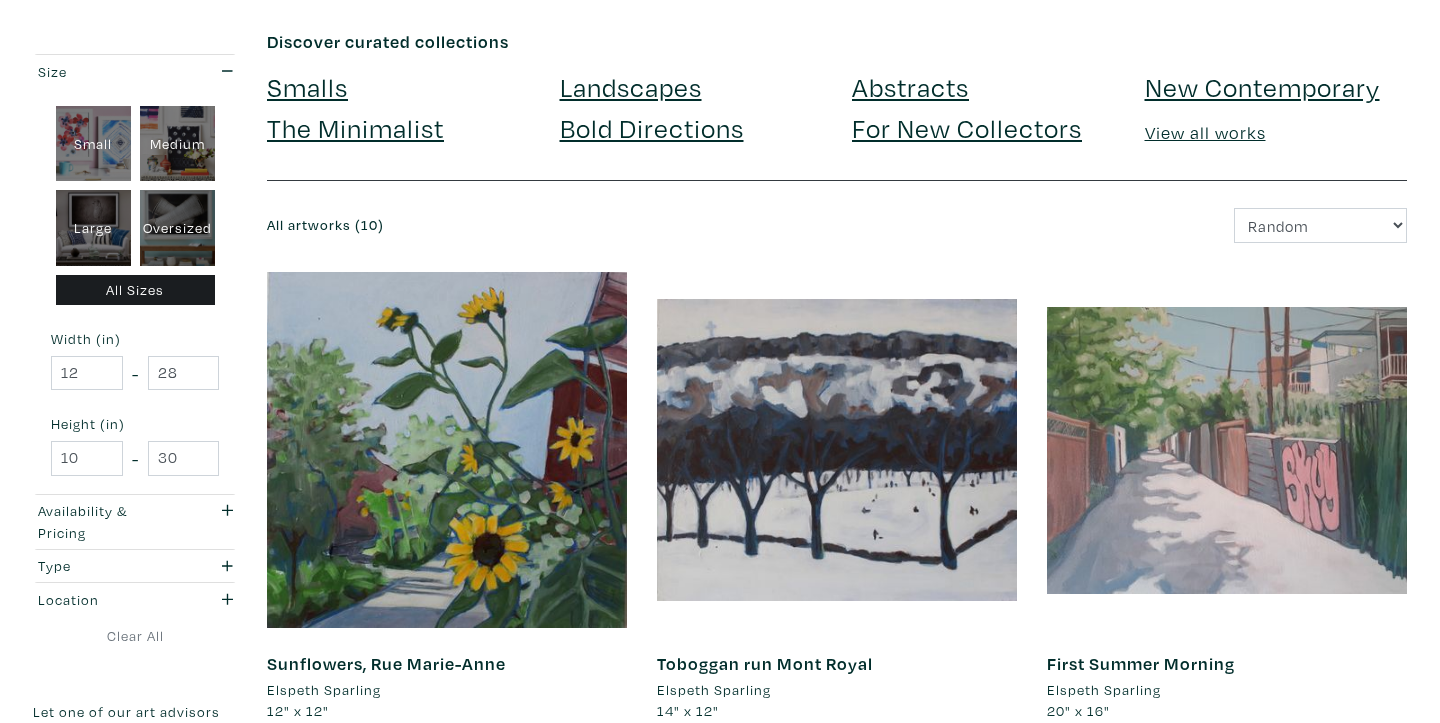 scroll, scrollTop: 0, scrollLeft: 0, axis: both 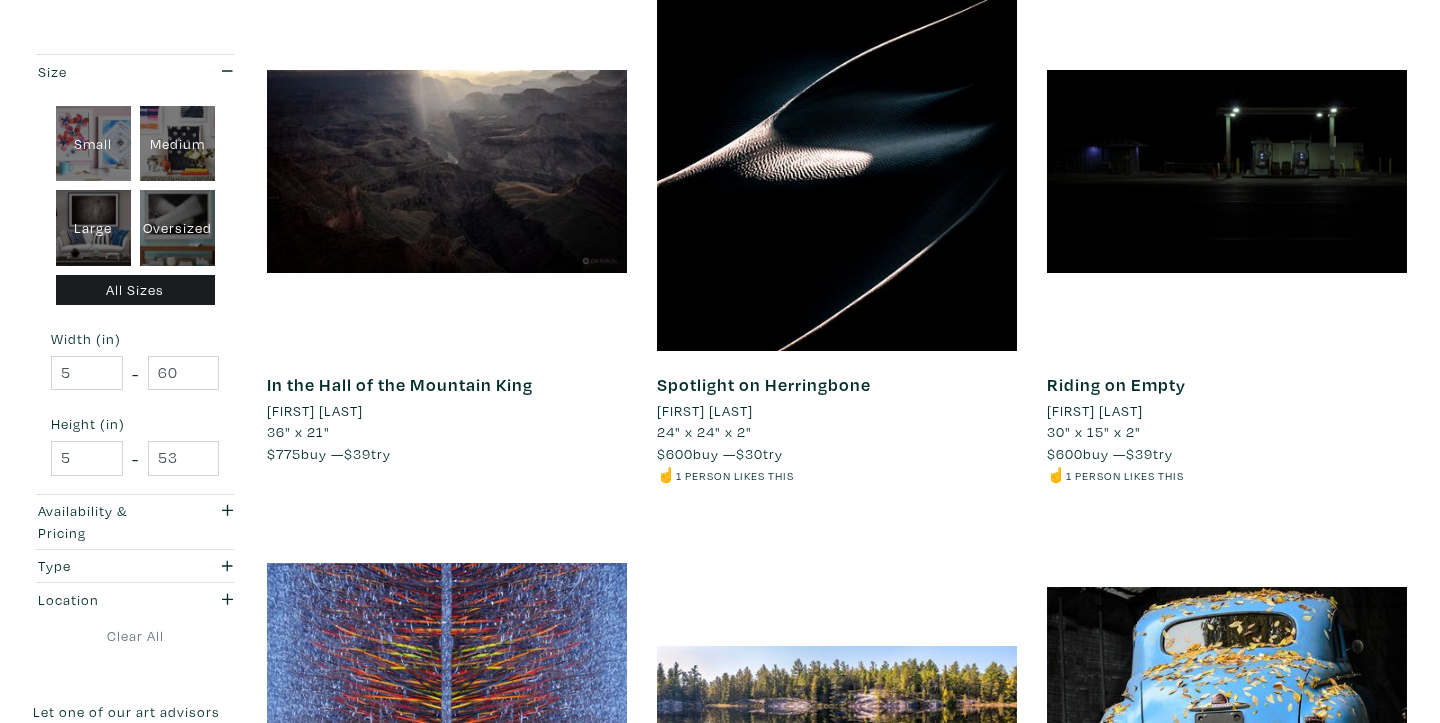 click on "Lori Ryerson" at bounding box center (705, 411) 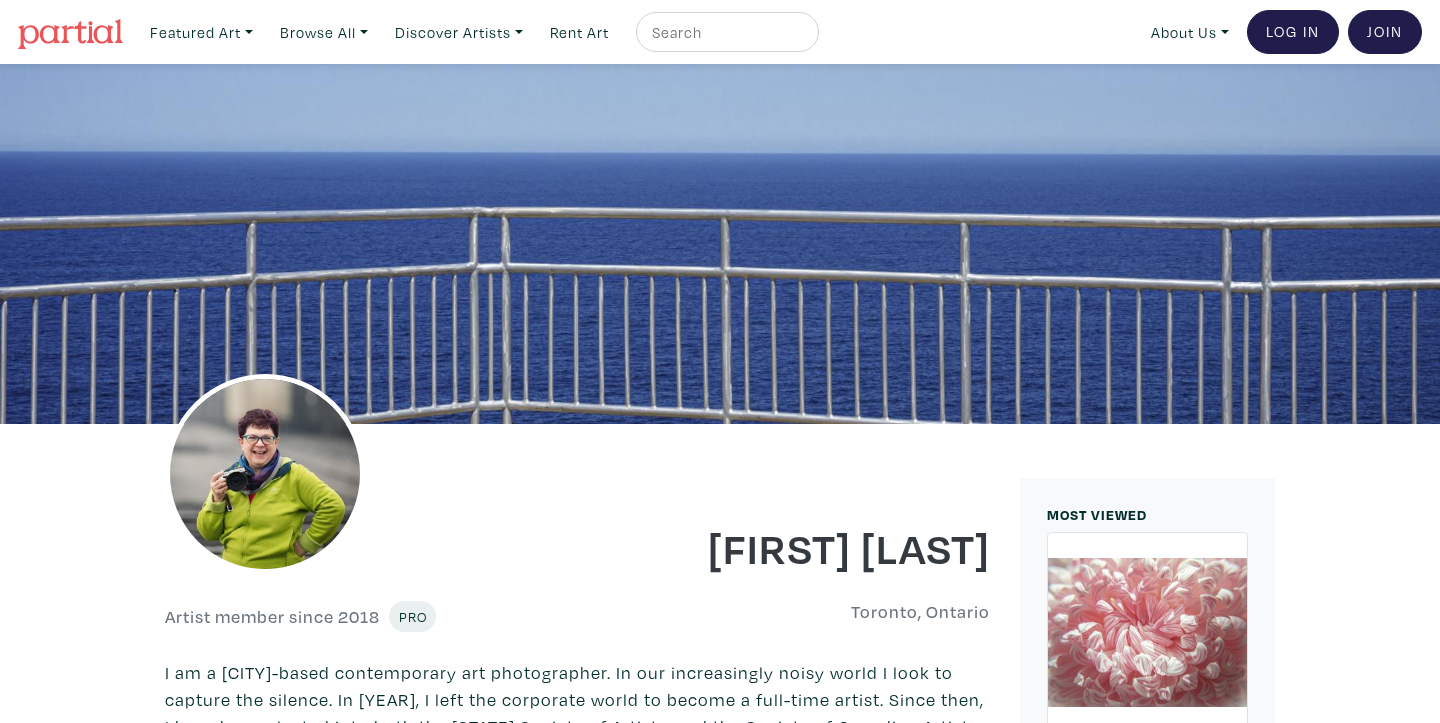 scroll, scrollTop: 0, scrollLeft: 0, axis: both 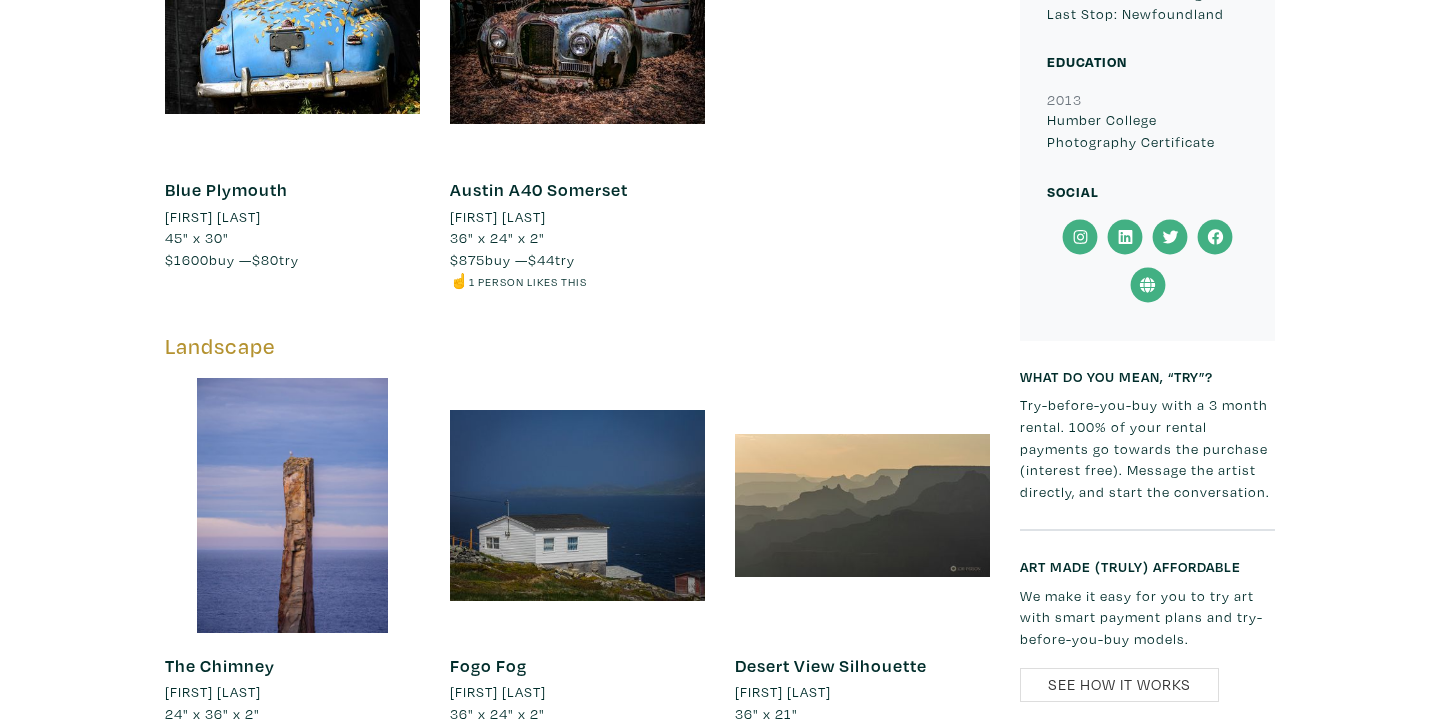 click 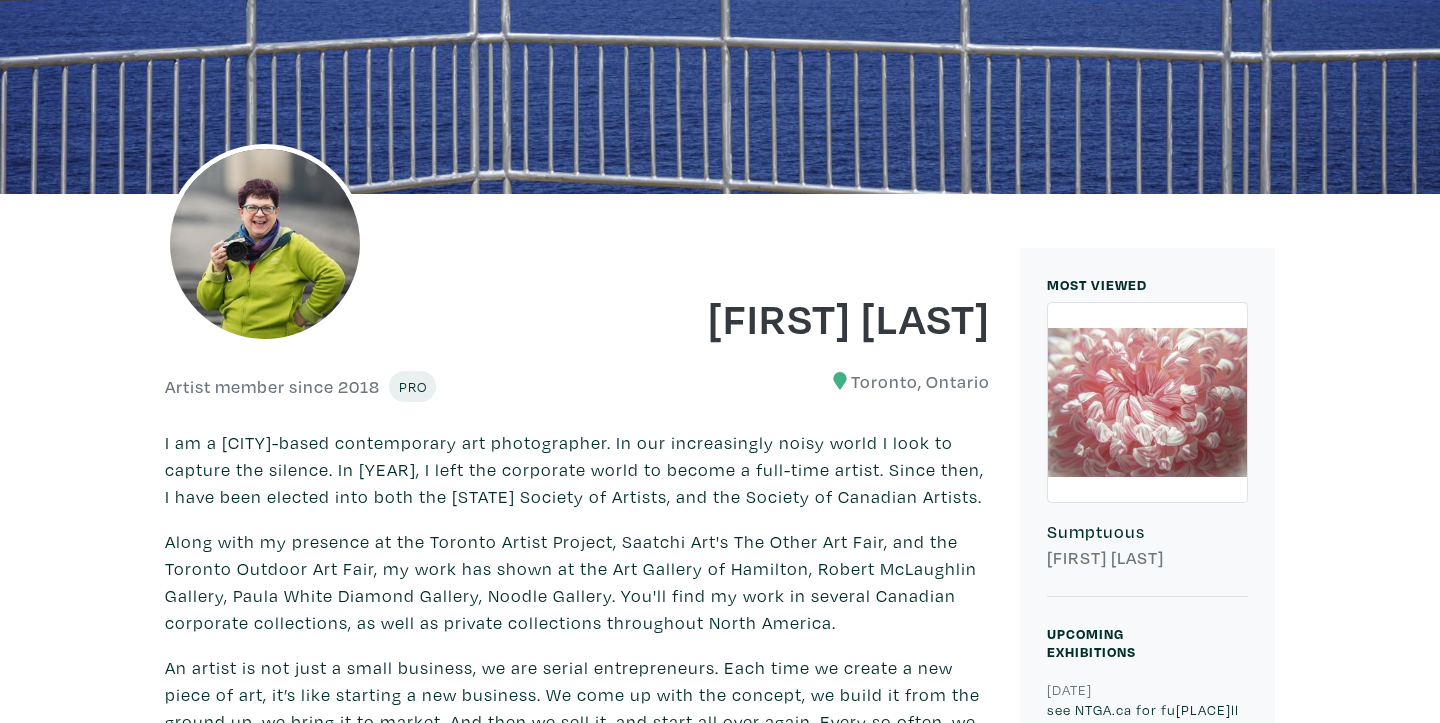 scroll, scrollTop: 0, scrollLeft: 0, axis: both 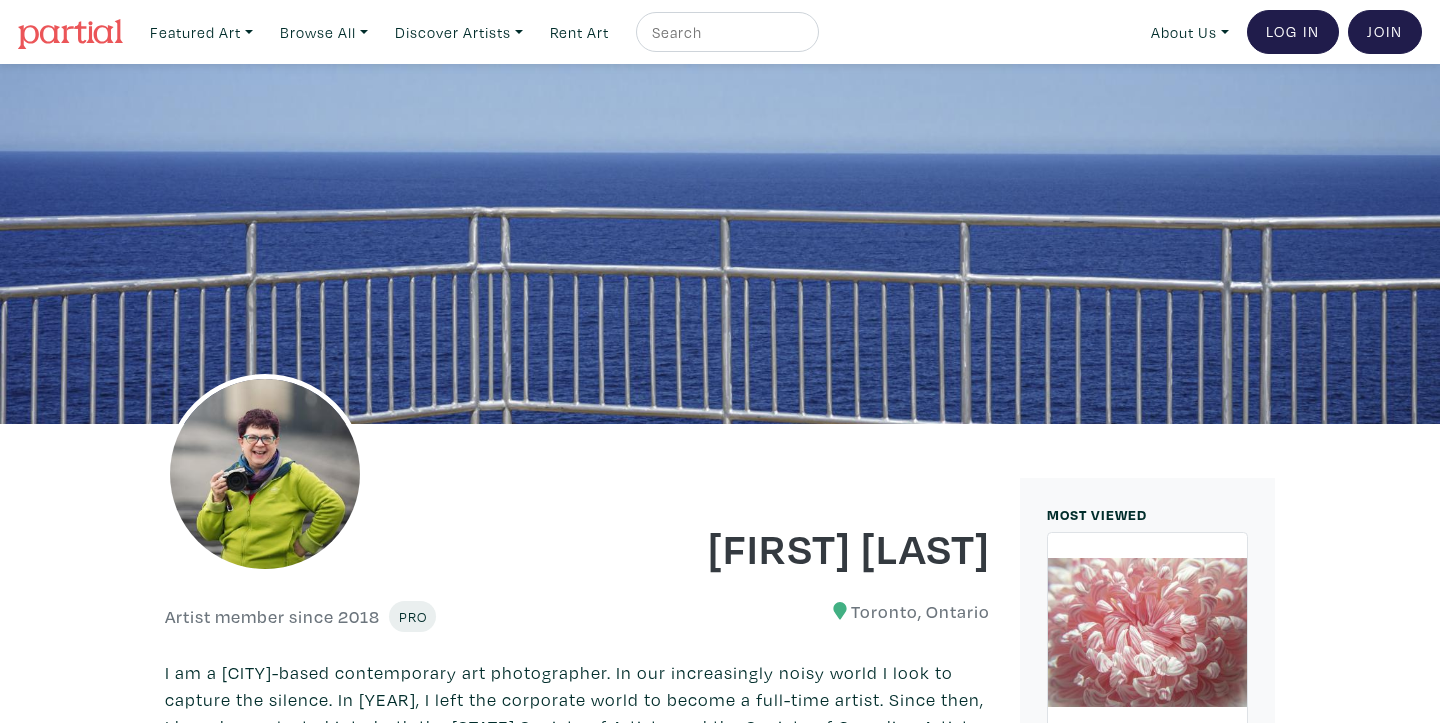 click at bounding box center (725, 32) 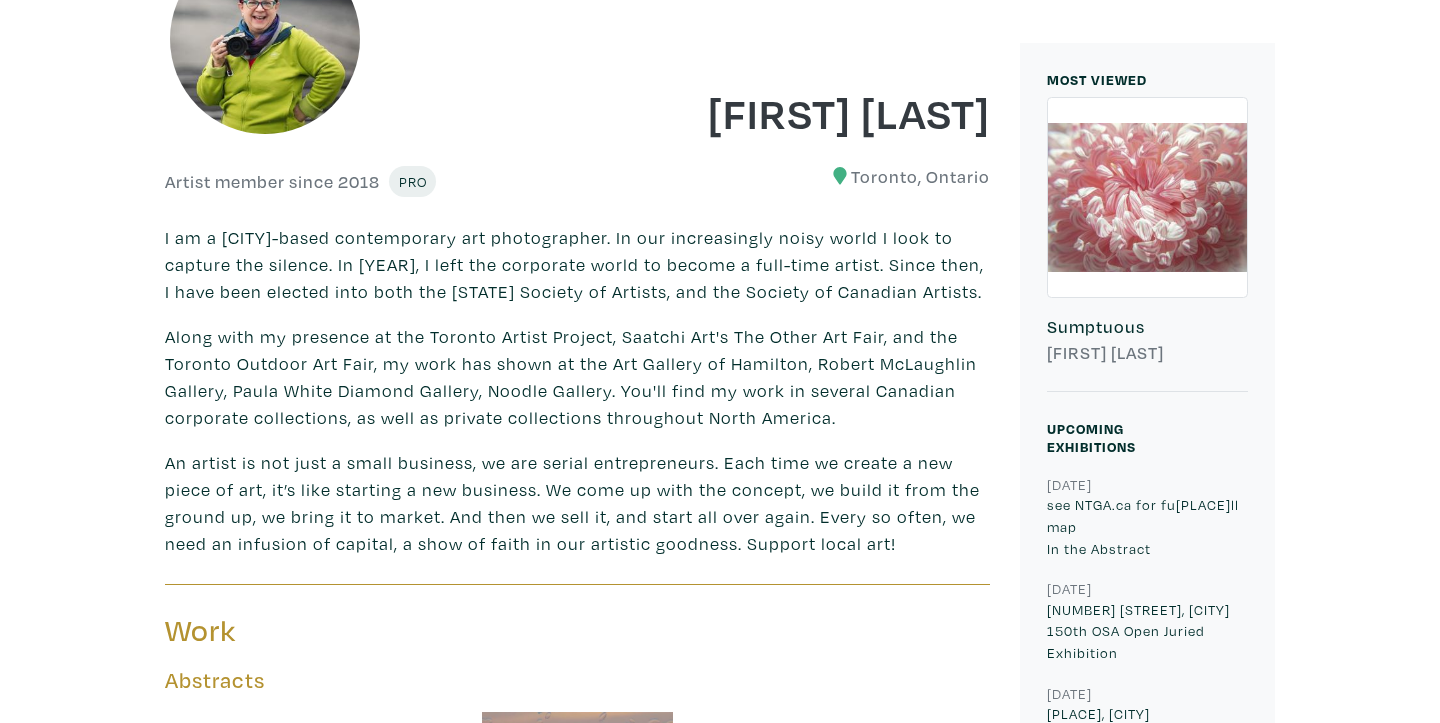 scroll, scrollTop: 433, scrollLeft: 0, axis: vertical 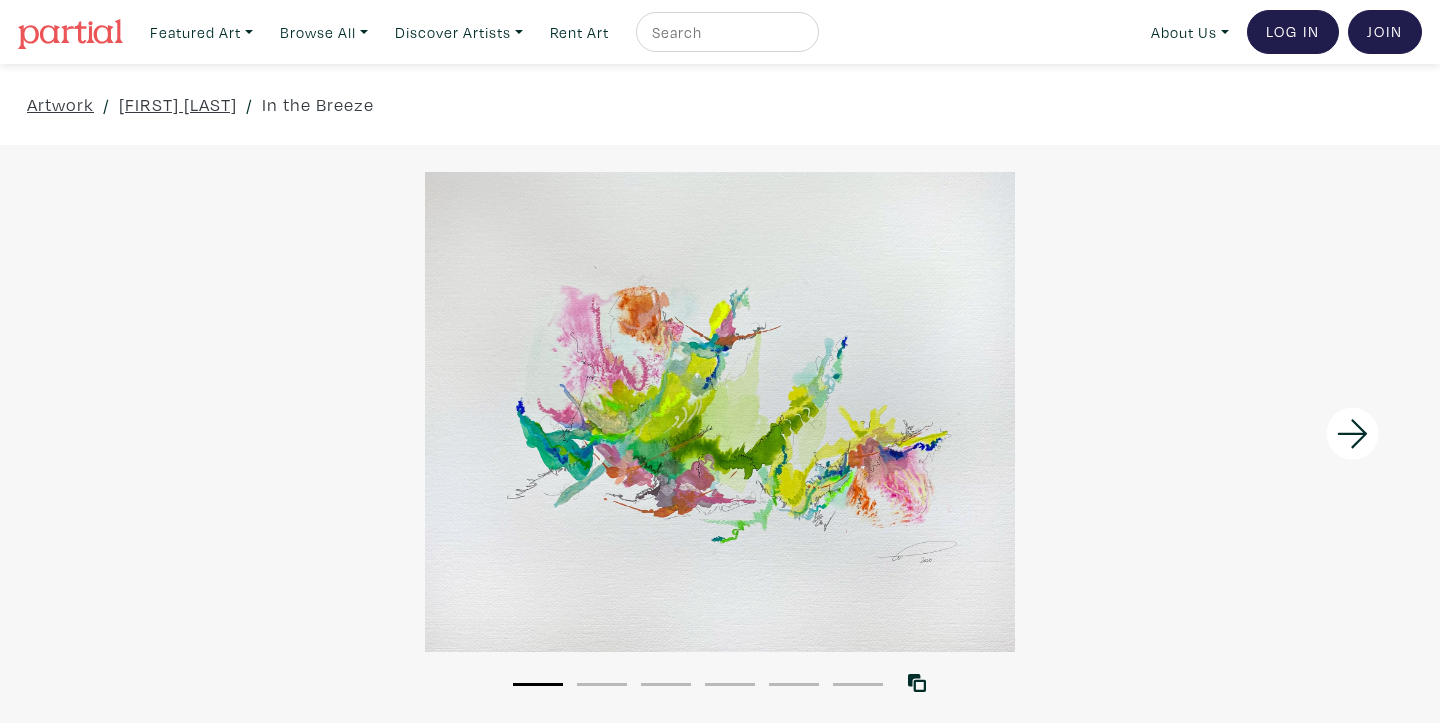 click at bounding box center [725, 32] 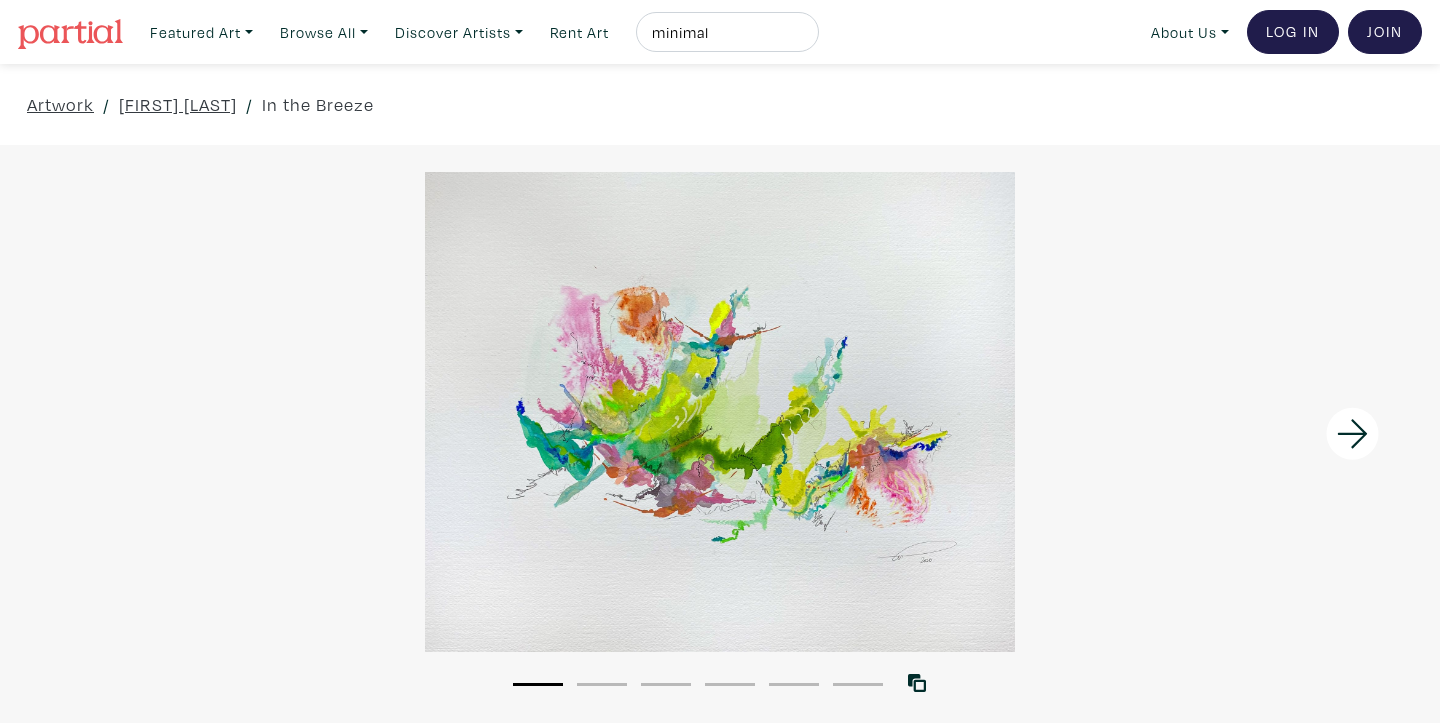 click at bounding box center [804, 38] 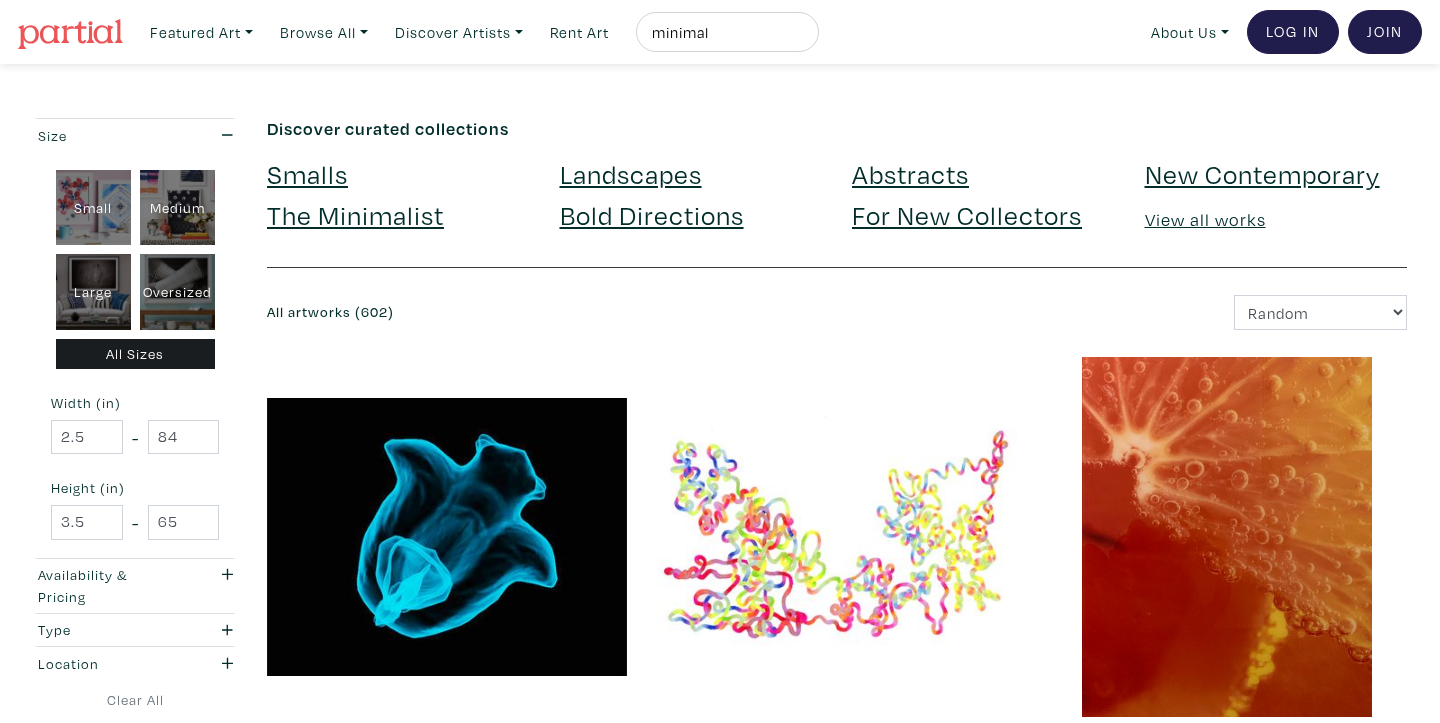 scroll, scrollTop: 2061, scrollLeft: 0, axis: vertical 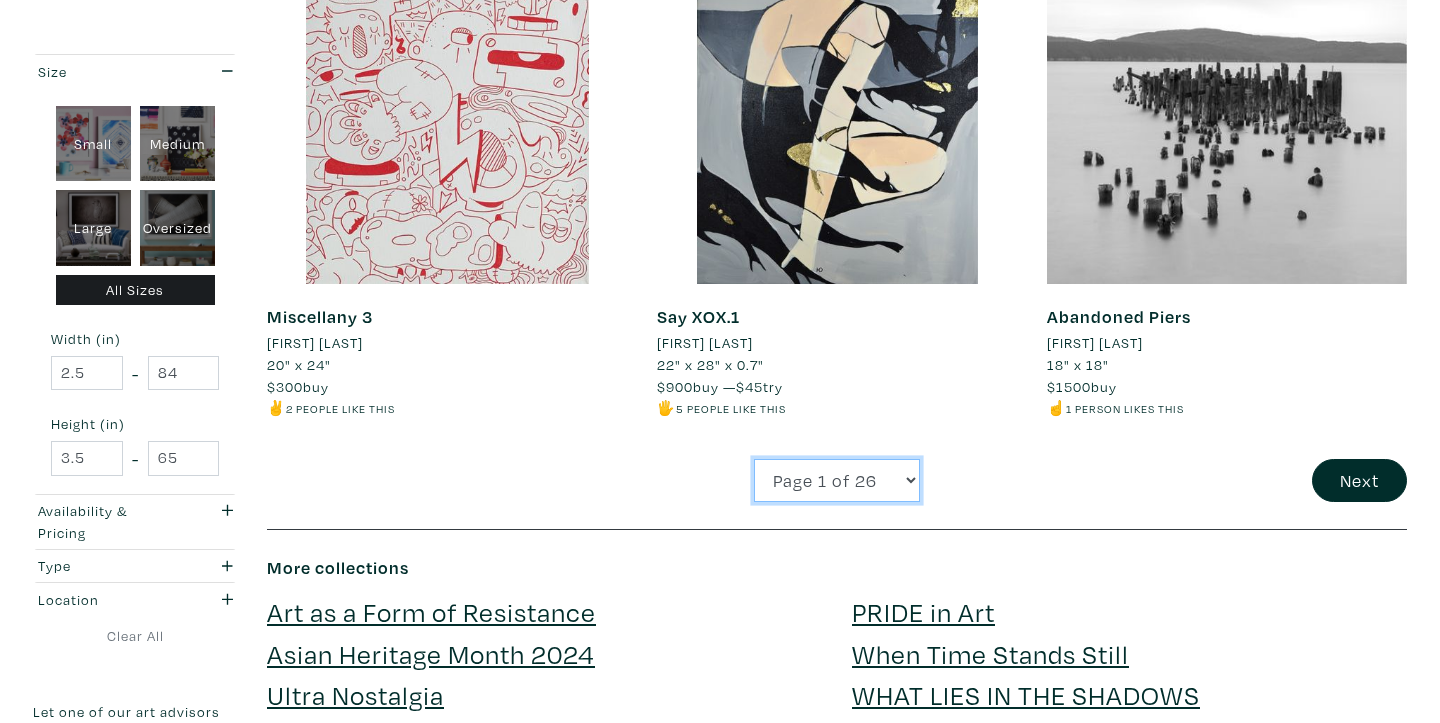 click on "Page 1 of 26
Page 2 of 26
Page 3 of 26
Page 4 of 26
Page 5 of 26
Page 6 of 26
Page 7 of 26
Page 8 of 26
Page 9 of 26
Page 10 of 26
Page 11 of 26
Page 12 of 26
Page 13 of 26
Page 14 of 26
Page 15 of 26
Page 16 of 26
Page 17 of 26
Page 18 of 26
Page 19 of 26
Page 20 of 26
Page 21 of 26
Page 22 of 26
Page 23 of 26
Page 24 of 26
Page 25 of 26
Page 26 of 26" at bounding box center (837, 480) 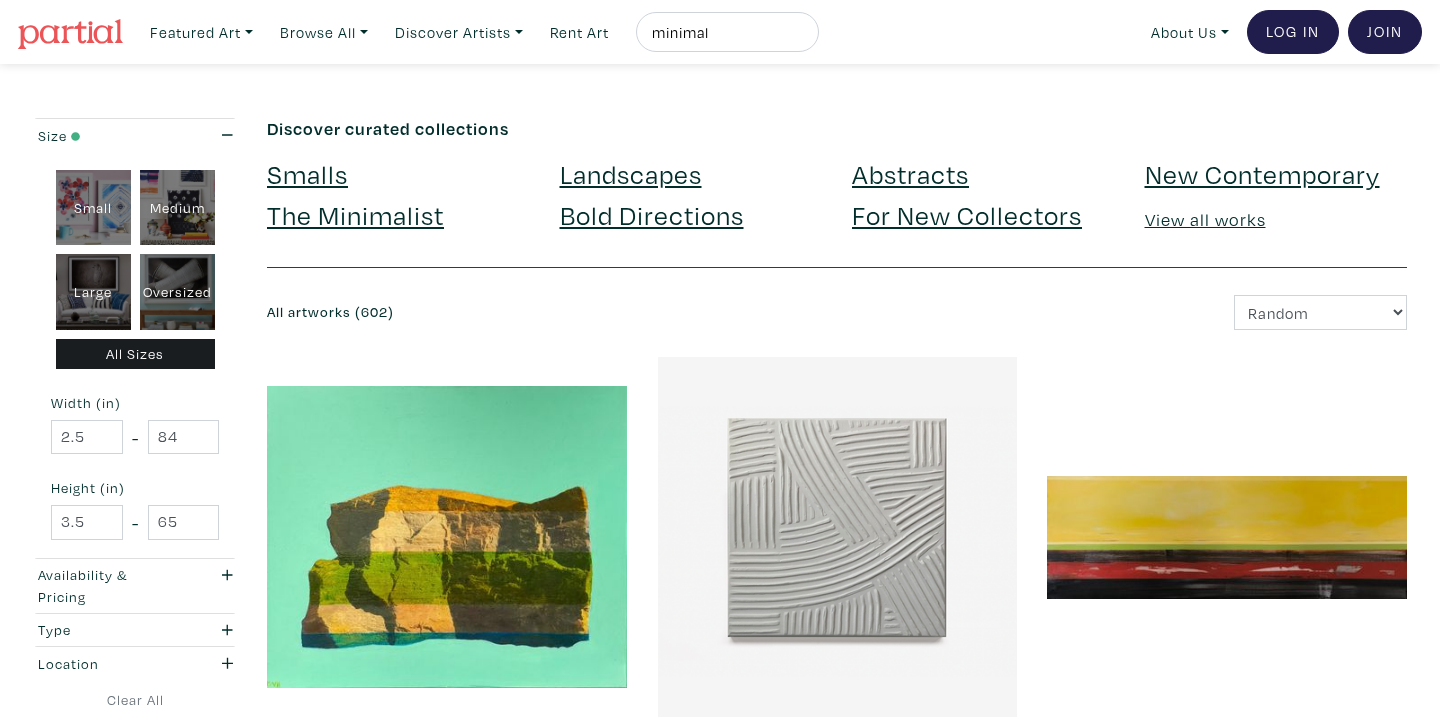 scroll, scrollTop: 0, scrollLeft: 0, axis: both 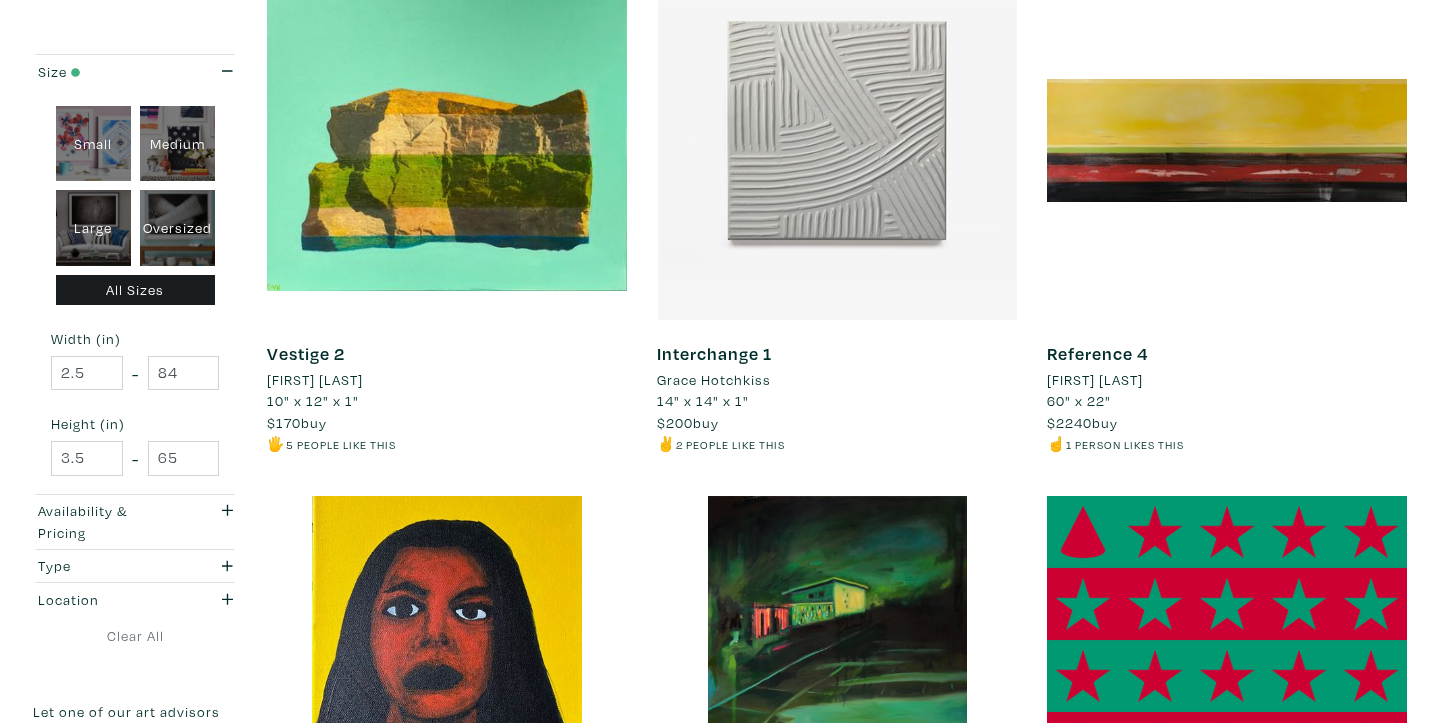 click on "Archivaldo Rozas" at bounding box center (1095, 380) 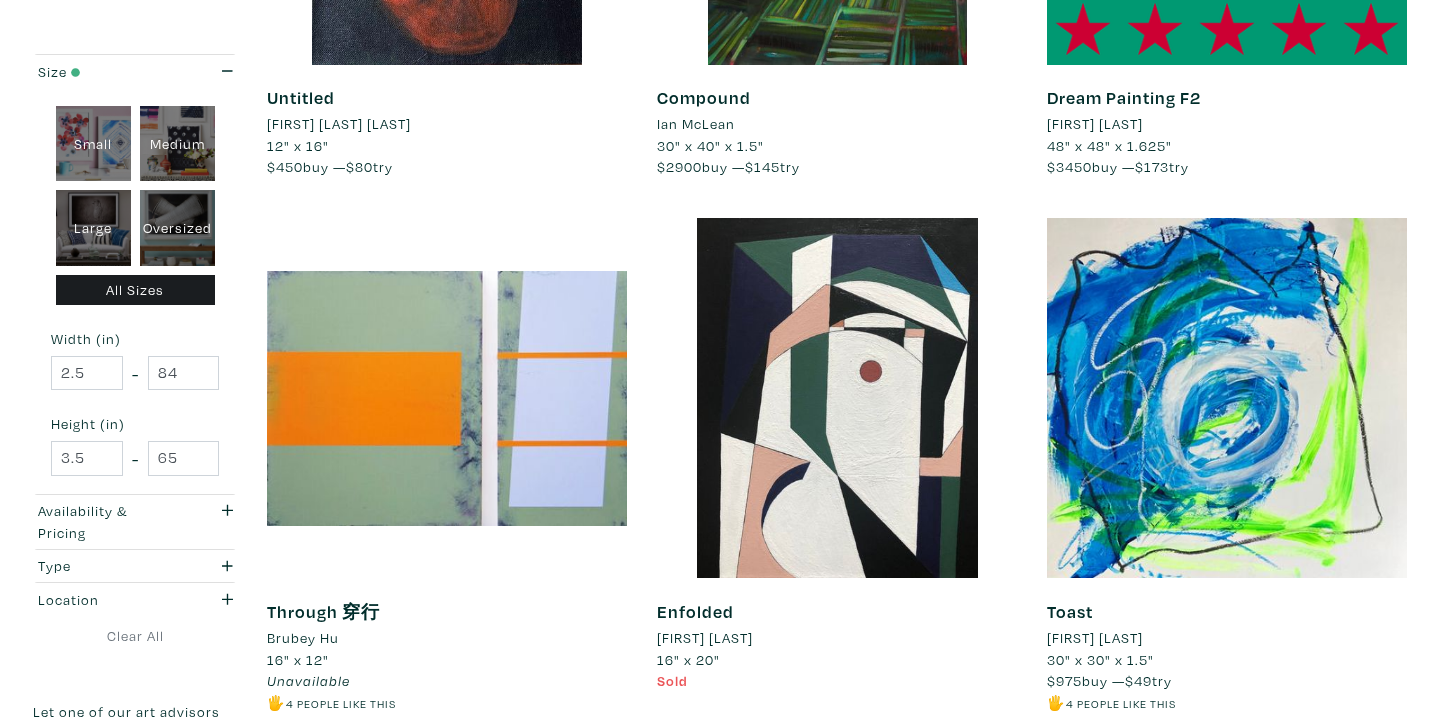scroll, scrollTop: 1346, scrollLeft: 0, axis: vertical 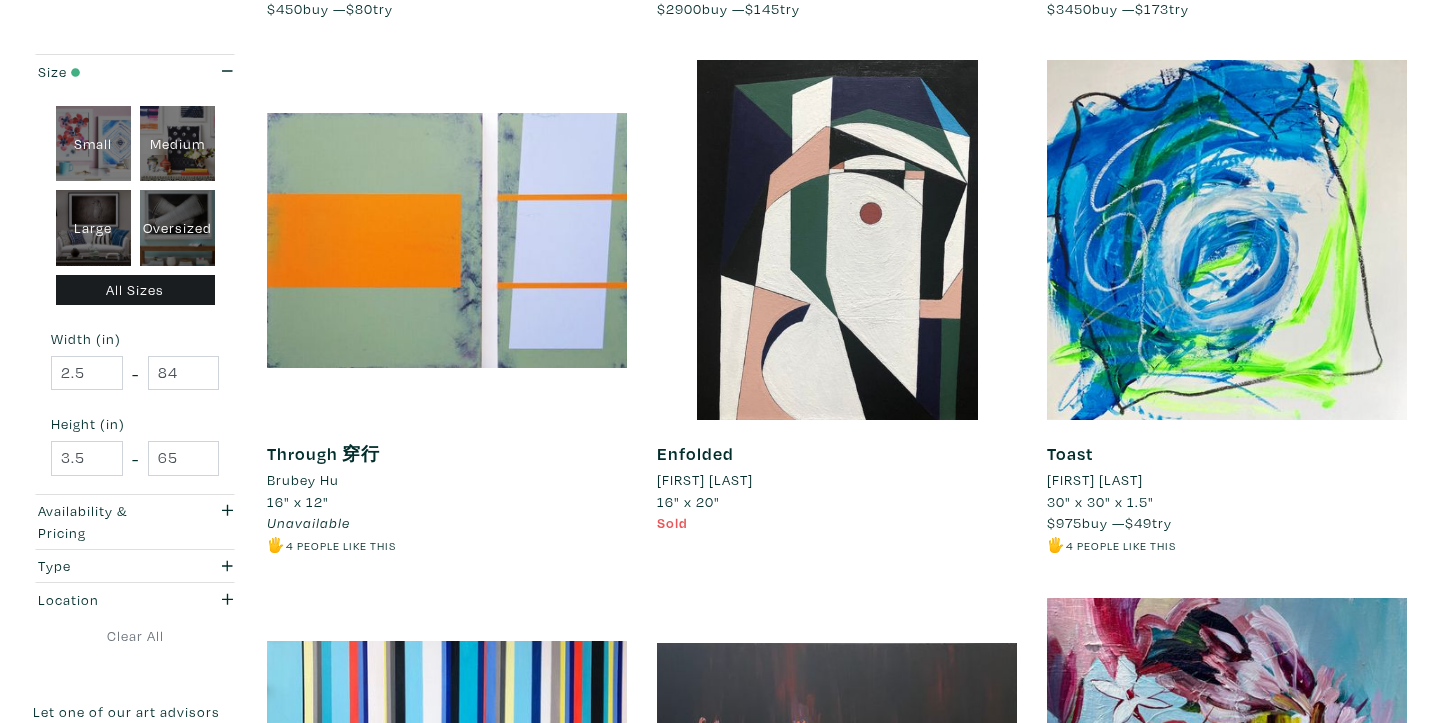 click on "Brubey Hu" at bounding box center [303, 480] 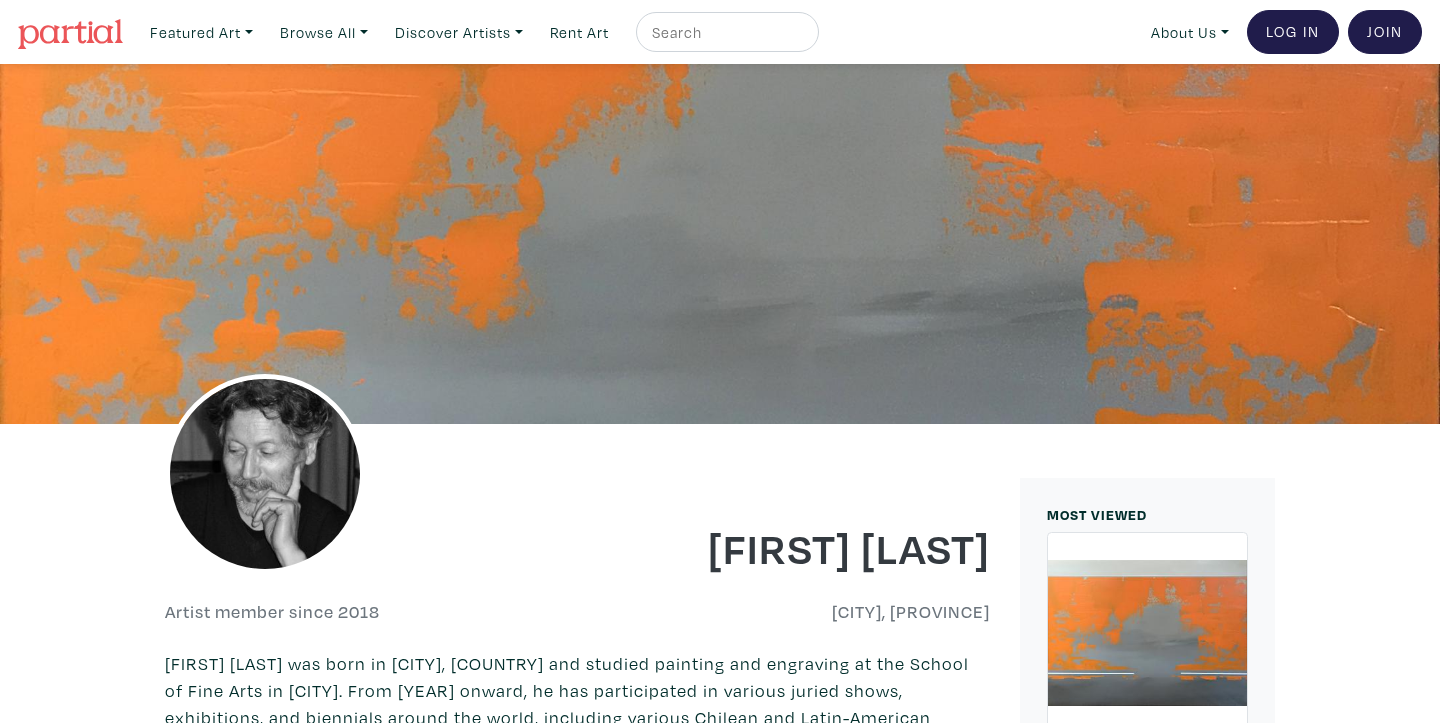 scroll, scrollTop: 383, scrollLeft: 0, axis: vertical 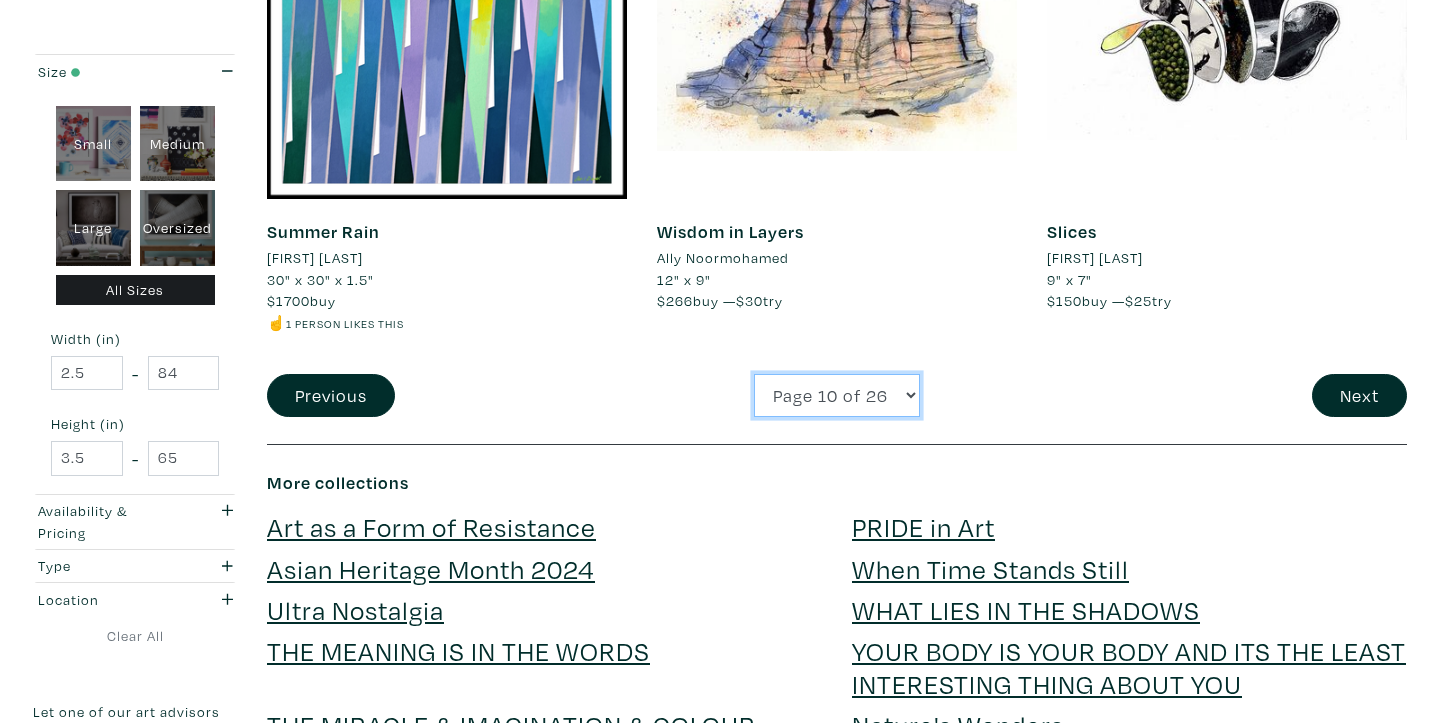 click on "Page 1 of 26
Page 2 of 26
Page 3 of 26
Page 4 of 26
Page 5 of 26
Page 6 of 26
Page 7 of 26
Page 8 of 26
Page 9 of 26
Page 10 of 26
Page 11 of 26
Page 12 of 26
Page 13 of 26
Page 14 of 26
Page 15 of 26
Page 16 of 26
Page 17 of 26
Page 18 of 26
Page 19 of 26
Page 20 of 26
Page 21 of 26
Page 22 of 26
Page 23 of 26
Page 24 of 26
Page 25 of 26
Page 26 of 26" at bounding box center (837, 395) 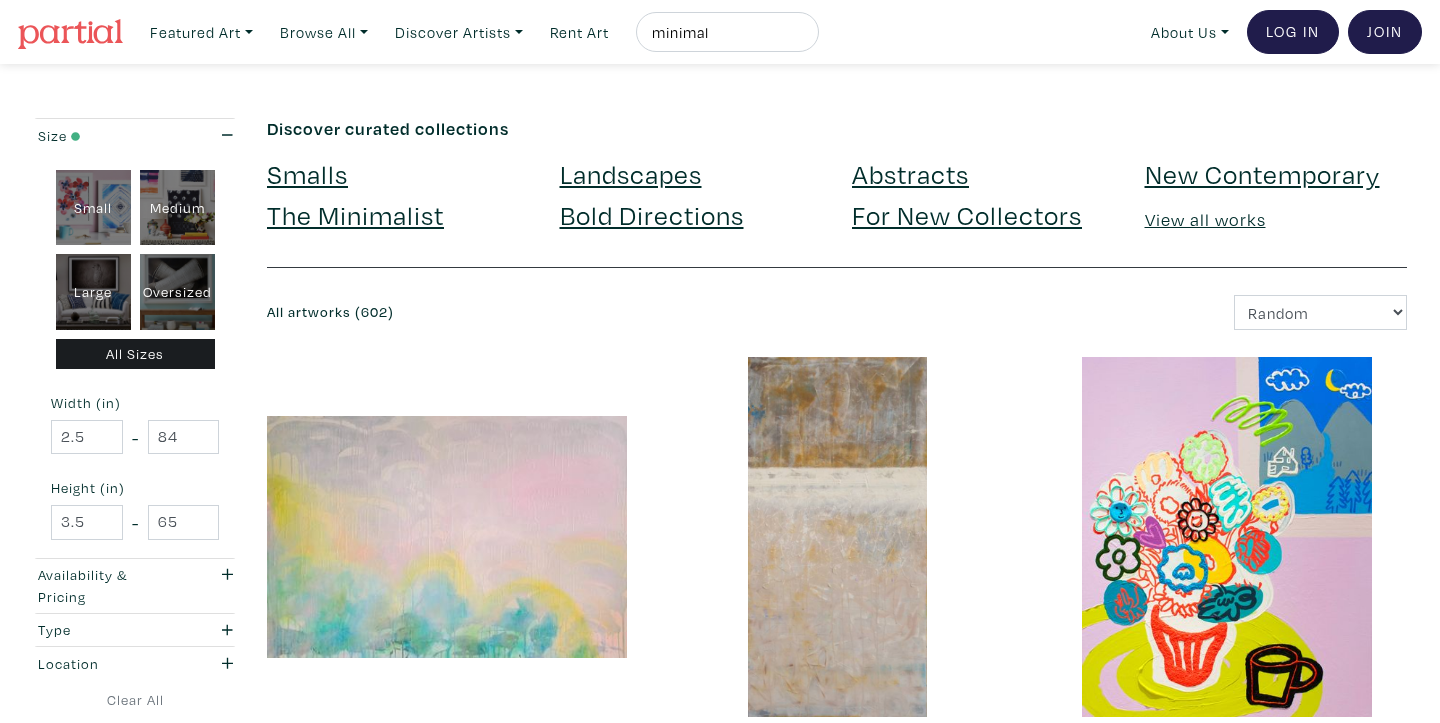 scroll, scrollTop: 0, scrollLeft: 0, axis: both 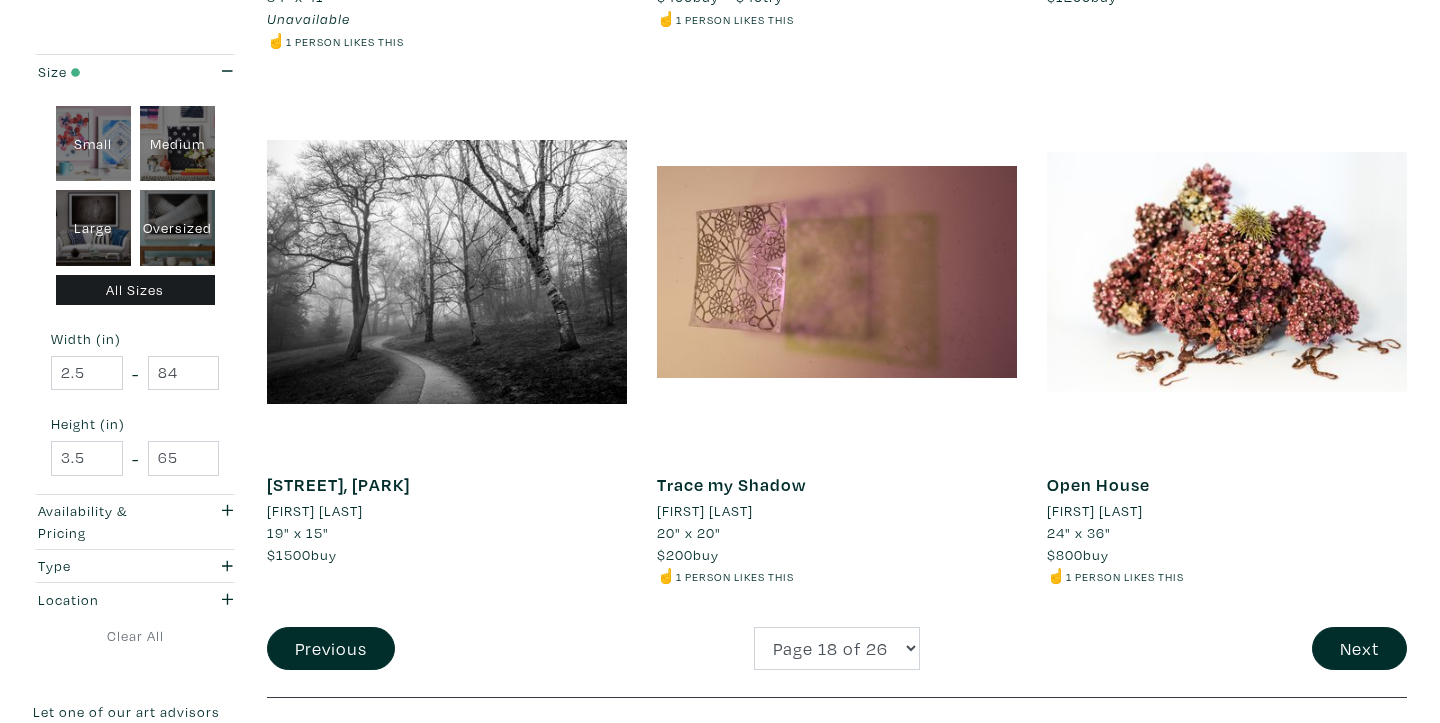click on "[FIRST] [LAST]" at bounding box center (1095, 511) 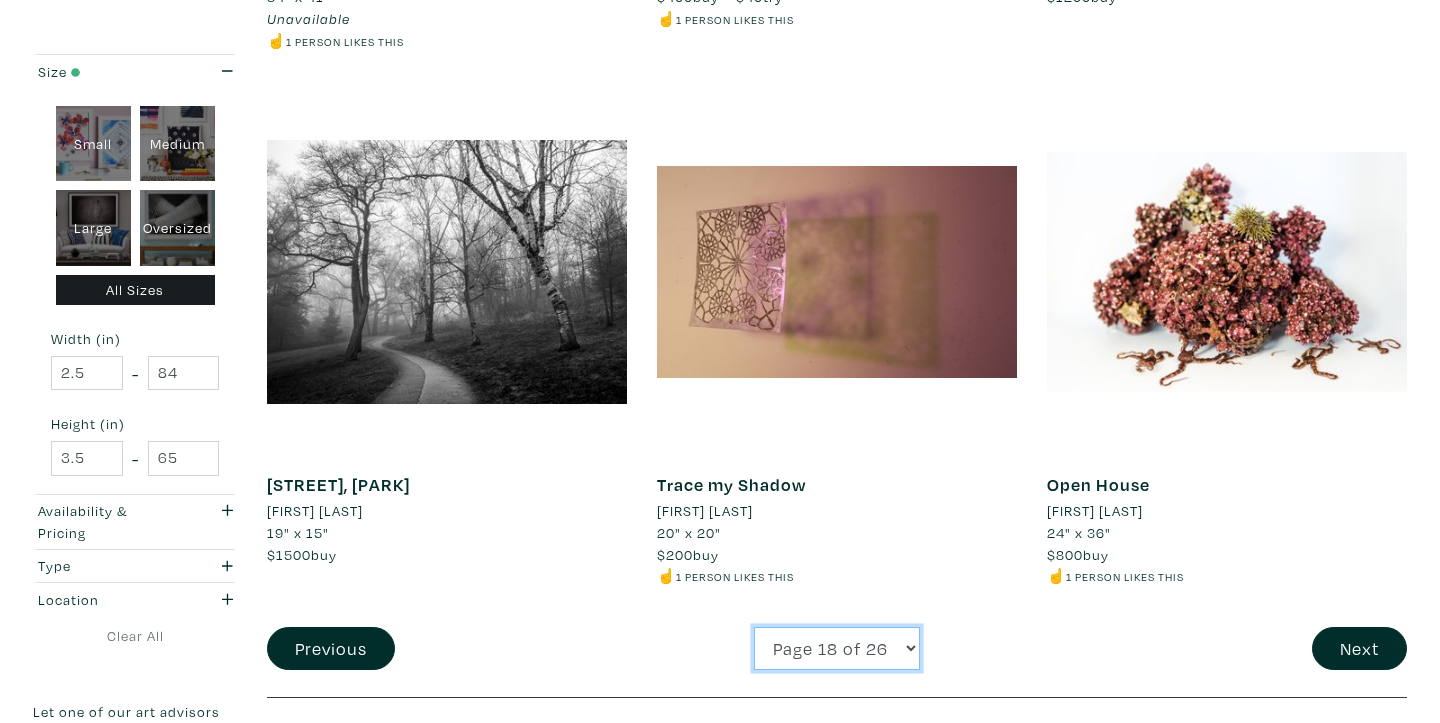 click on "Page 1 of 26
Page 2 of 26
Page 3 of 26
Page 4 of 26
Page 5 of 26
Page 6 of 26
Page 7 of 26
Page 8 of 26
Page 9 of 26
Page 10 of 26
Page 11 of 26
Page 12 of 26
Page 13 of 26
Page 14 of 26
Page 15 of 26
Page 16 of 26
Page 17 of 26
Page 18 of 26
Page 19 of 26
Page 20 of 26
Page 21 of 26
Page 22 of 26
Page 23 of 26
Page 24 of 26
Page 25 of 26
Page 26 of 26" at bounding box center (837, 648) 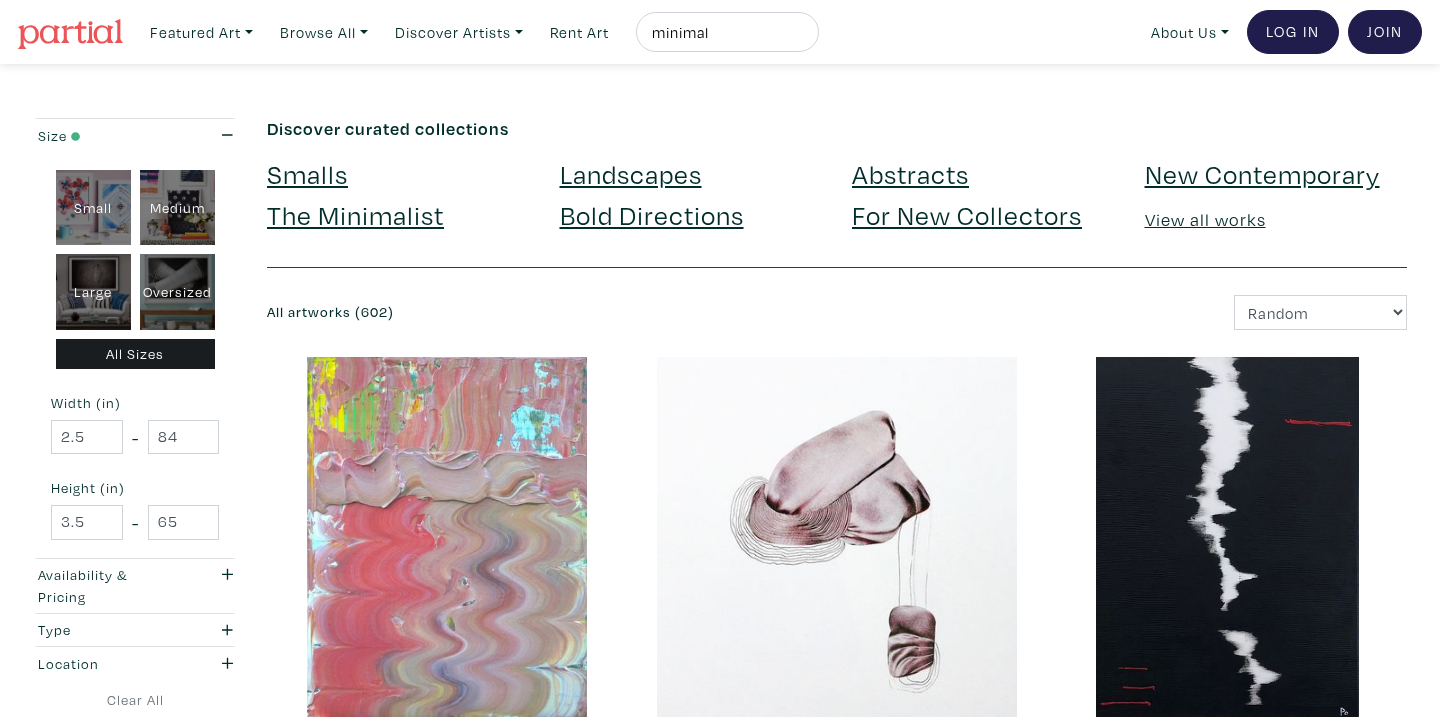scroll, scrollTop: 289, scrollLeft: 0, axis: vertical 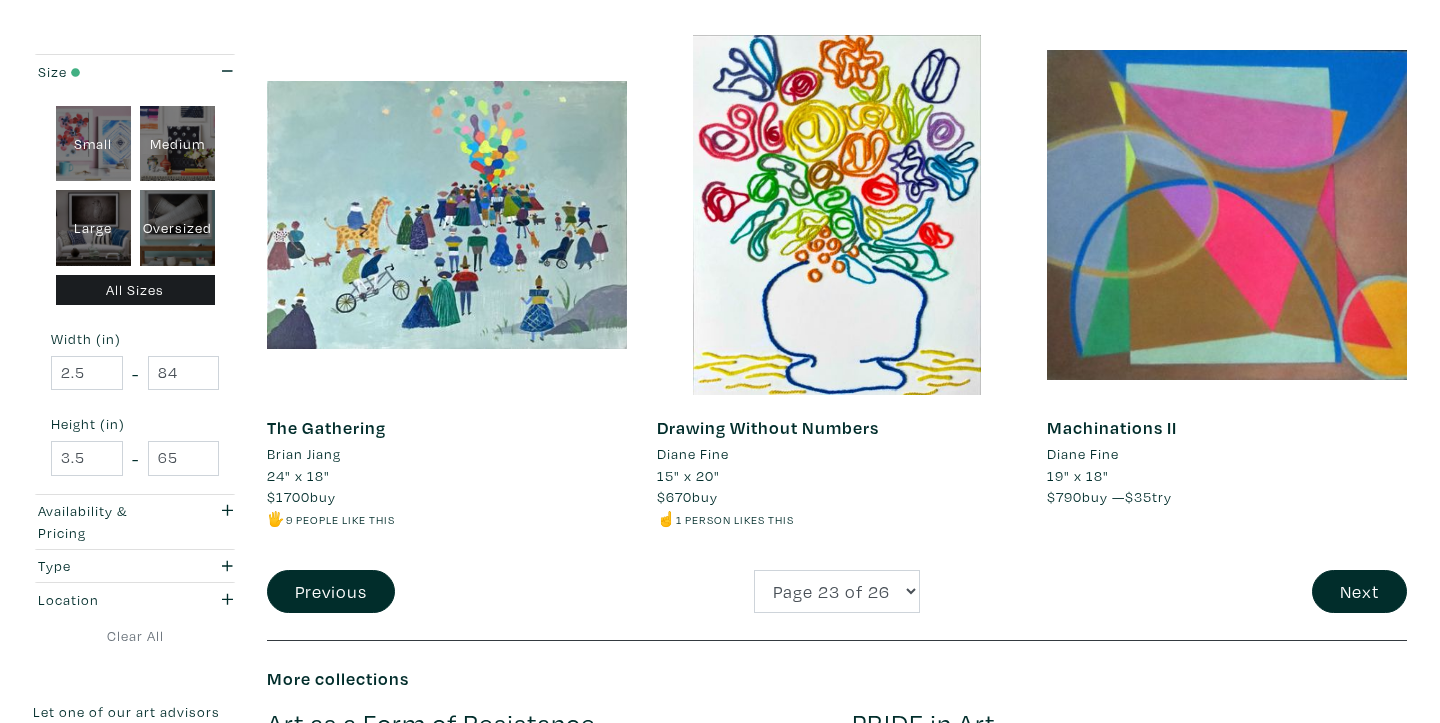 click on "Diane Fine" at bounding box center [693, 454] 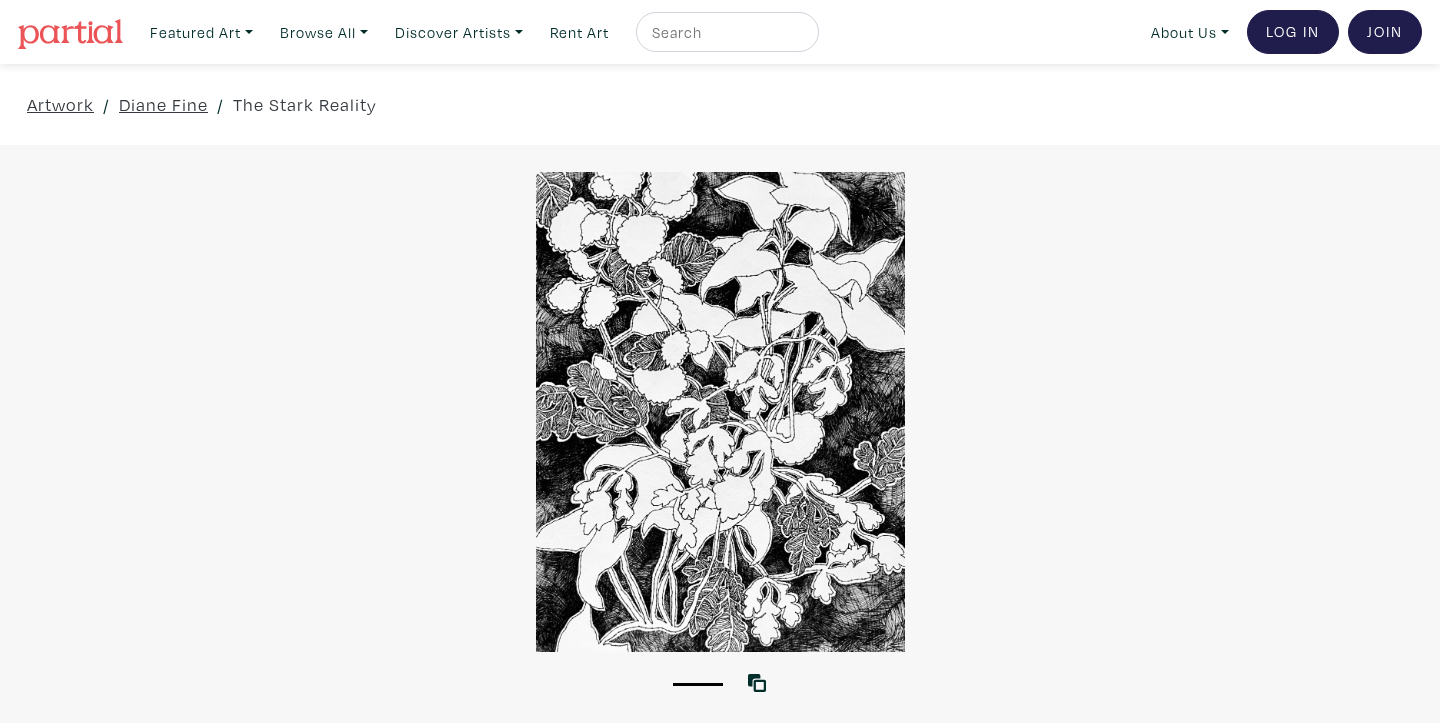 scroll, scrollTop: 0, scrollLeft: 0, axis: both 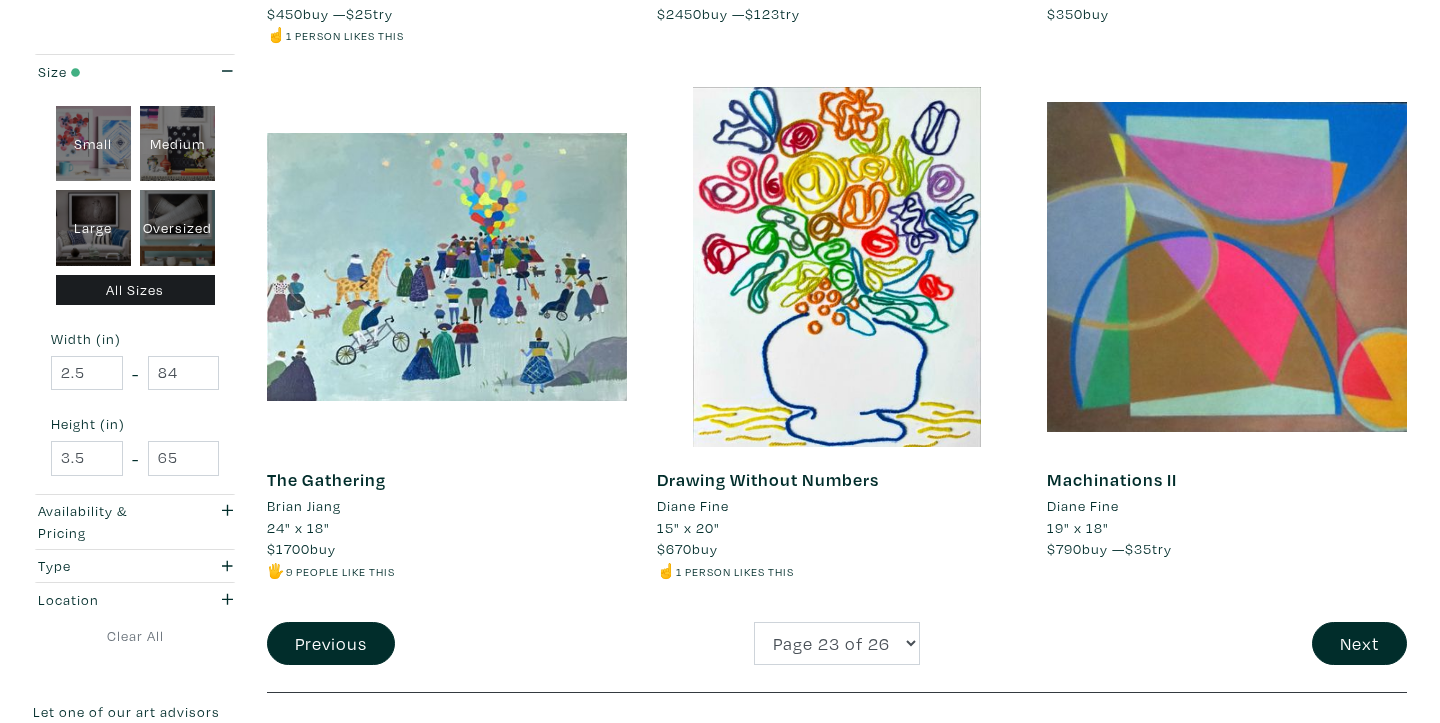 click on "Diane Fine" at bounding box center [693, 506] 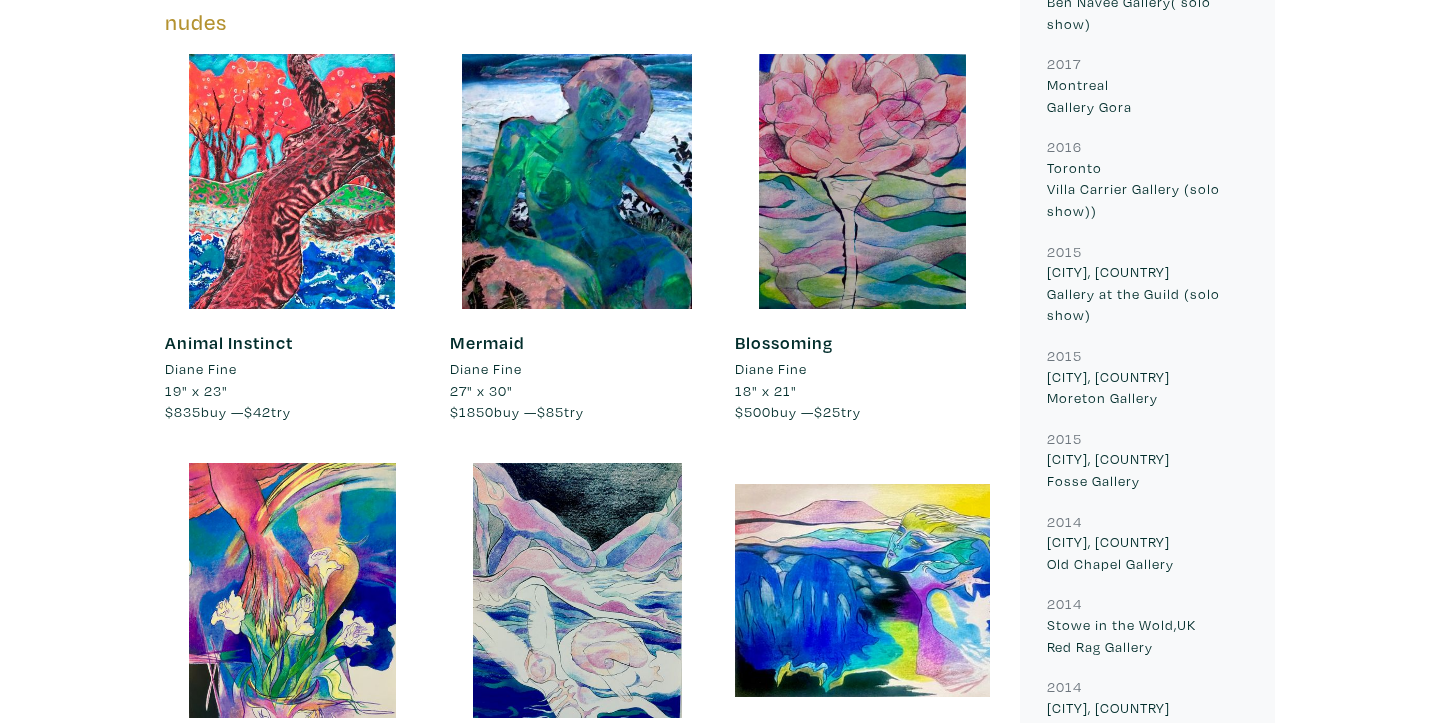 scroll, scrollTop: 3272, scrollLeft: 0, axis: vertical 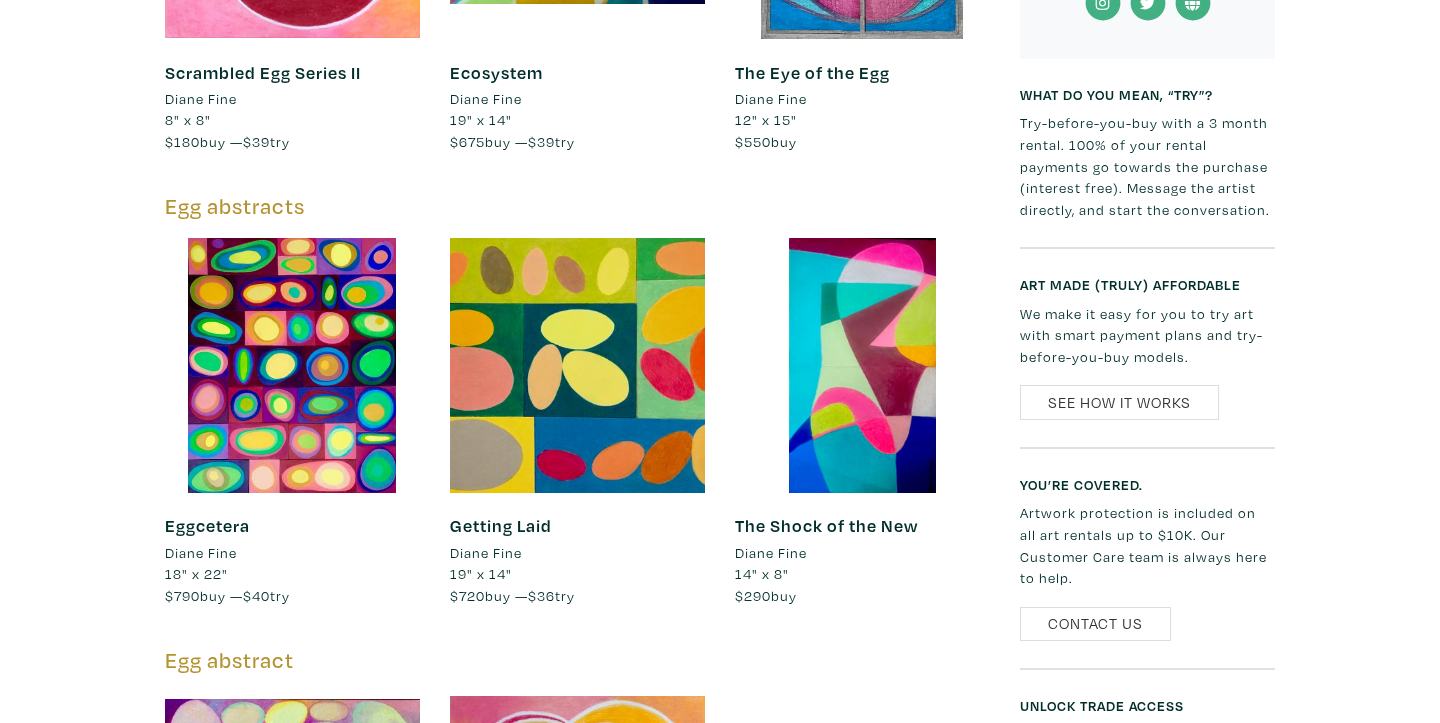 click at bounding box center (862, 365) 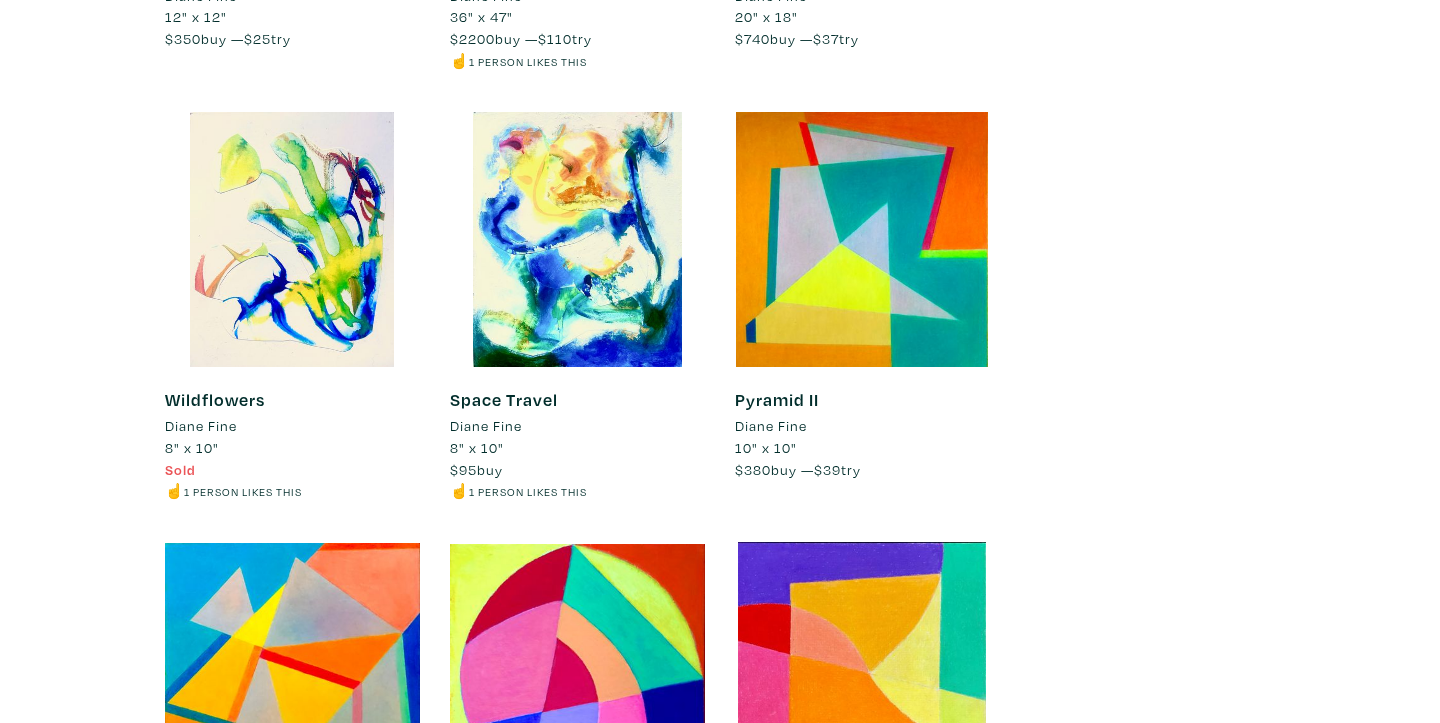 scroll, scrollTop: 4798, scrollLeft: 0, axis: vertical 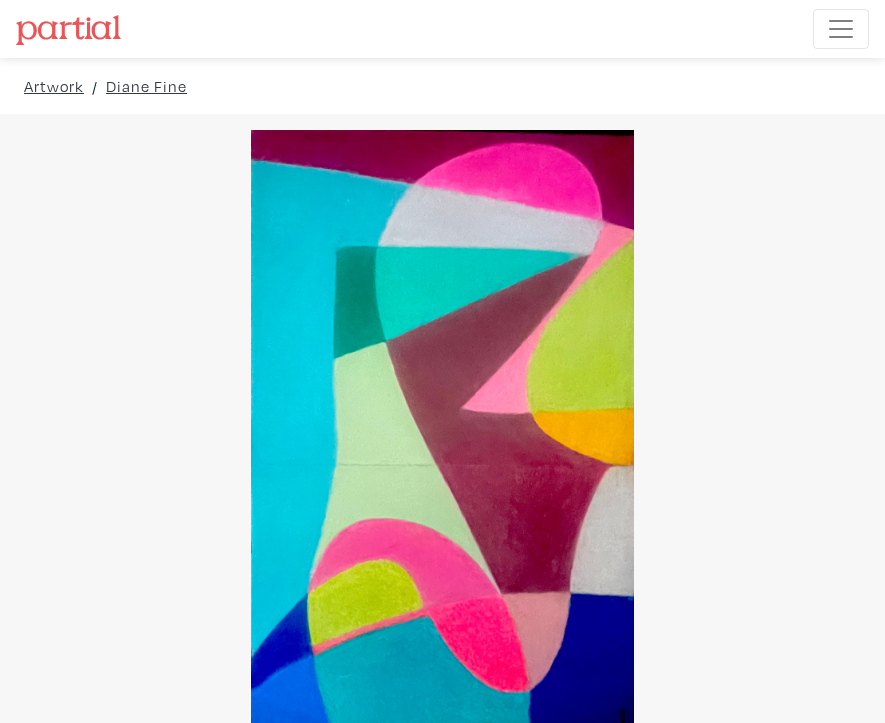 drag, startPoint x: 719, startPoint y: 374, endPoint x: 881, endPoint y: 434, distance: 172.75417 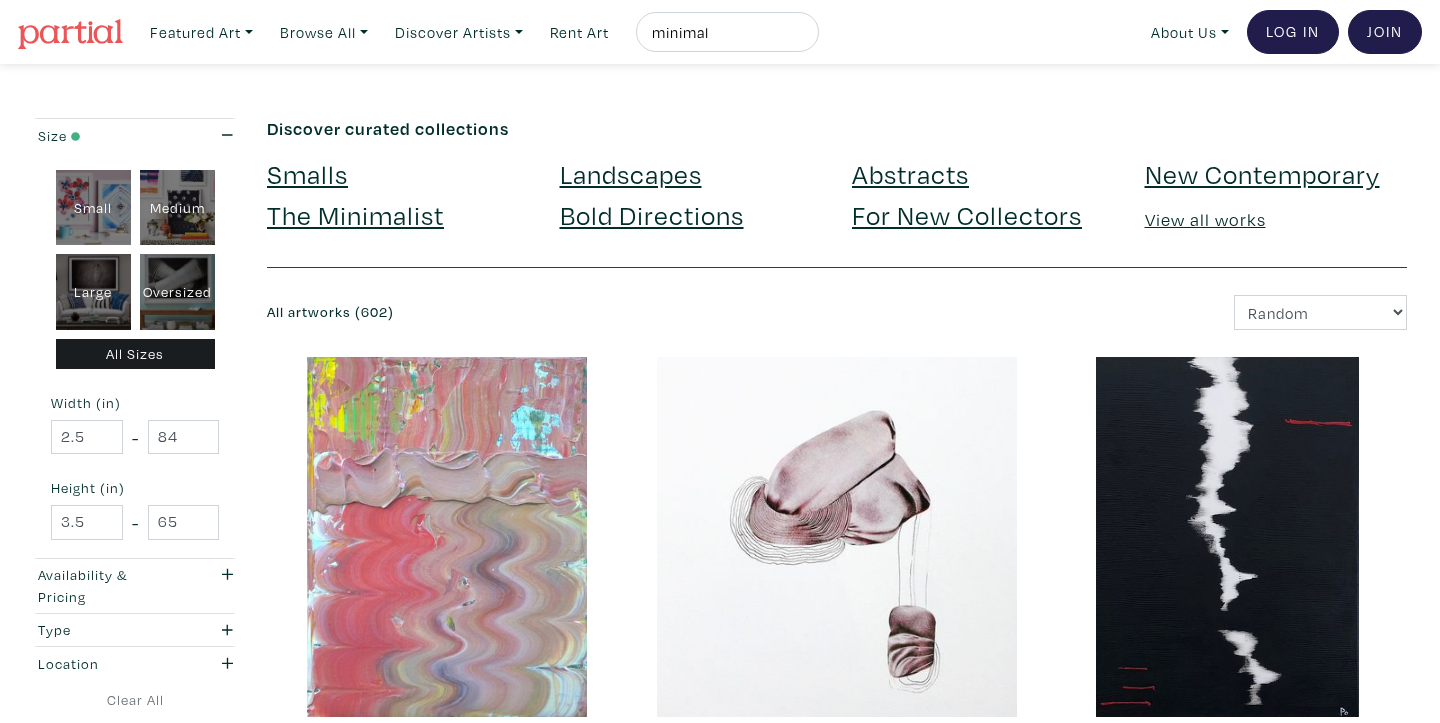 scroll, scrollTop: 3976, scrollLeft: 0, axis: vertical 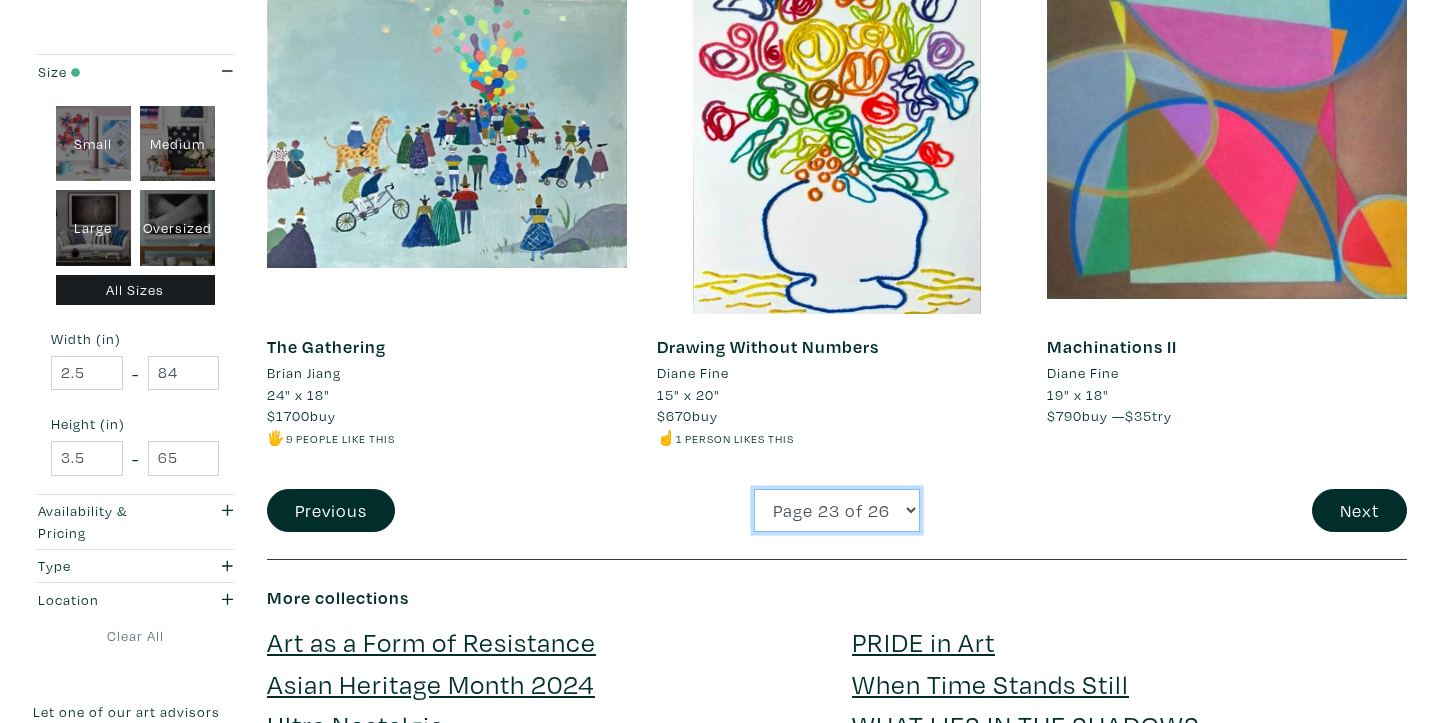 click on "Page 1 of 26
Page 2 of 26
Page 3 of 26
Page 4 of 26
Page 5 of 26
Page 6 of 26
Page 7 of 26
Page 8 of 26
Page 9 of 26
Page 10 of 26
Page 11 of 26
Page 12 of 26
Page 13 of 26
Page 14 of 26
Page 15 of 26
Page 16 of 26
Page 17 of 26
Page 18 of 26
Page 19 of 26
Page 20 of 26
Page 21 of 26
Page 22 of 26
Page 23 of 26
Page 24 of 26
Page 25 of 26
Page 26 of 26" at bounding box center [837, 510] 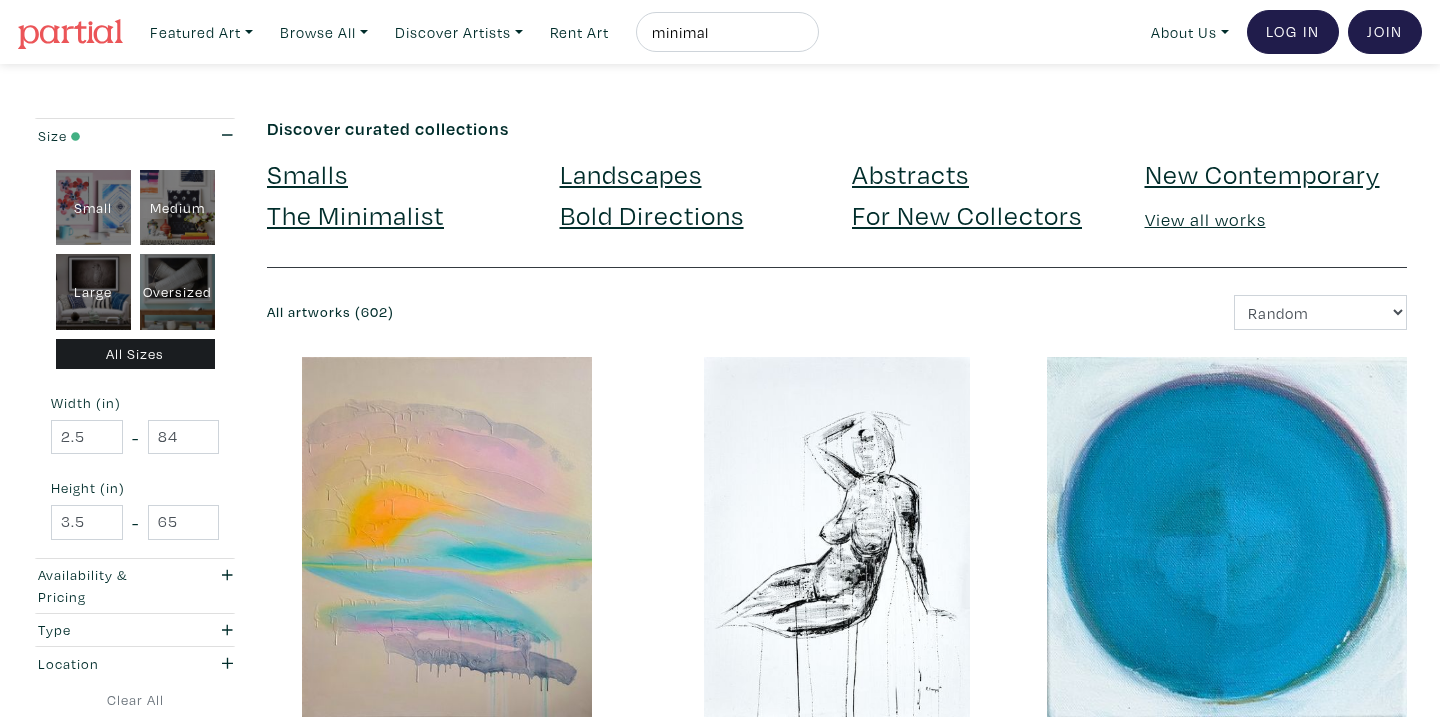 scroll, scrollTop: 0, scrollLeft: 0, axis: both 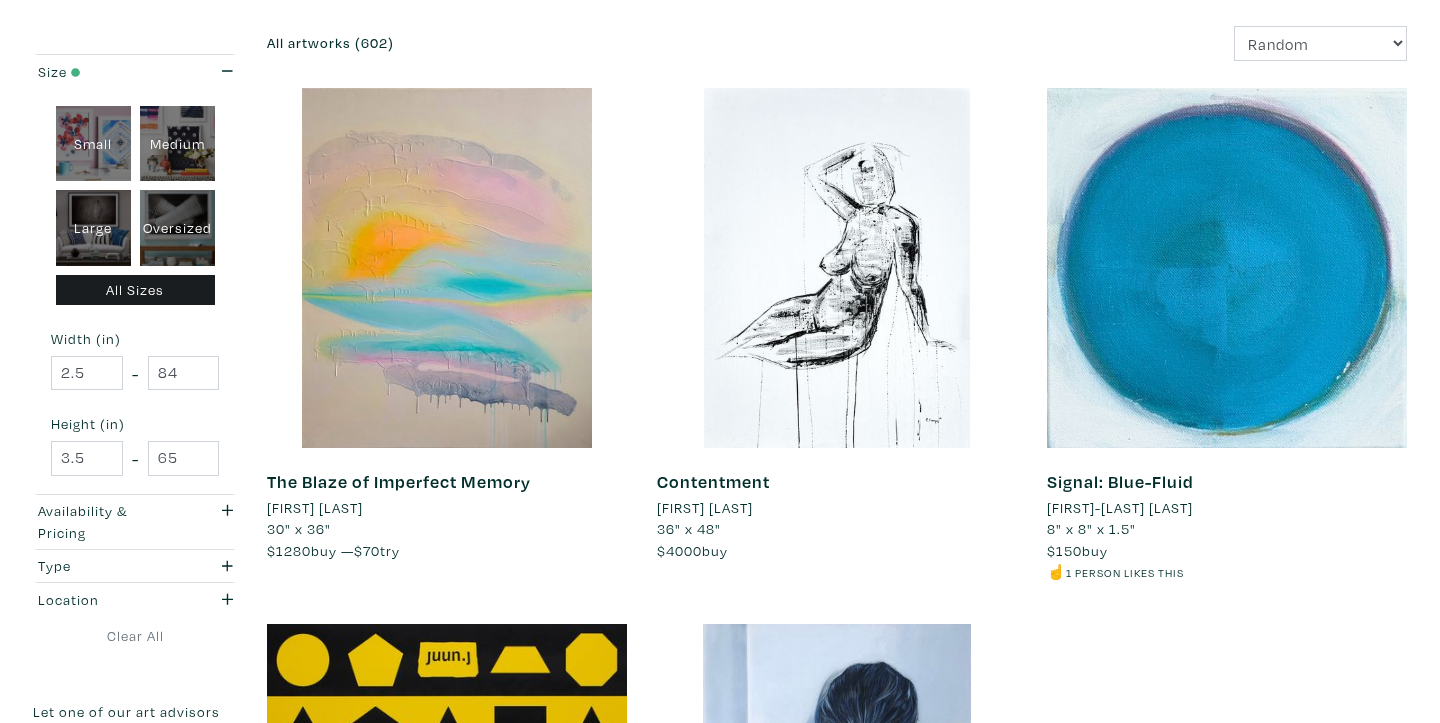 click on "Anne-Marie Olczak" at bounding box center (1120, 508) 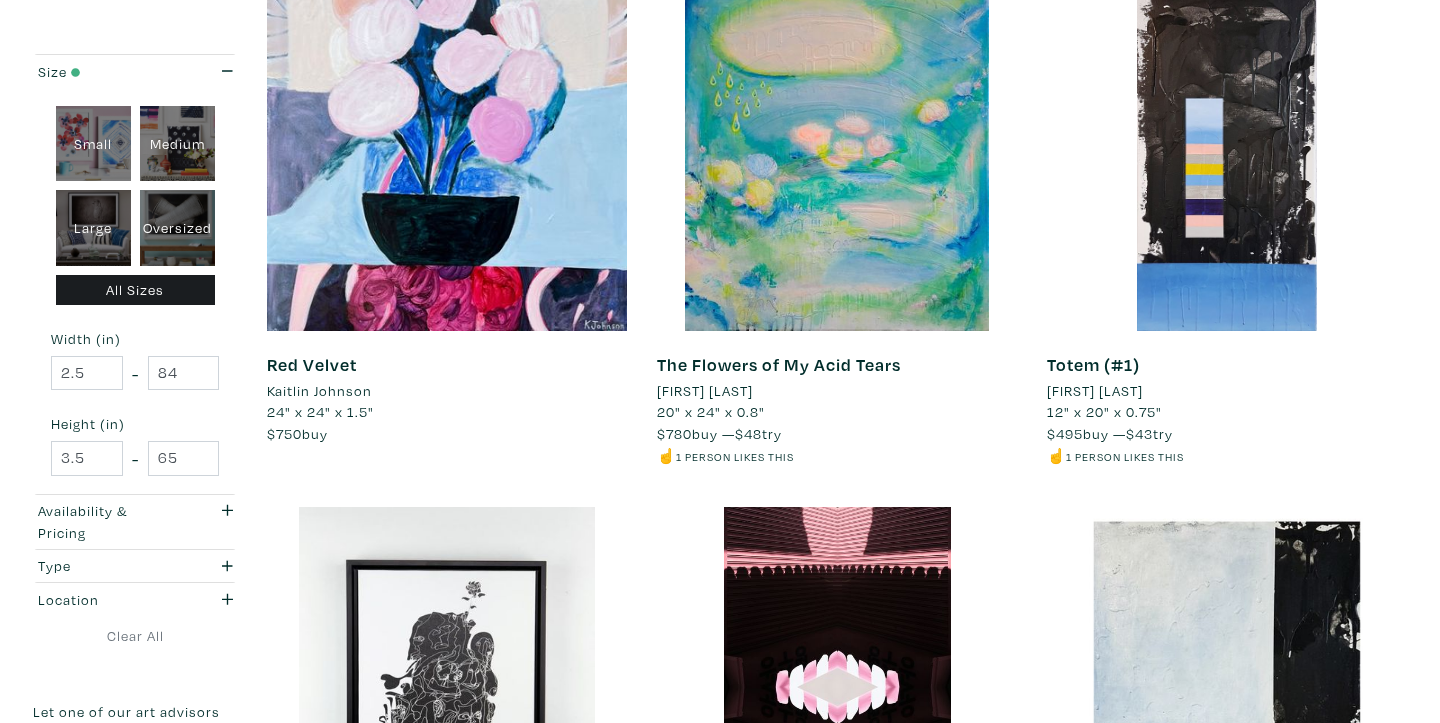 scroll, scrollTop: 1455, scrollLeft: 0, axis: vertical 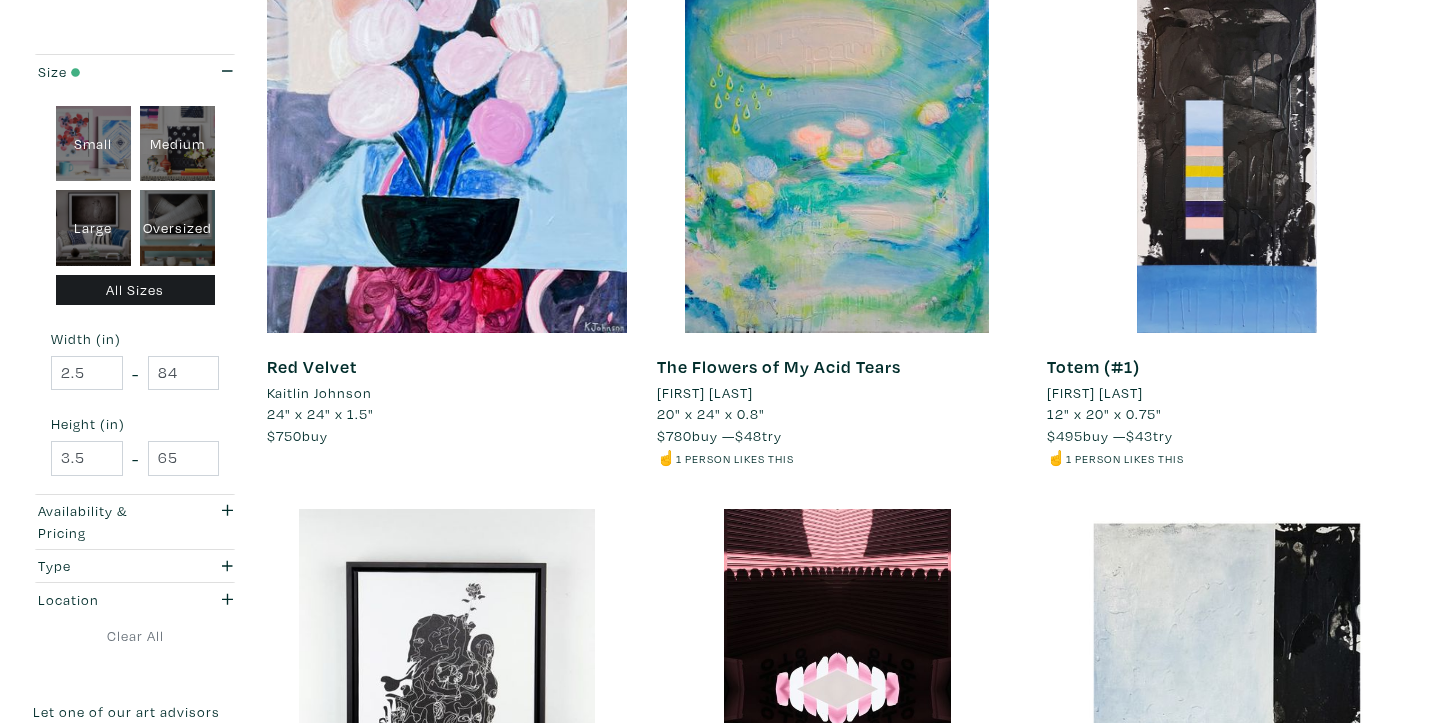 click on "Kaitlin Johnson" at bounding box center (319, 393) 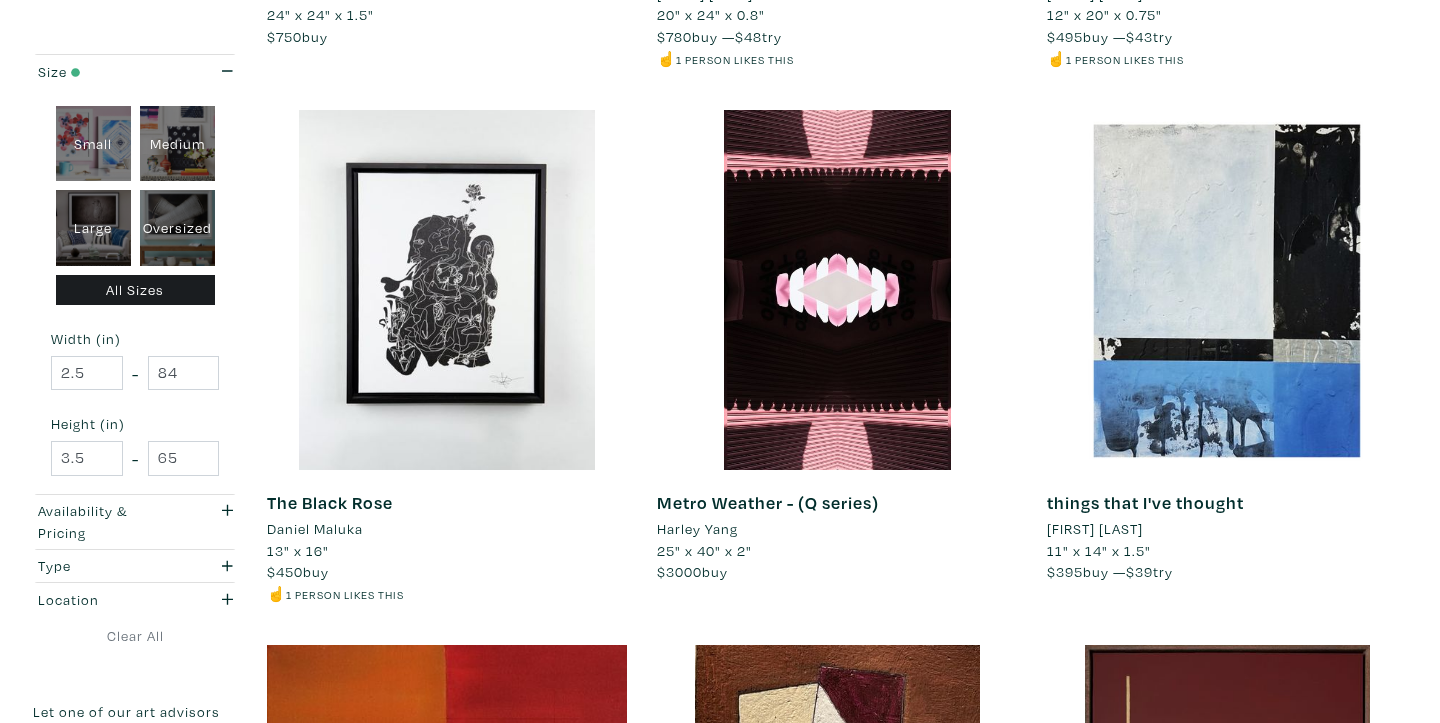 scroll, scrollTop: 1857, scrollLeft: 0, axis: vertical 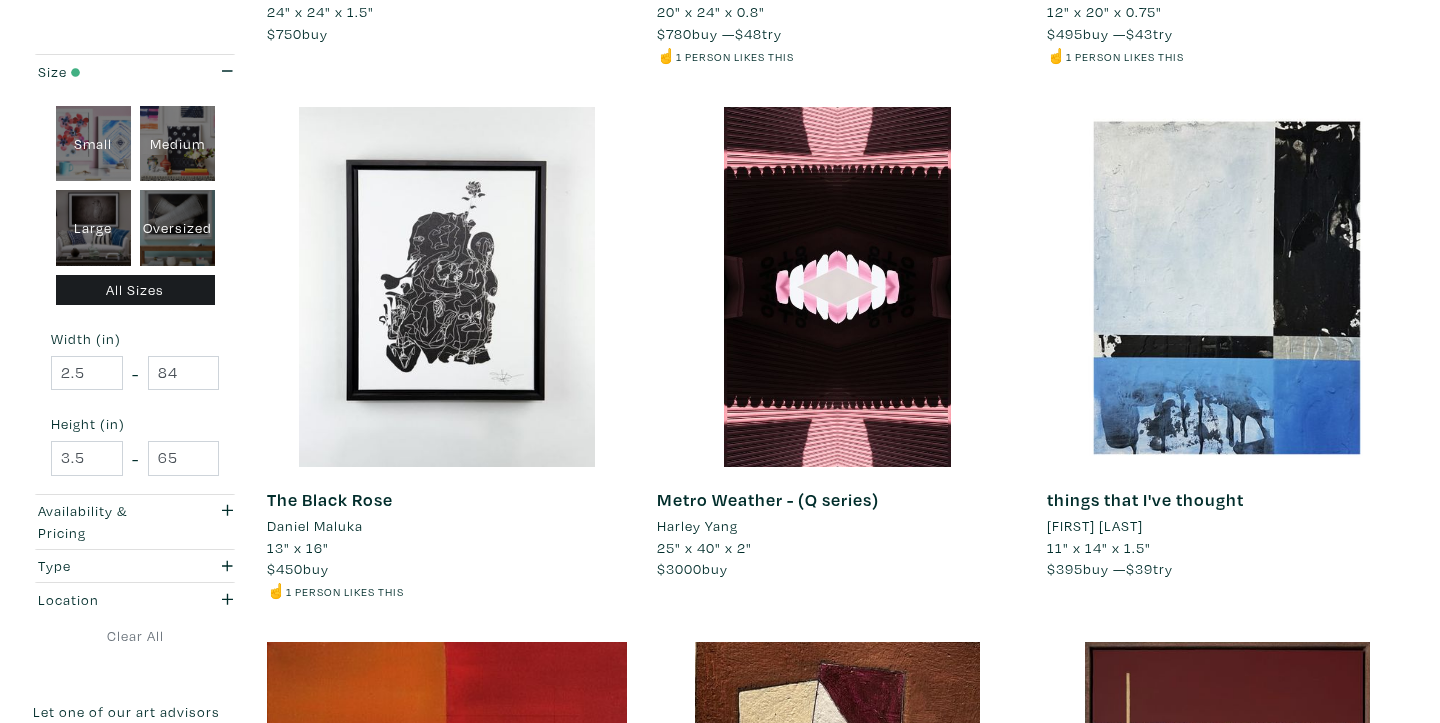 click on "Daniel  Maluka" at bounding box center (315, 526) 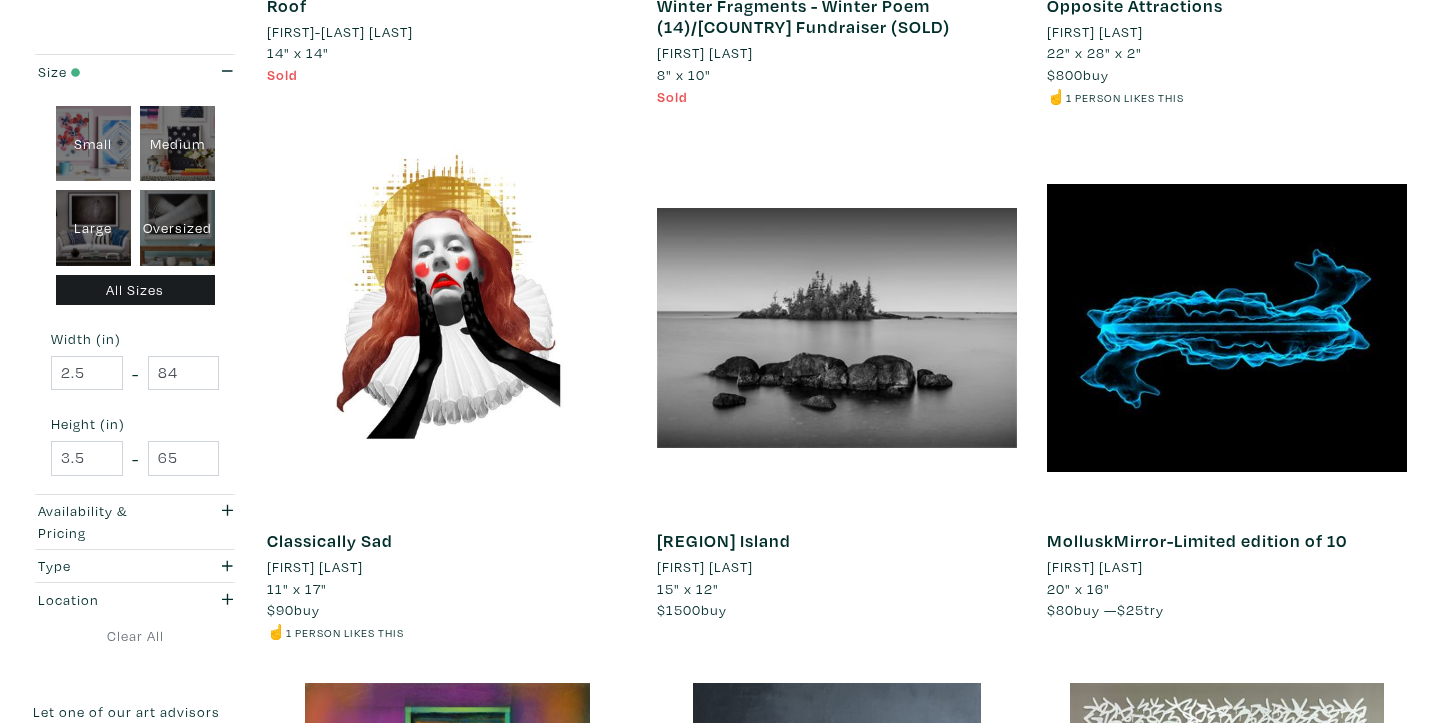 scroll, scrollTop: 2946, scrollLeft: 0, axis: vertical 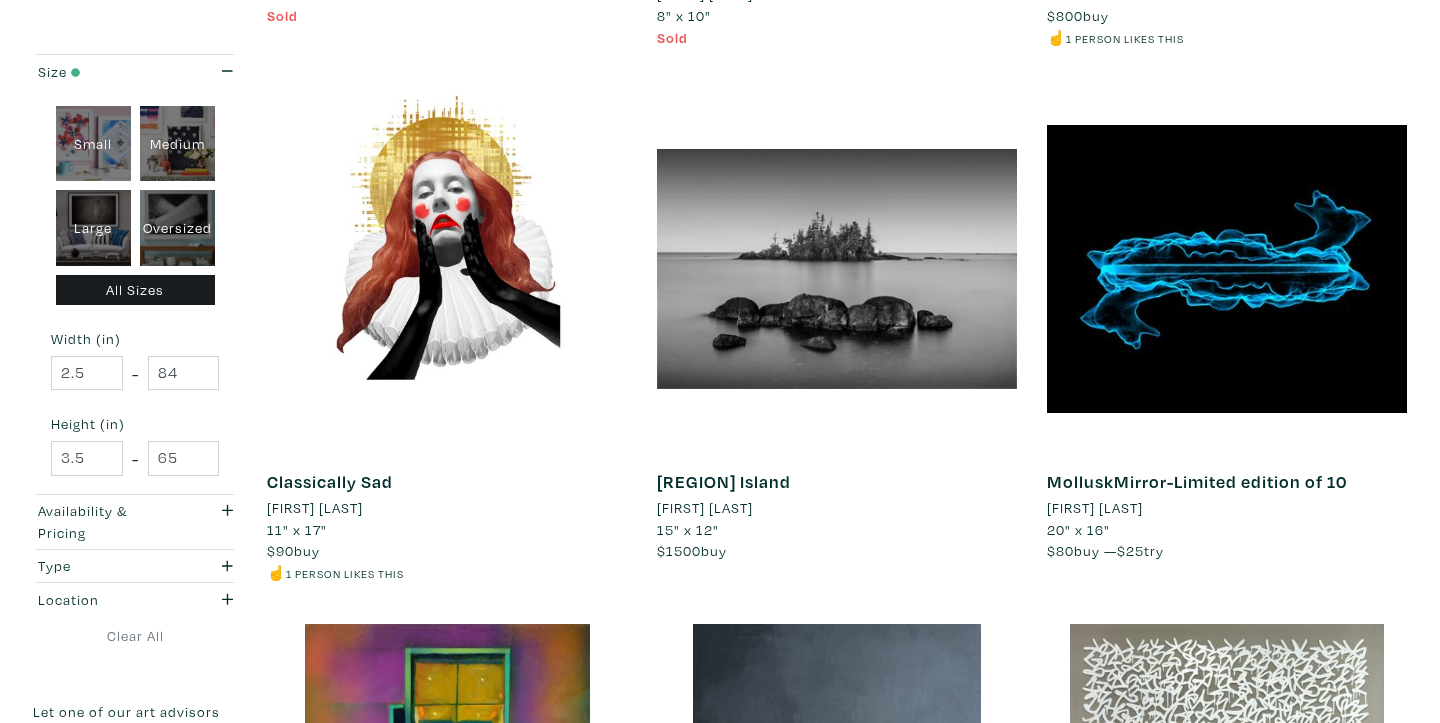 click on "Callie DeWees" at bounding box center [315, 508] 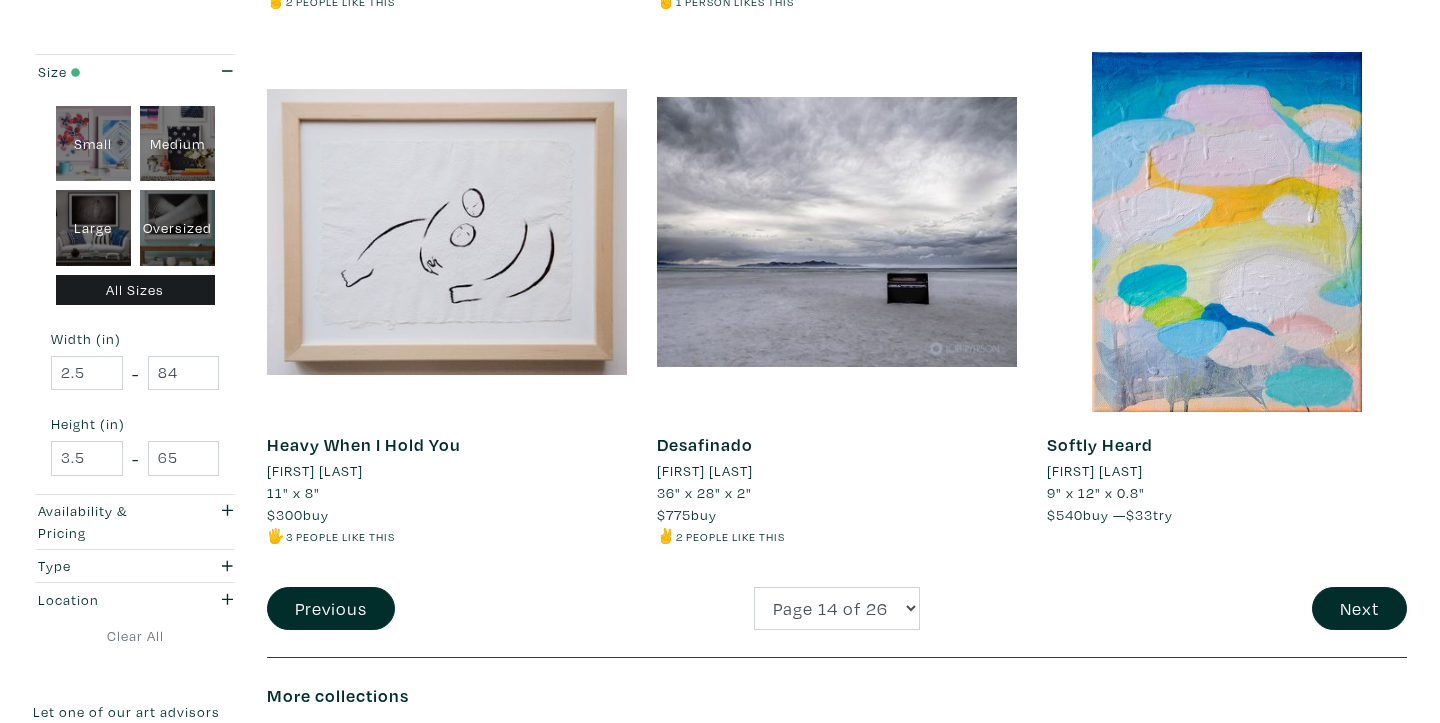 scroll, scrollTop: 4055, scrollLeft: 0, axis: vertical 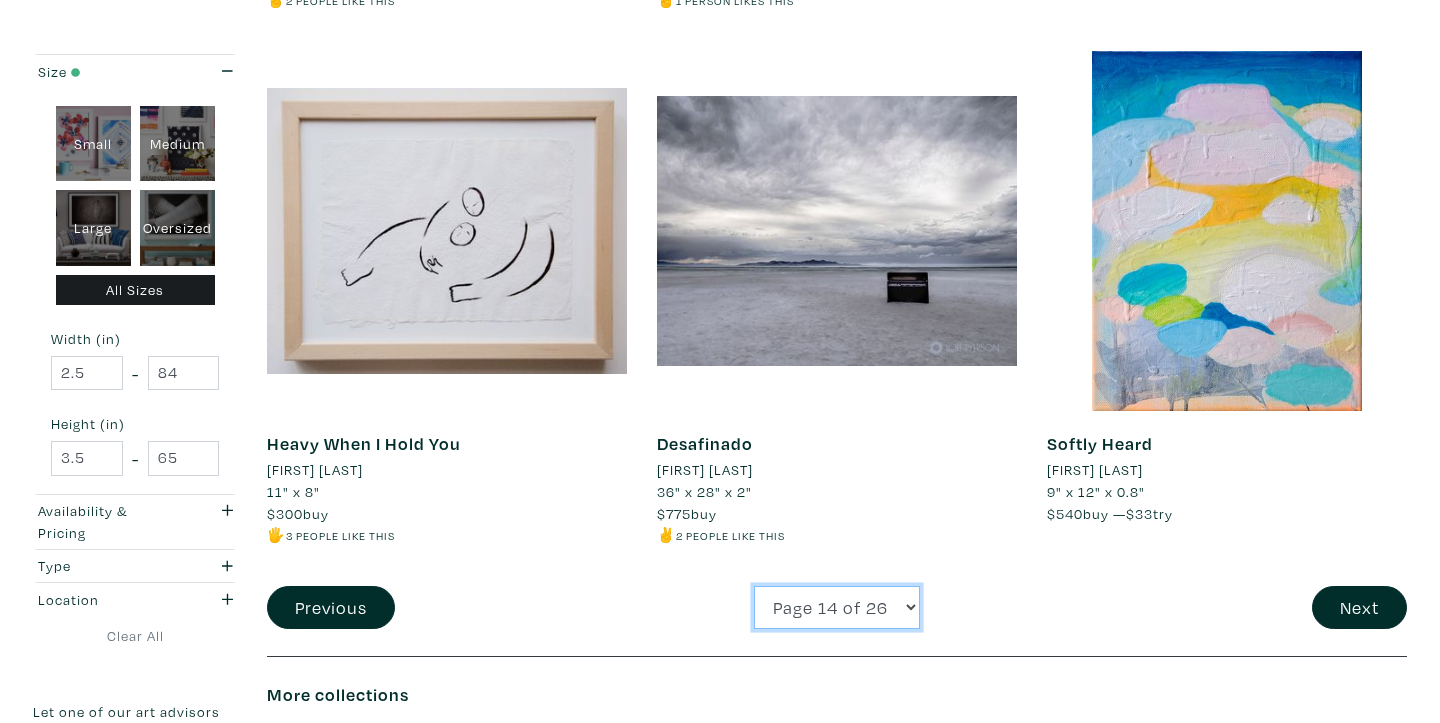 click on "Page 1 of 26
Page 2 of 26
Page 3 of 26
Page 4 of 26
Page 5 of 26
Page 6 of 26
Page 7 of 26
Page 8 of 26
Page 9 of 26
Page 10 of 26
Page 11 of 26
Page 12 of 26
Page 13 of 26
Page 14 of 26
Page 15 of 26
Page 16 of 26
Page 17 of 26
Page 18 of 26
Page 19 of 26
Page 20 of 26
Page 21 of 26
Page 22 of 26
Page 23 of 26
Page 24 of 26
Page 25 of 26
Page 26 of 26" at bounding box center [837, 607] 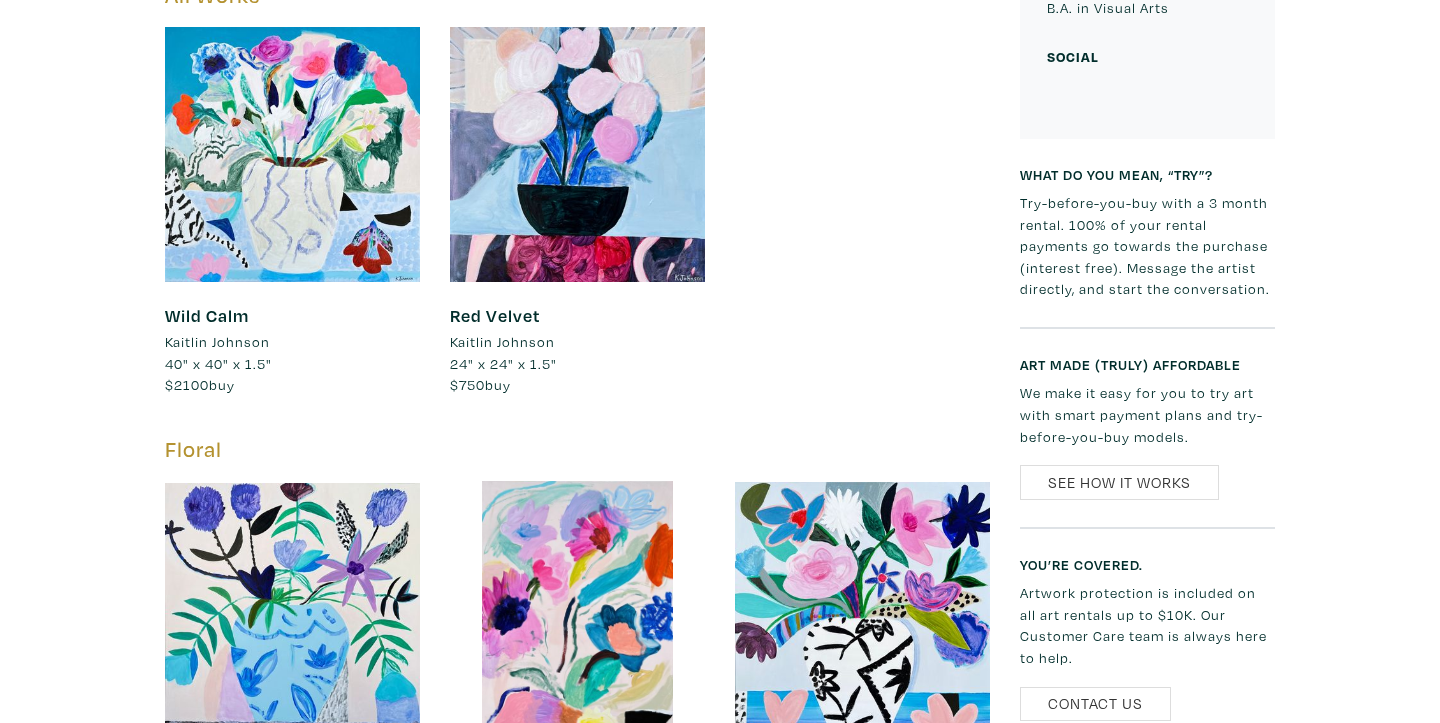 scroll, scrollTop: 0, scrollLeft: 0, axis: both 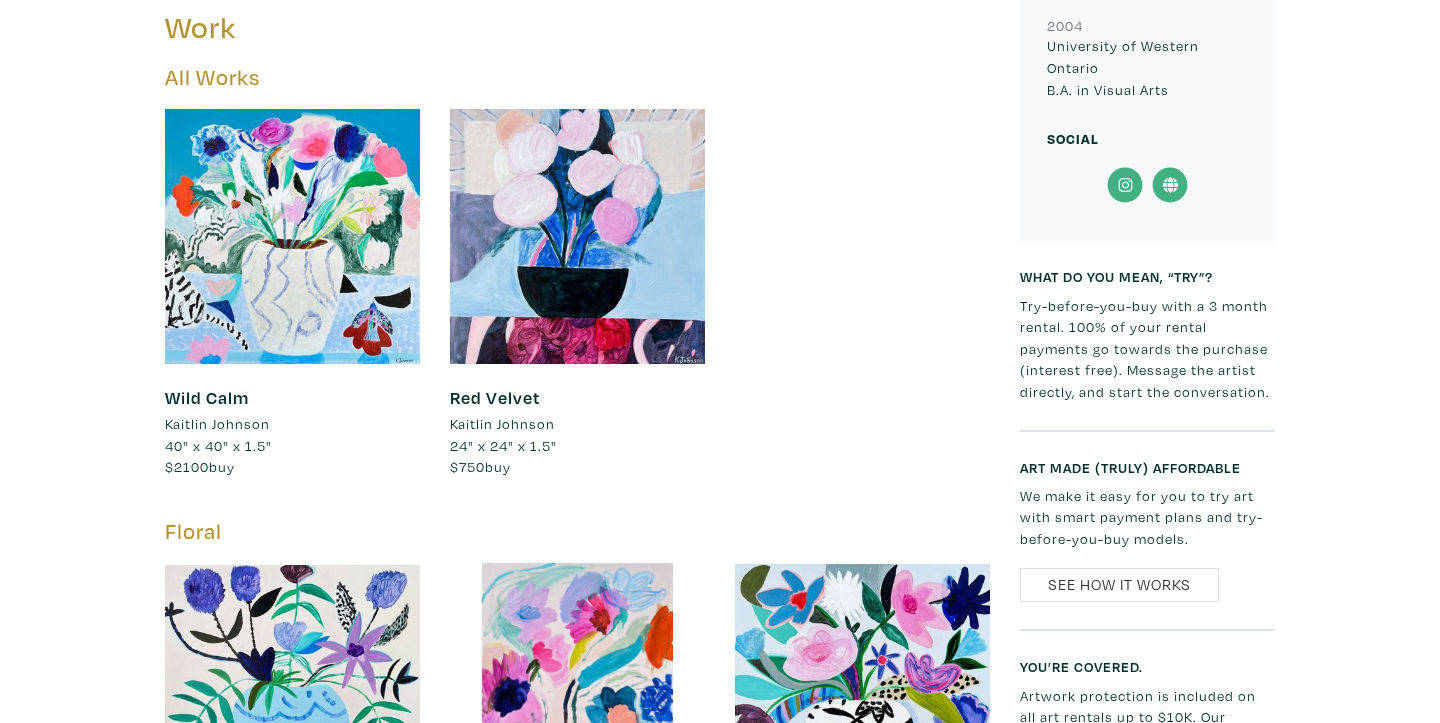 click at bounding box center (577, 236) 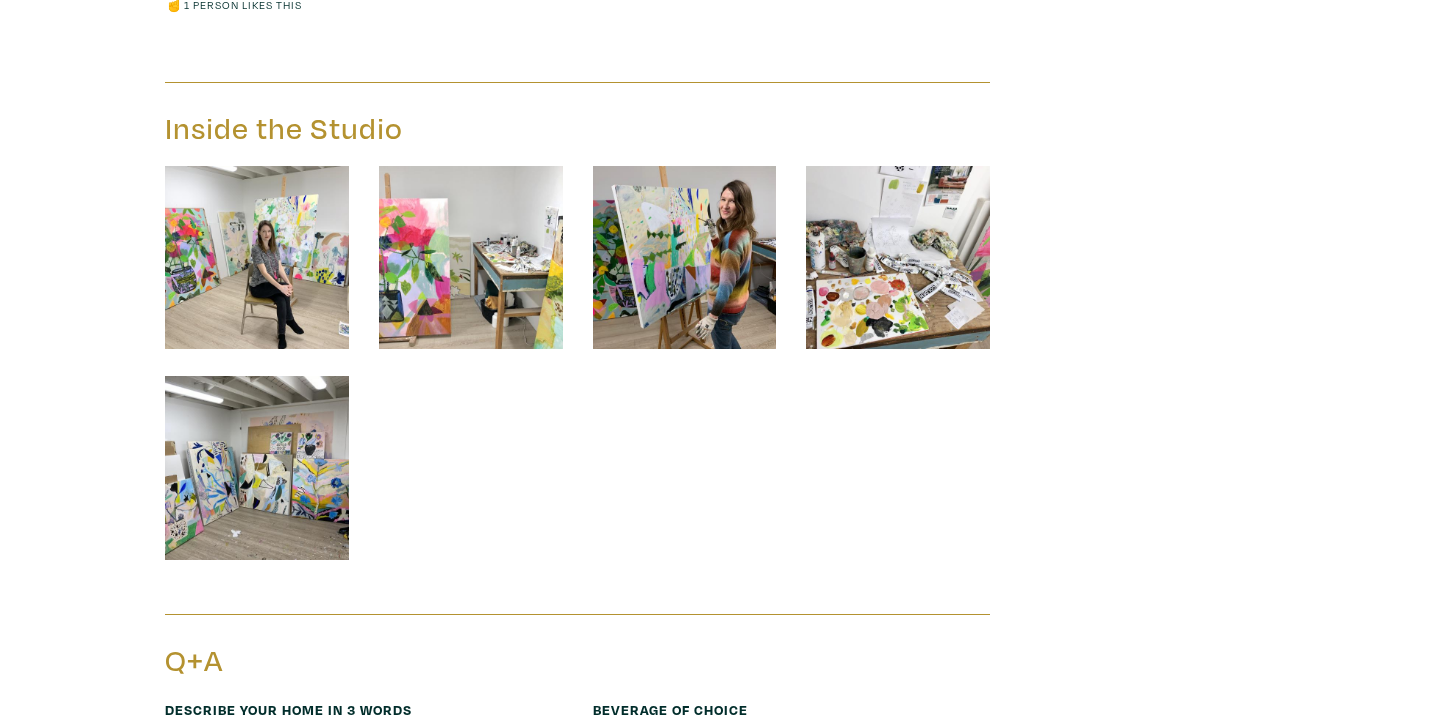 scroll, scrollTop: 2736, scrollLeft: 0, axis: vertical 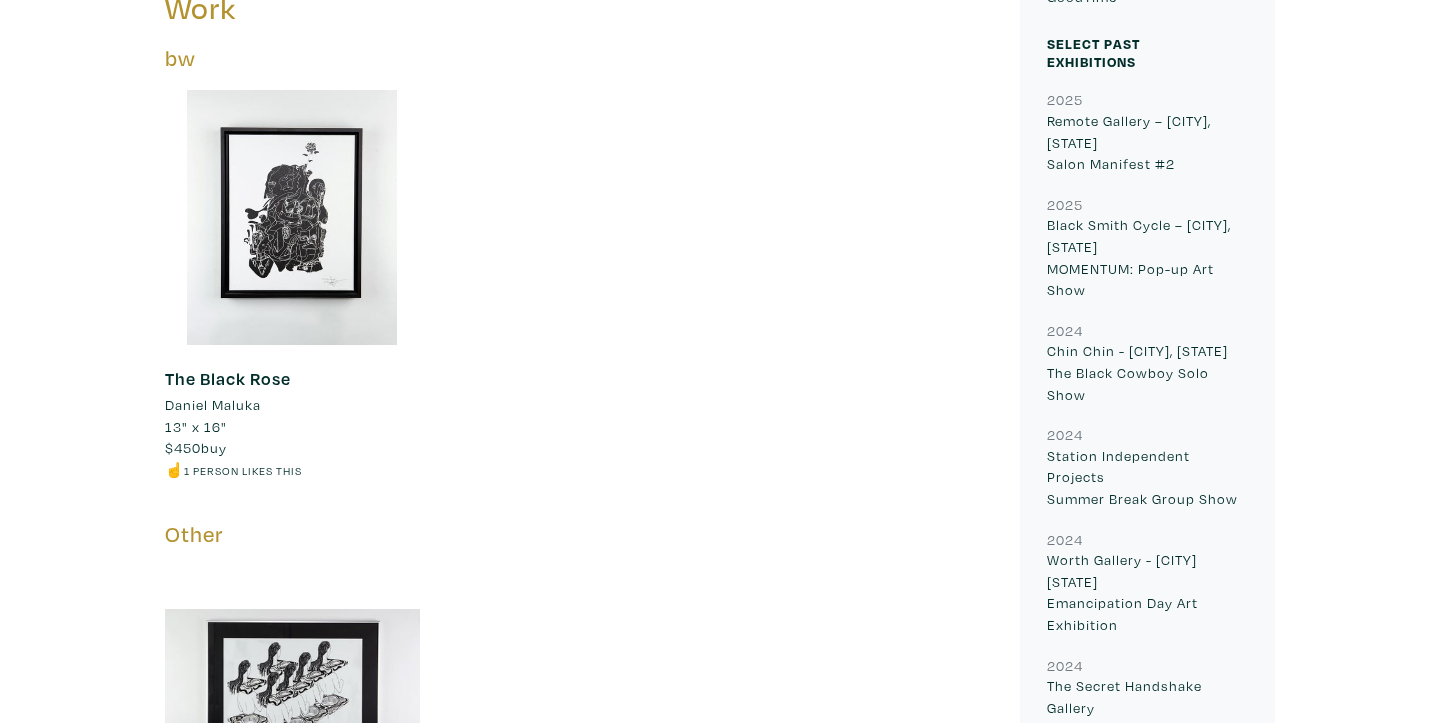 click at bounding box center (292, 217) 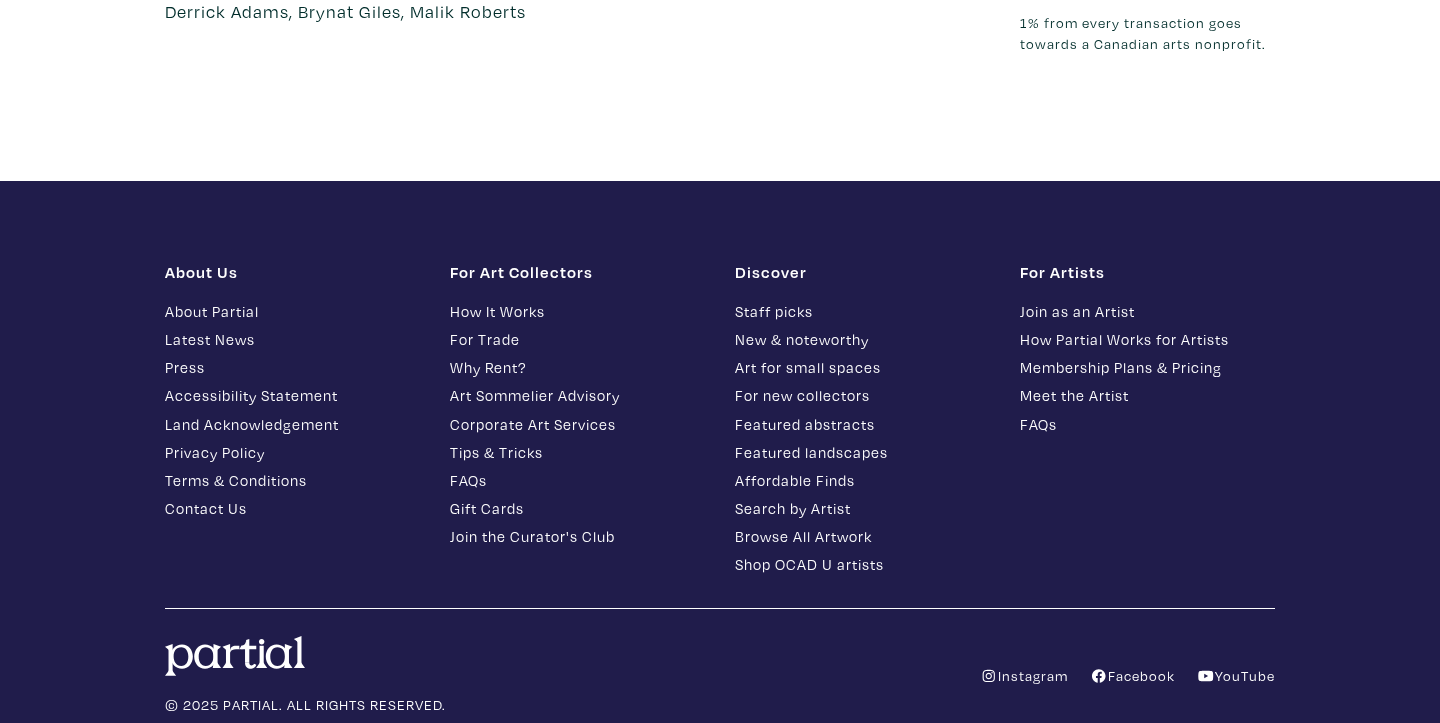 scroll, scrollTop: 5673, scrollLeft: 0, axis: vertical 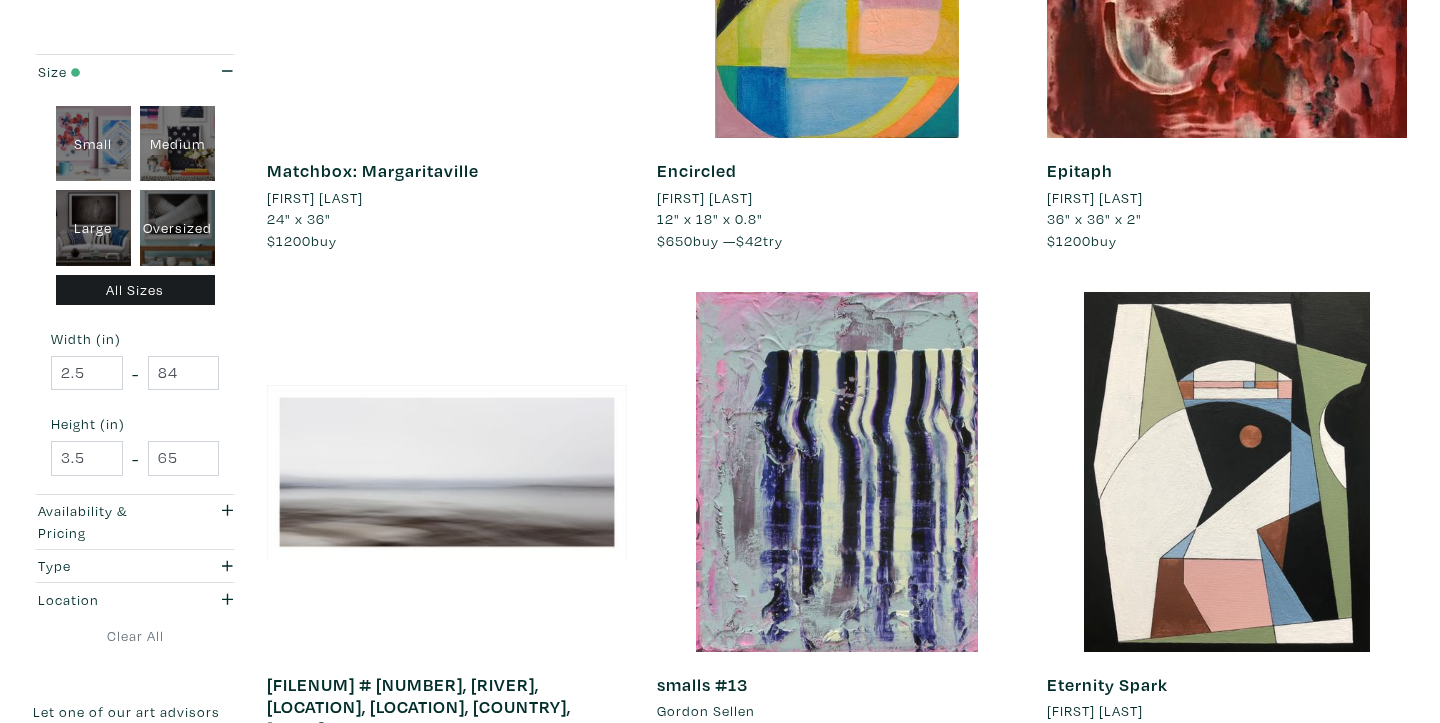 click on "[FIRST] [LAST]" at bounding box center (1095, 198) 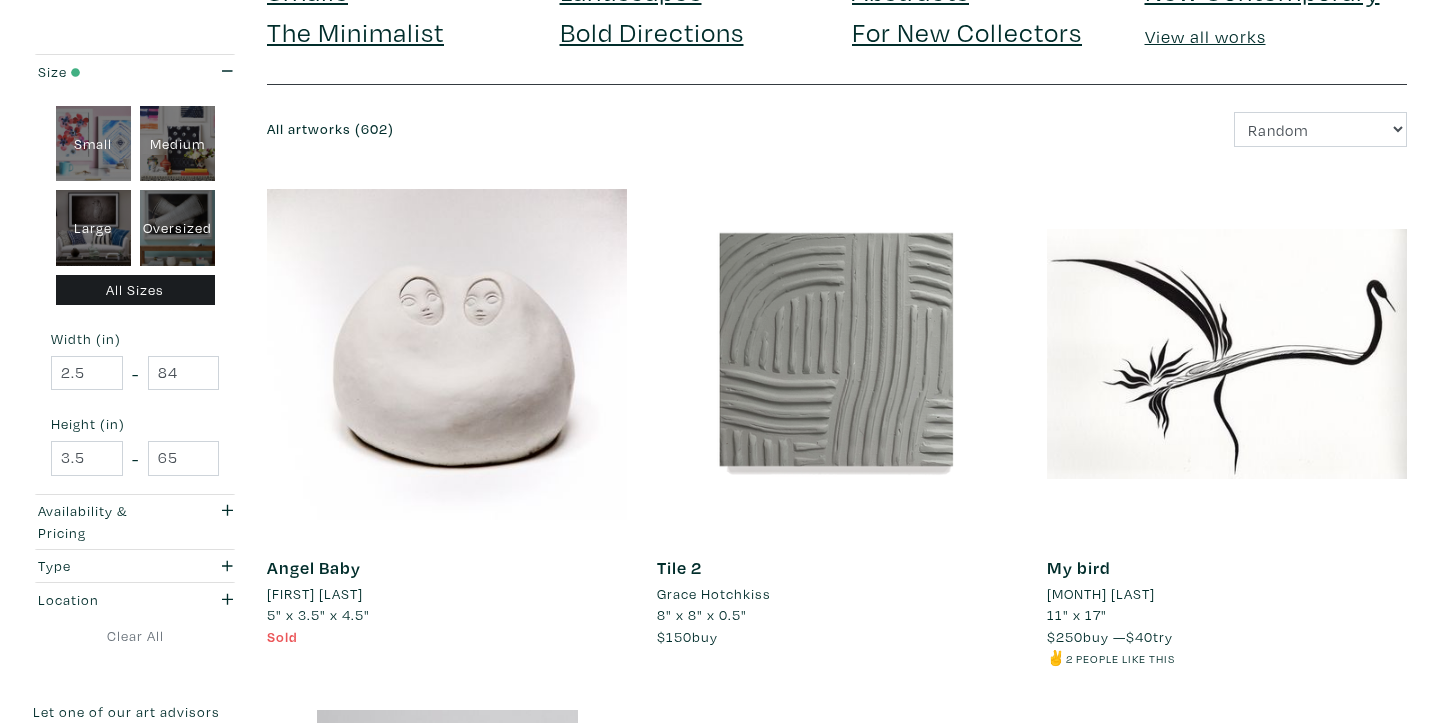 scroll, scrollTop: 0, scrollLeft: 0, axis: both 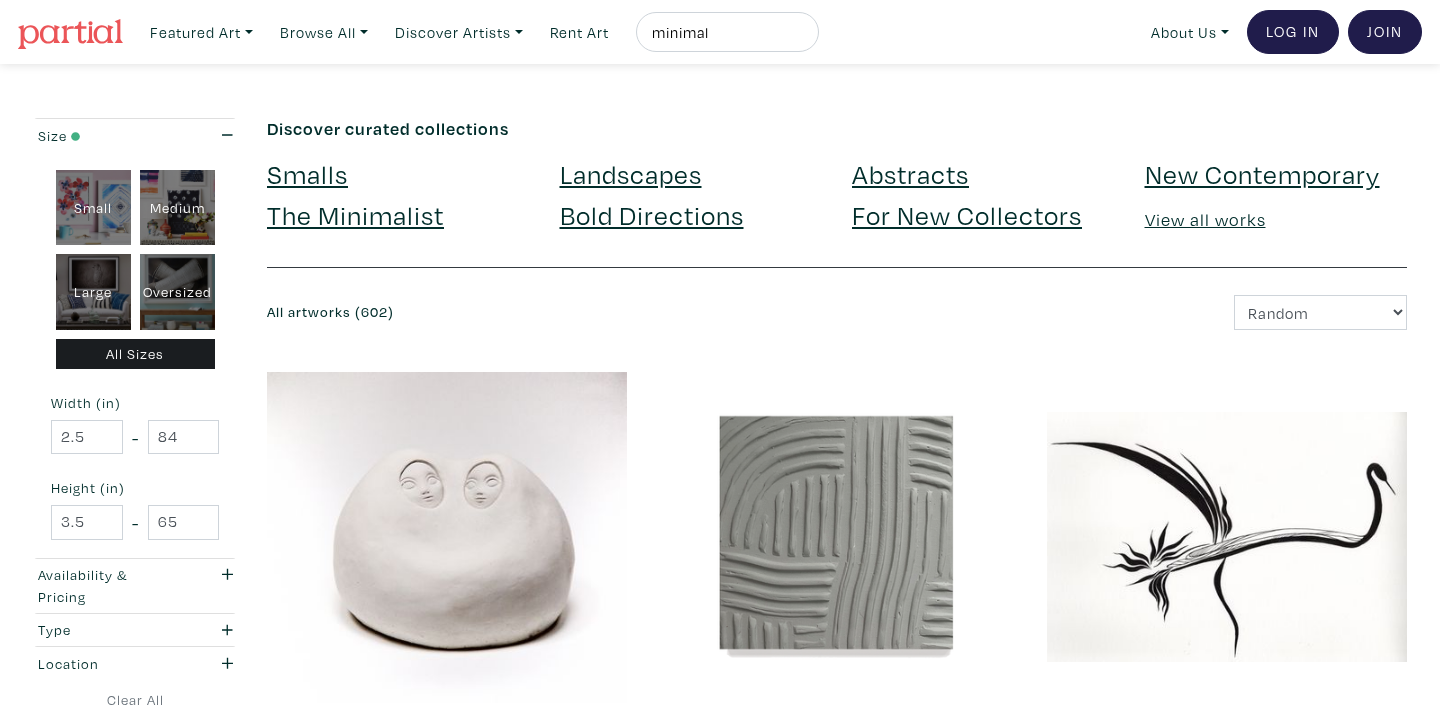click on "Oversized" at bounding box center (177, 292) 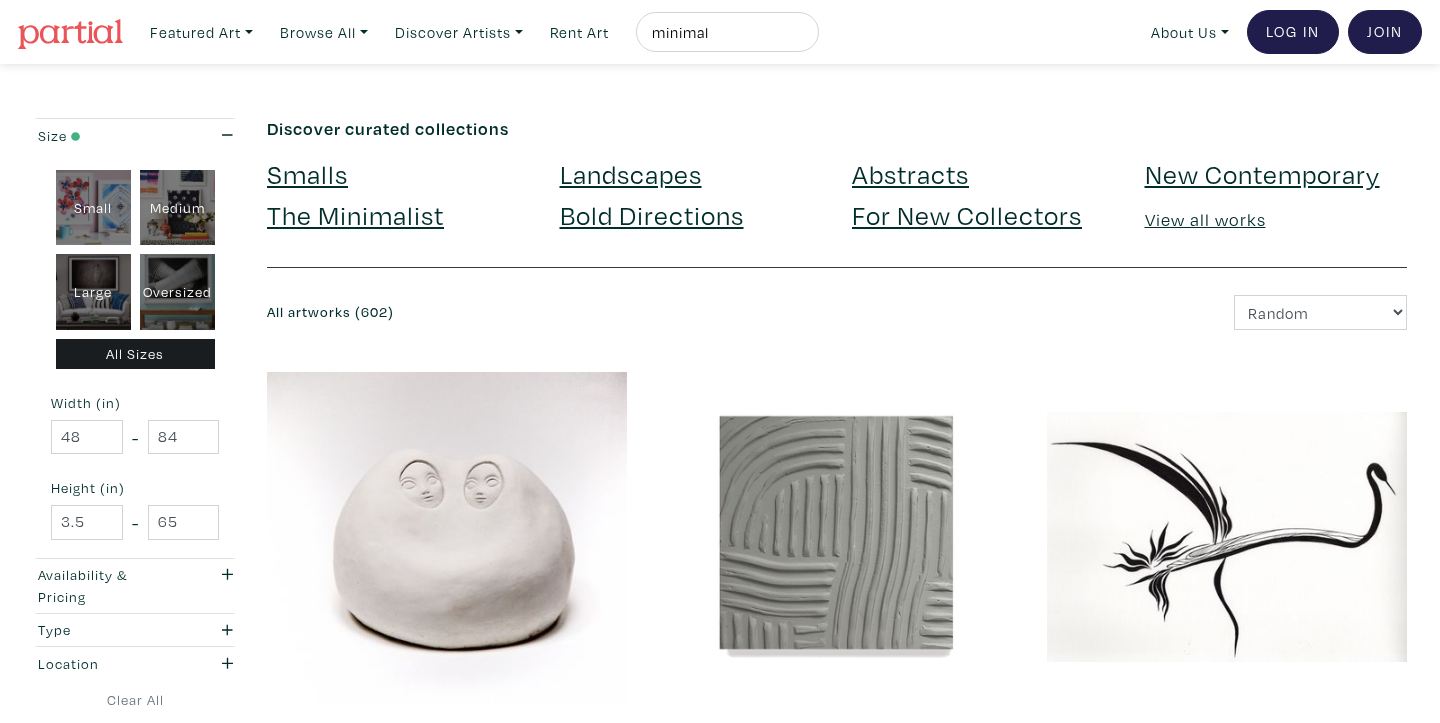 type on "48" 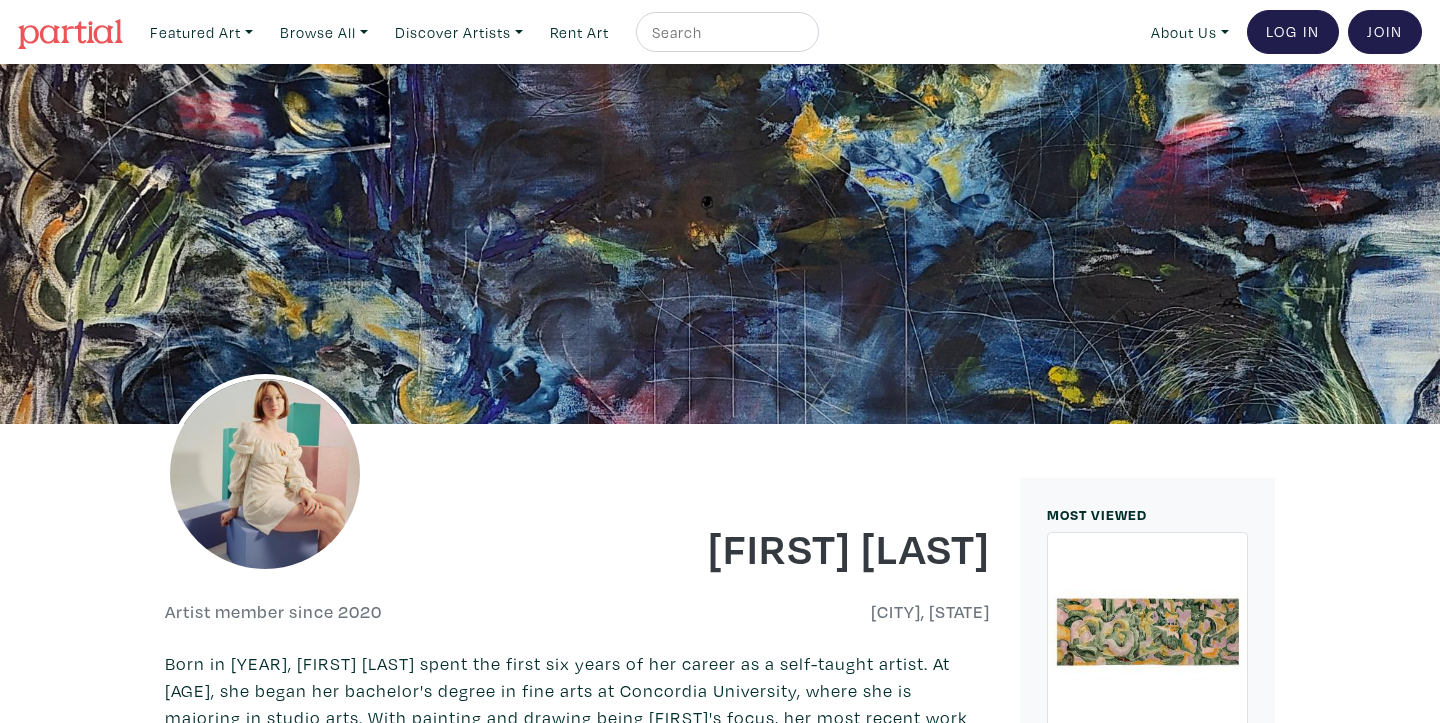 scroll, scrollTop: 1084, scrollLeft: 0, axis: vertical 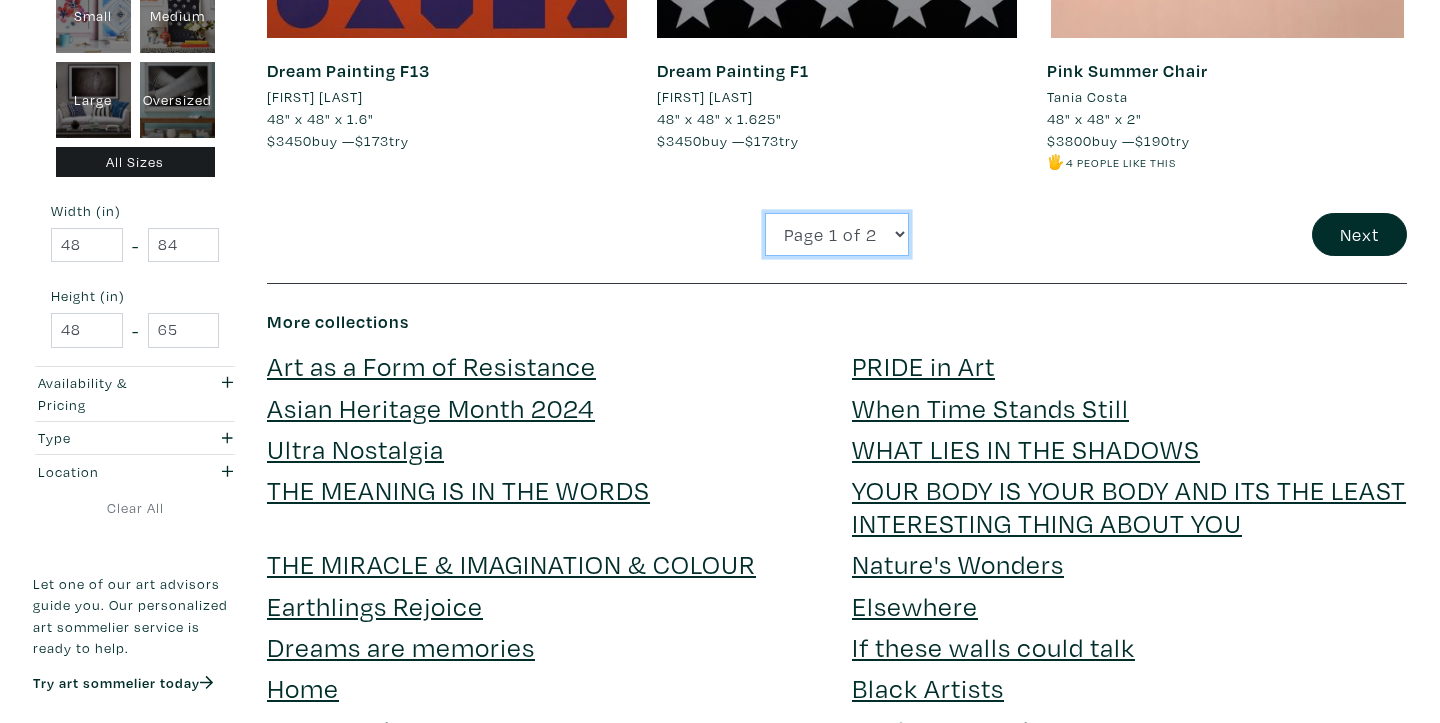 click on "Page 1 of 2
Page 2 of 2" at bounding box center [837, 234] 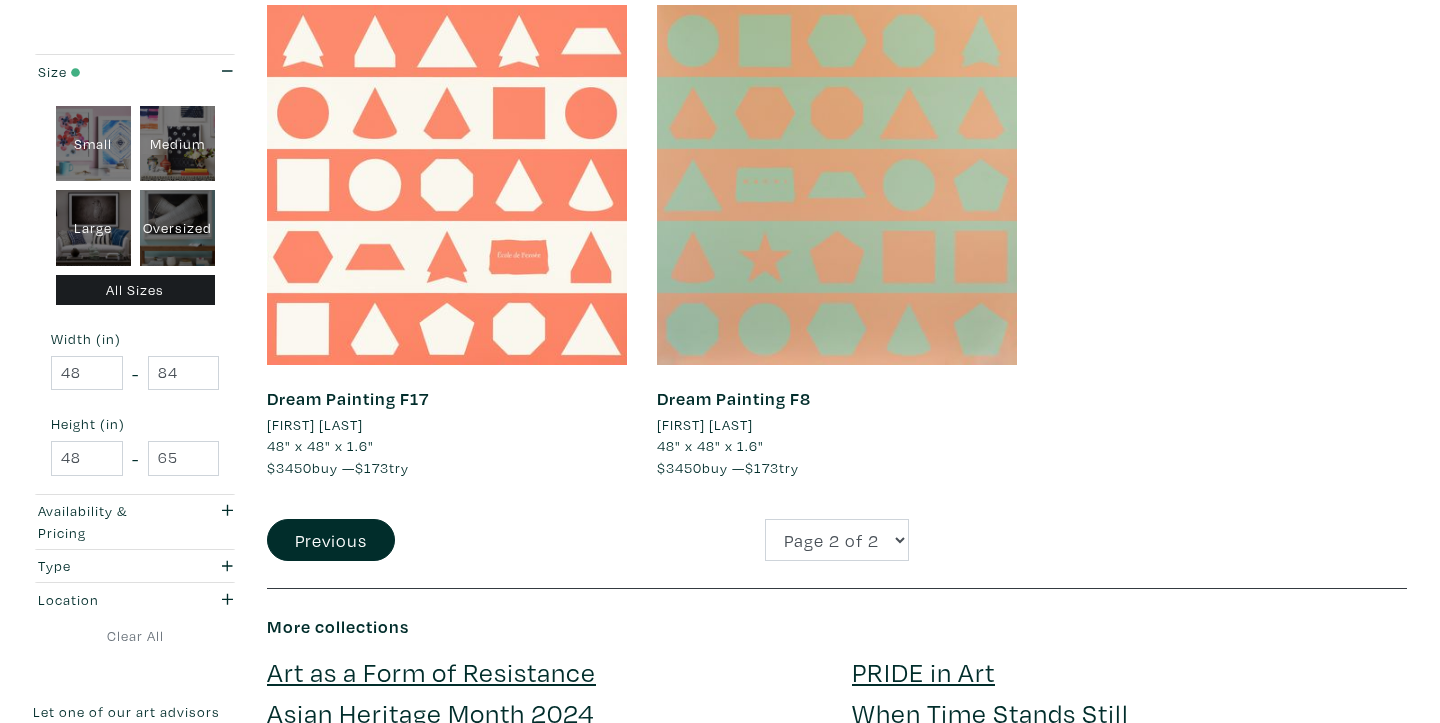 scroll, scrollTop: 405, scrollLeft: 0, axis: vertical 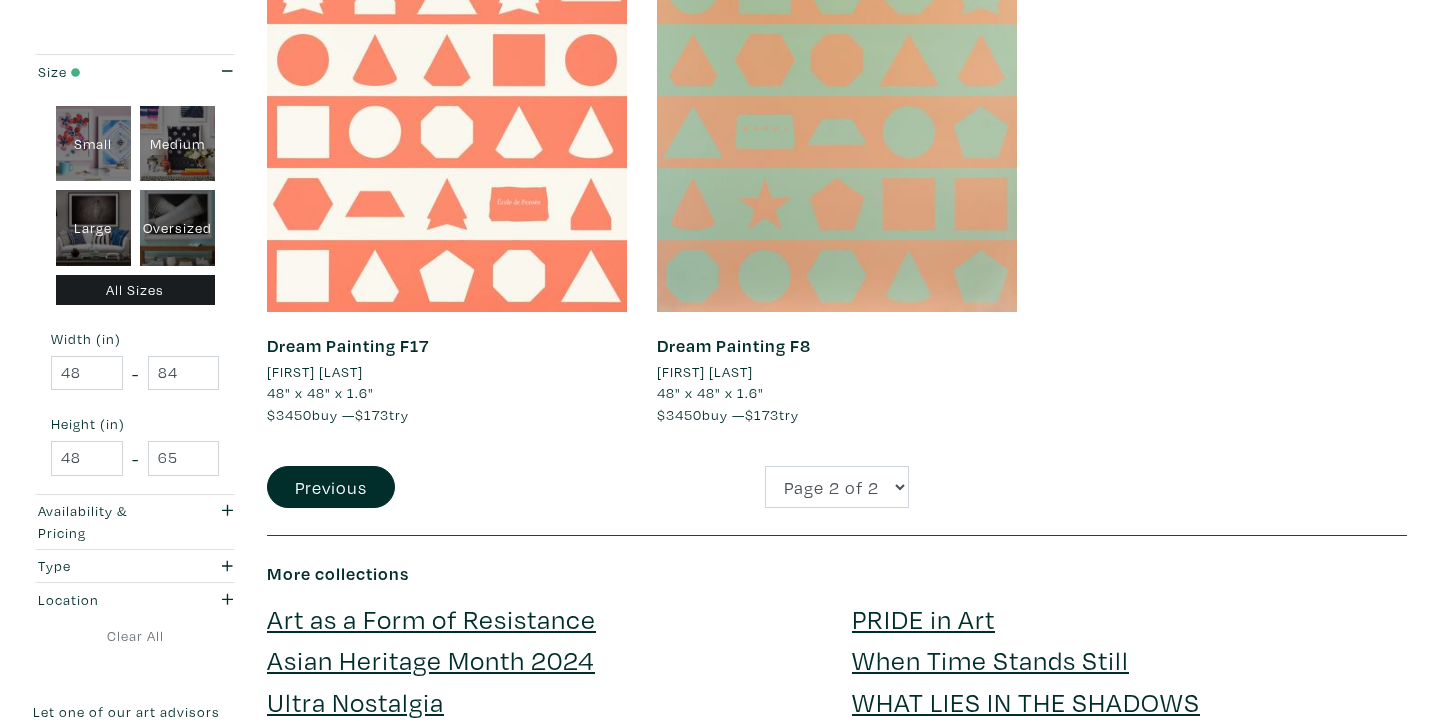 click on "Large" at bounding box center [93, 228] 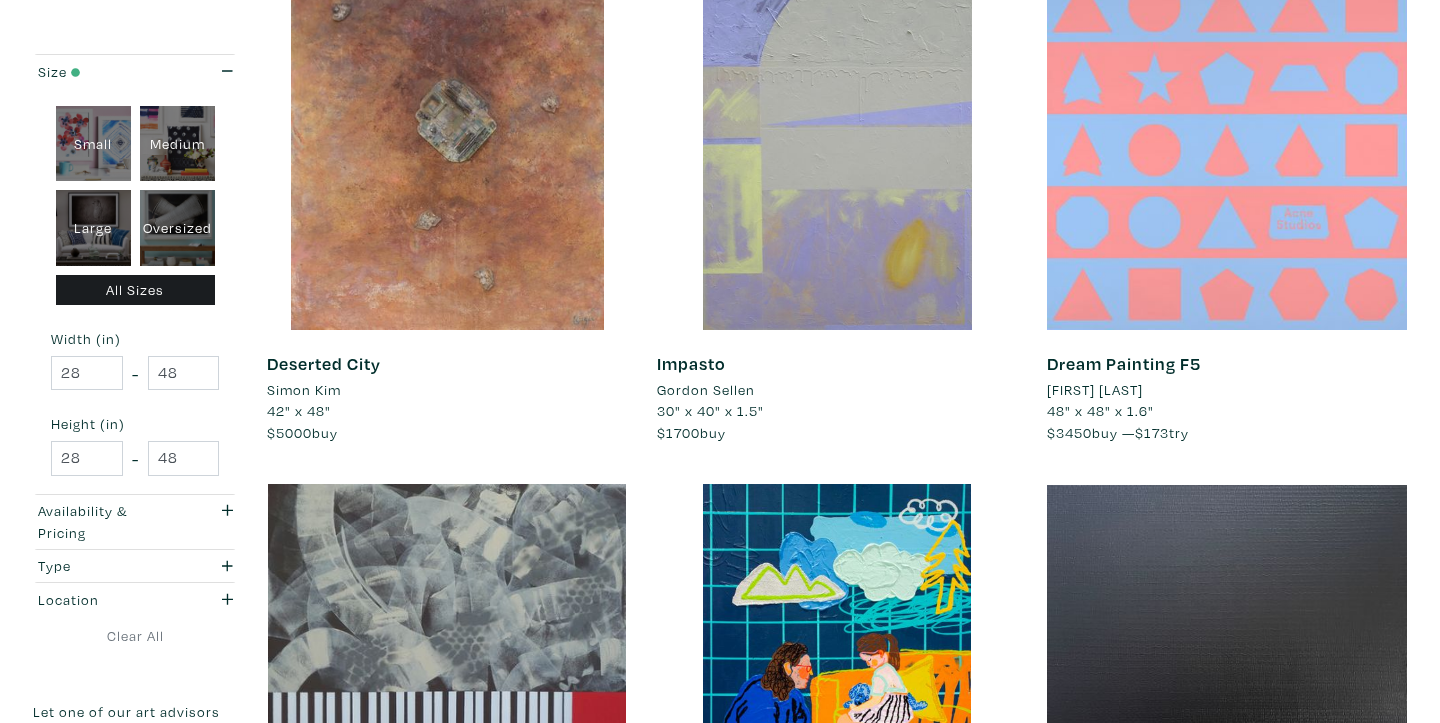 scroll, scrollTop: 387, scrollLeft: 0, axis: vertical 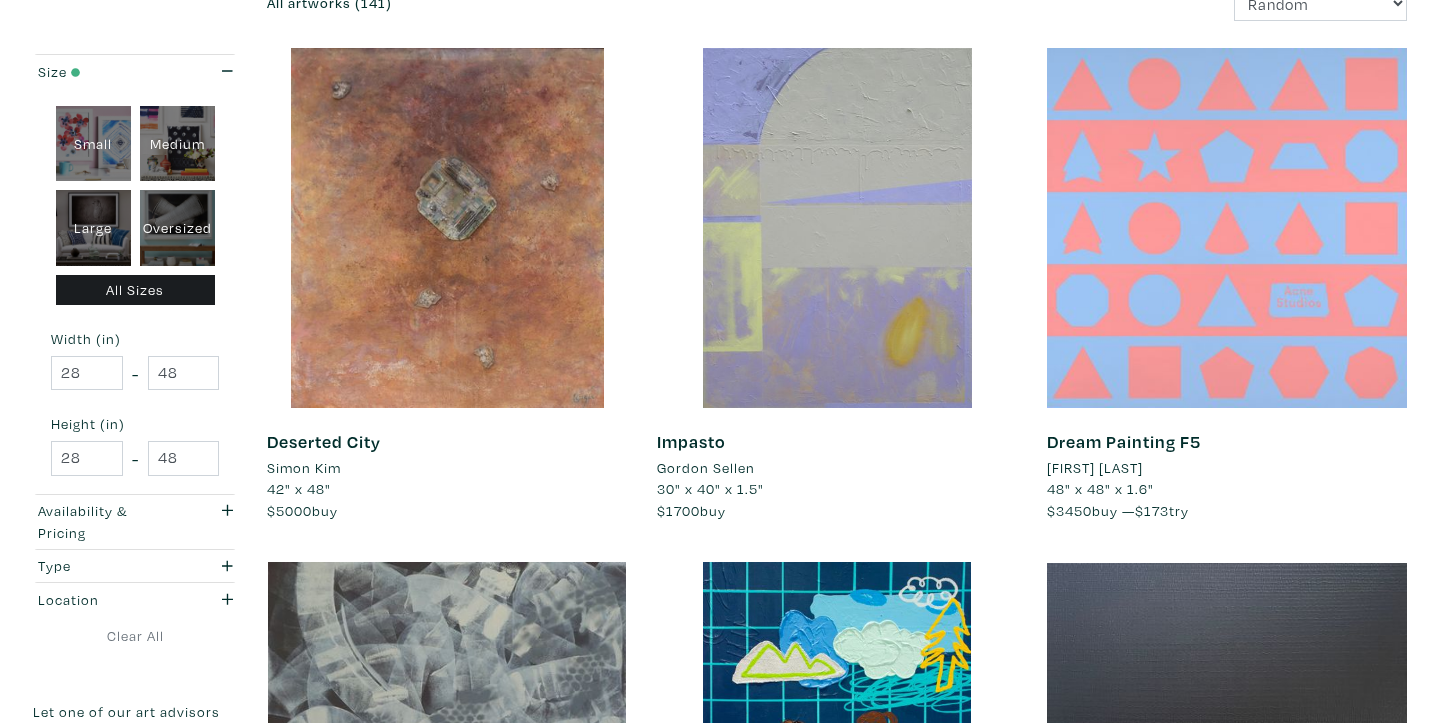 click on "Simon Kim" at bounding box center [304, 468] 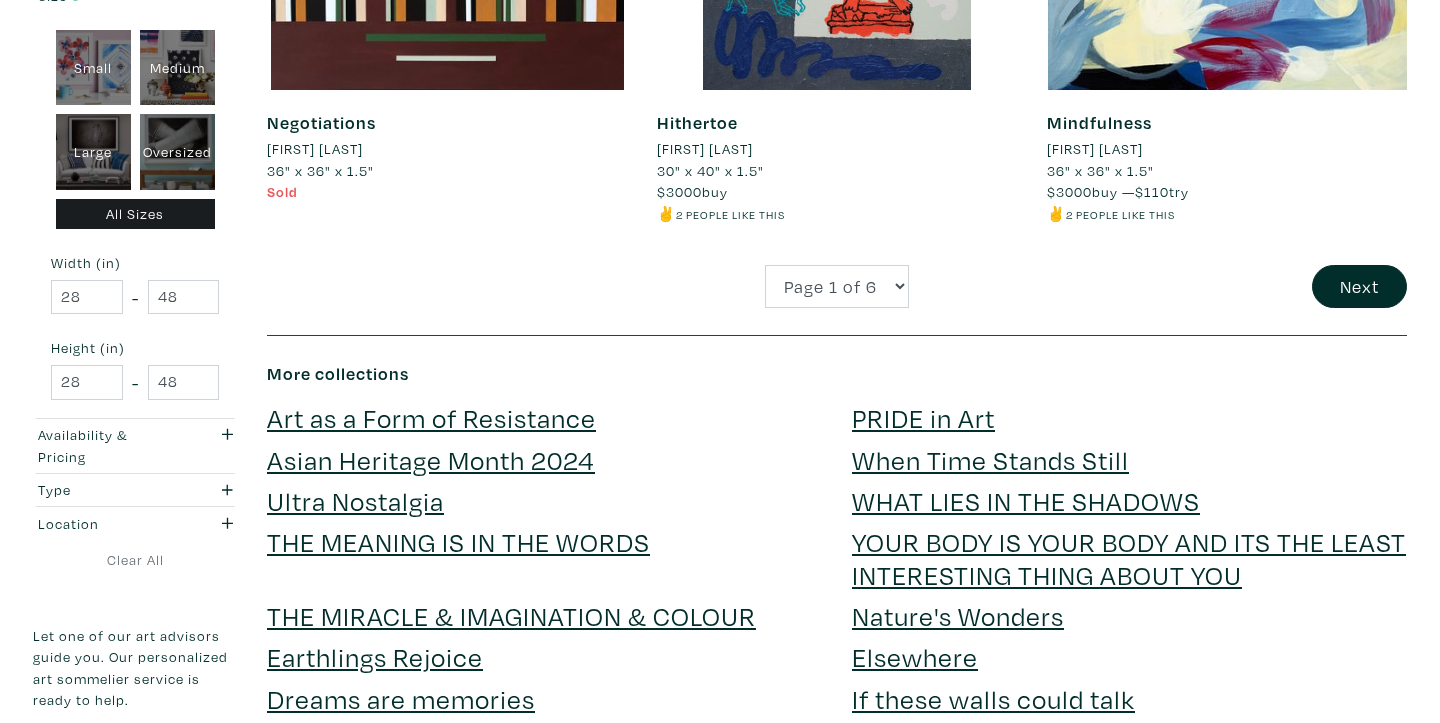 scroll, scrollTop: 4334, scrollLeft: 0, axis: vertical 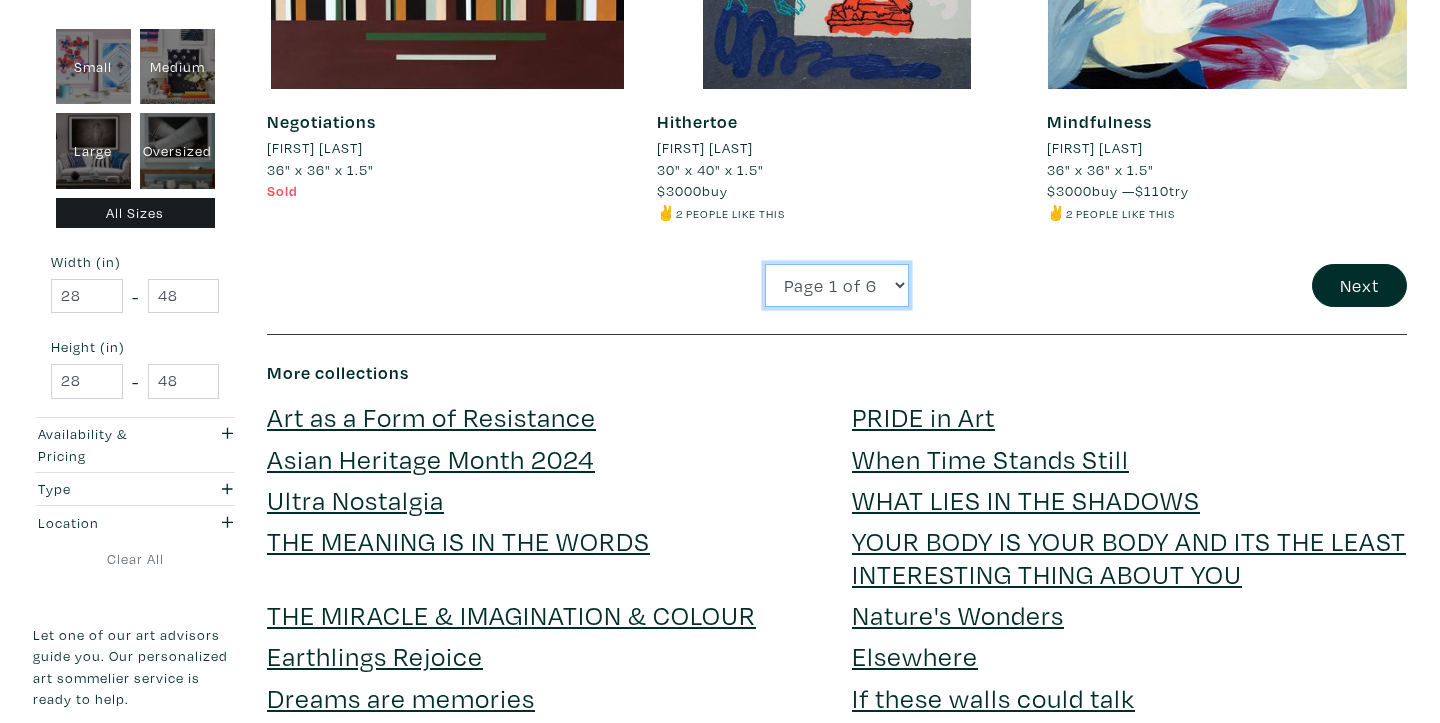click on "Page 1 of 6
Page 2 of 6
Page 3 of 6
Page 4 of 6
Page 5 of 6
Page 6 of 6" at bounding box center [837, 285] 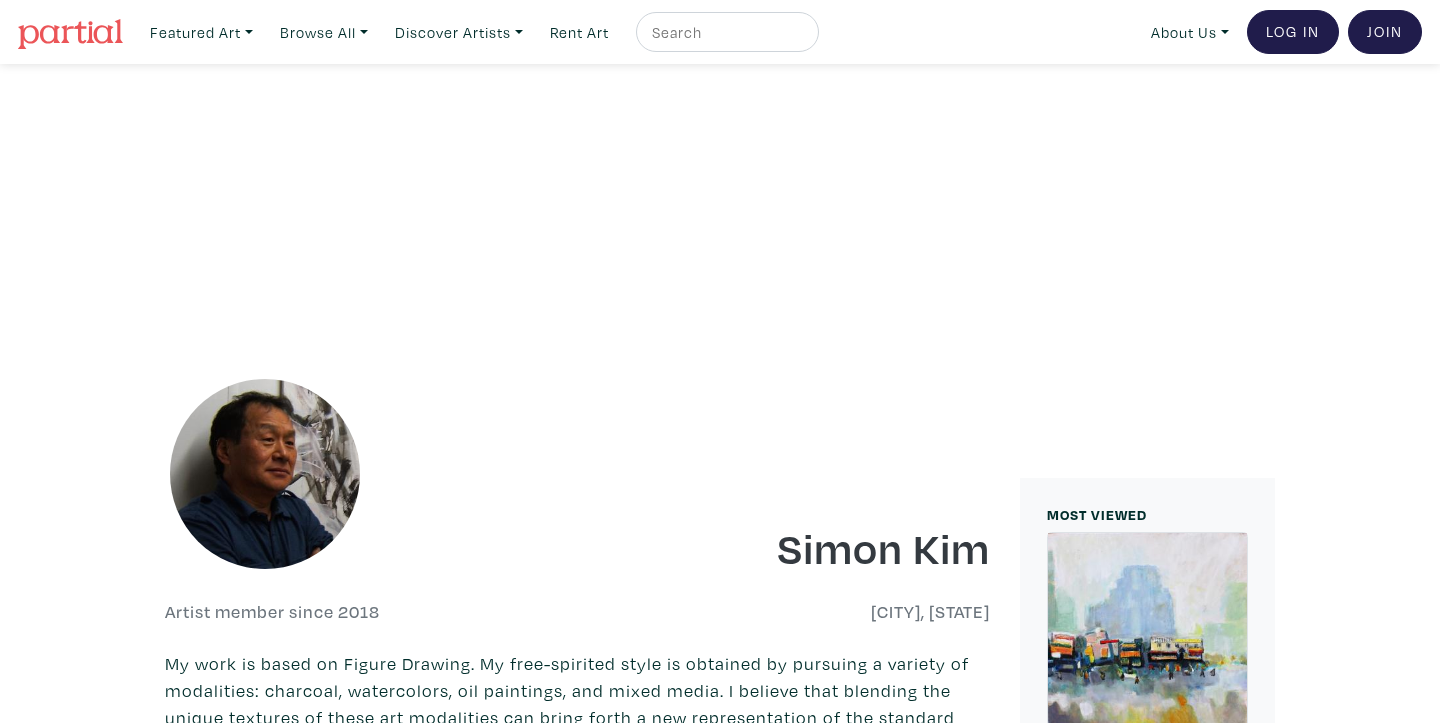scroll, scrollTop: 1003, scrollLeft: 0, axis: vertical 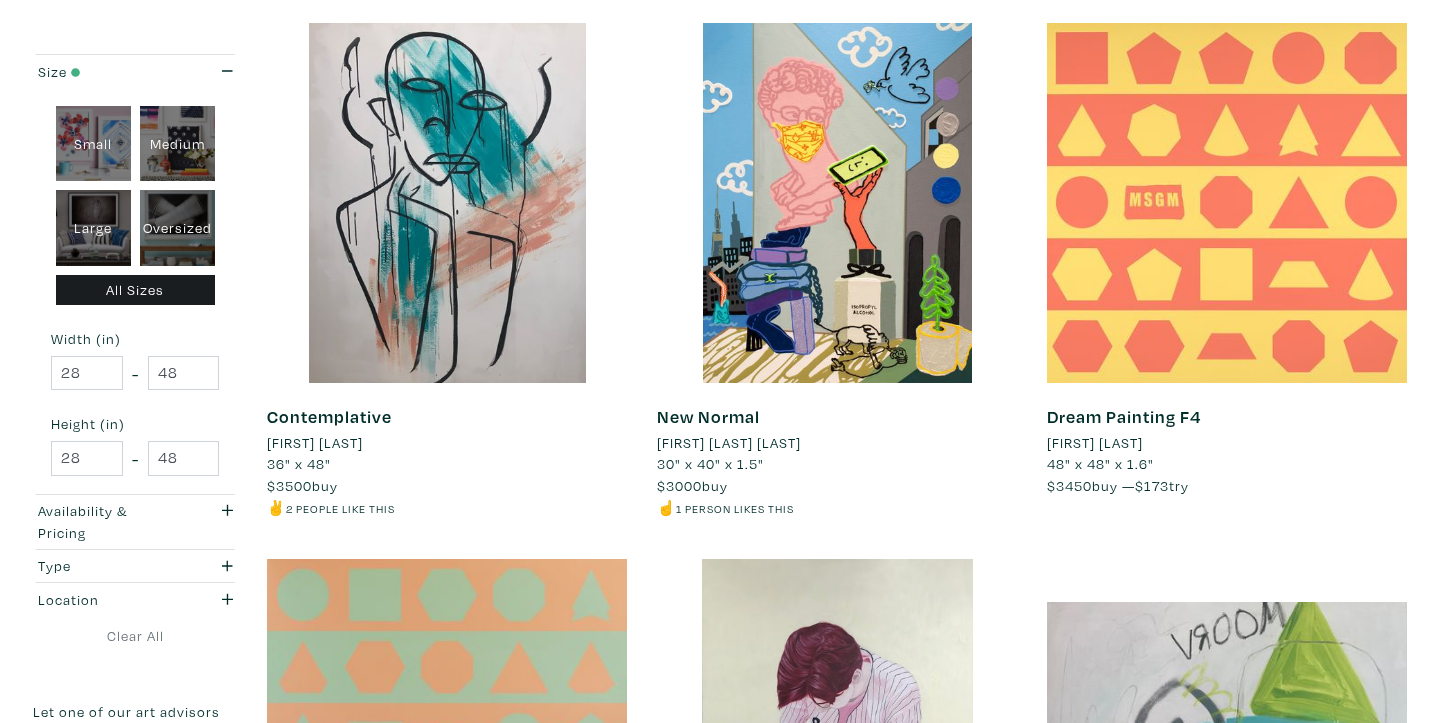 click on "Reynold  Thomas" at bounding box center (315, 443) 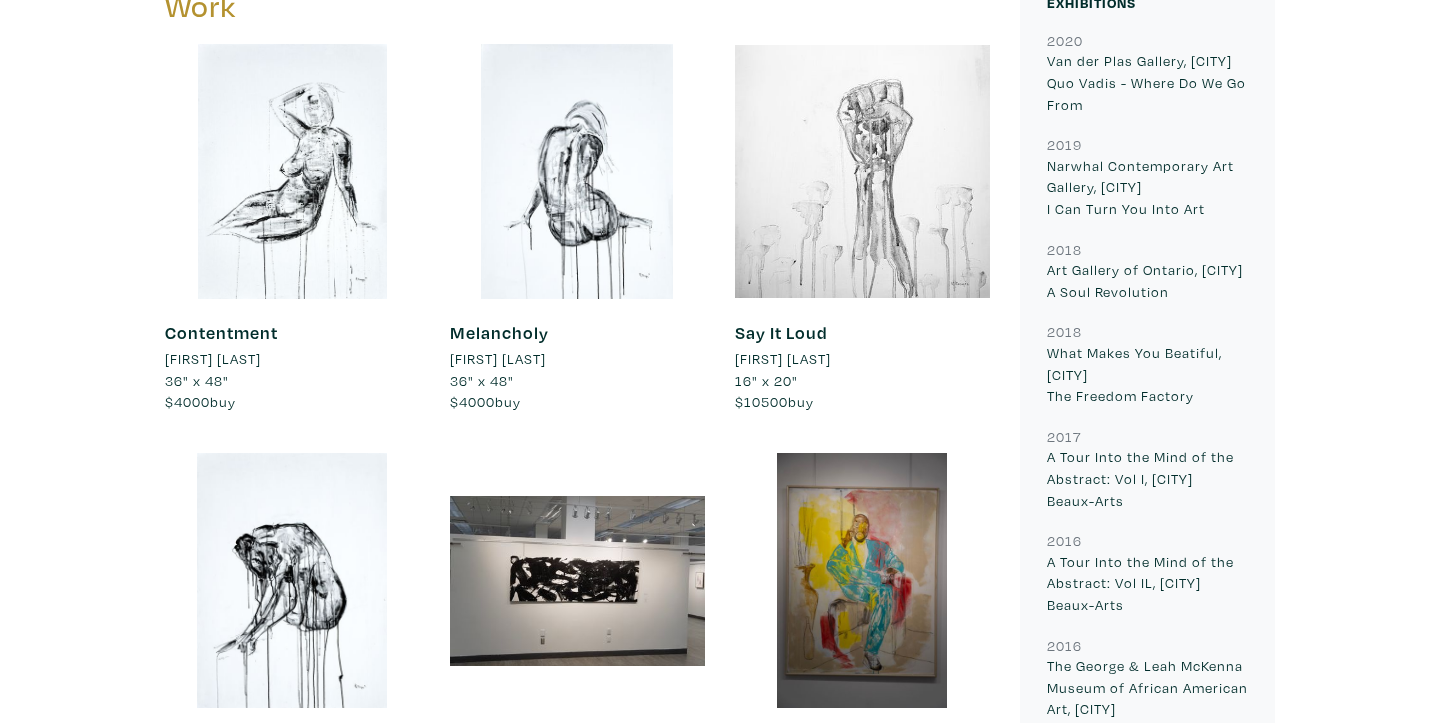 scroll, scrollTop: 1353, scrollLeft: 0, axis: vertical 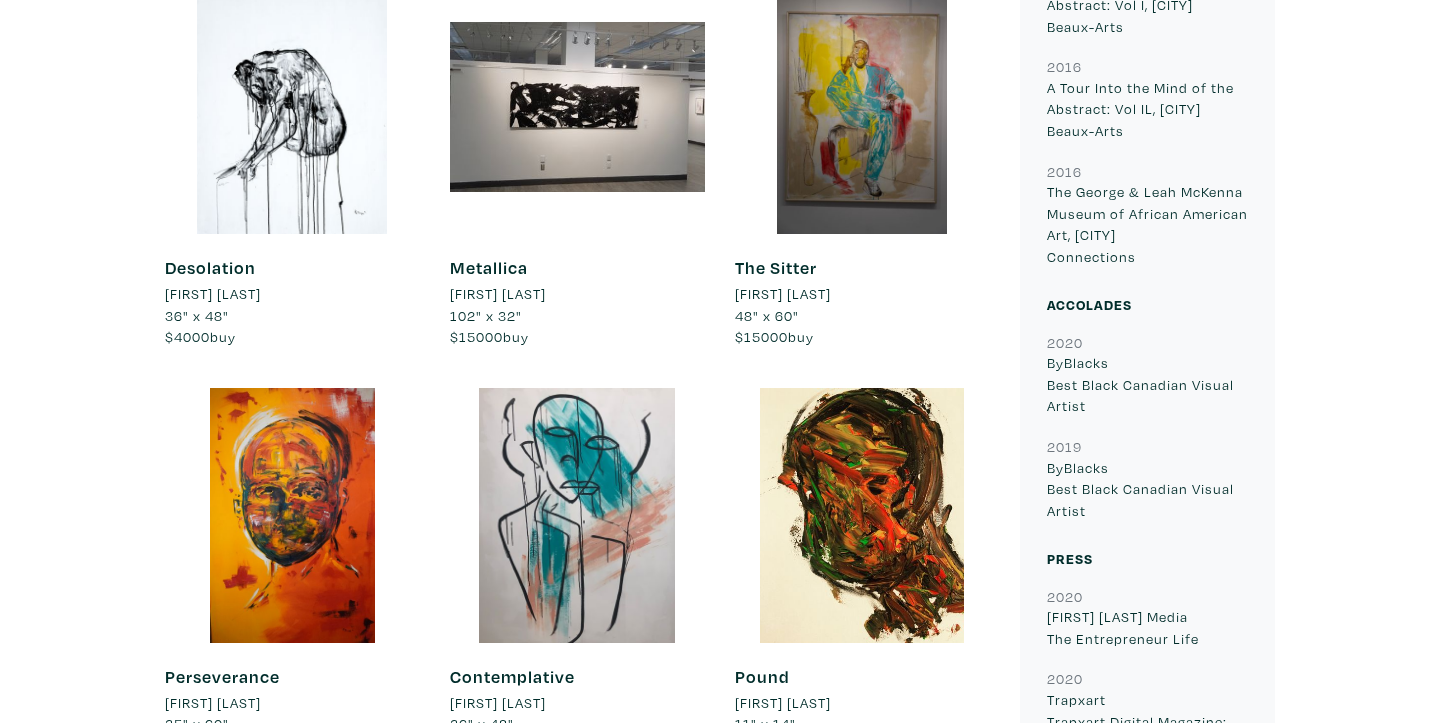 click at bounding box center (862, 106) 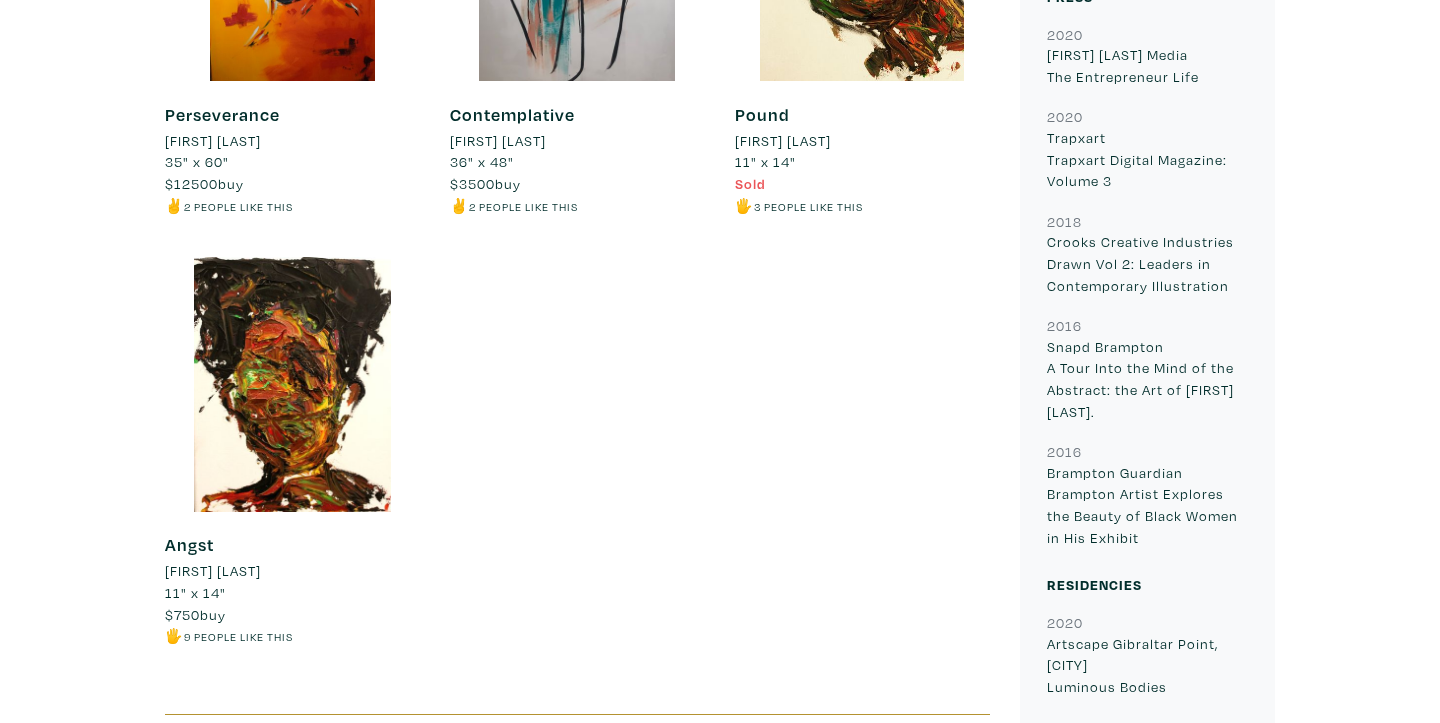 scroll, scrollTop: 1914, scrollLeft: 0, axis: vertical 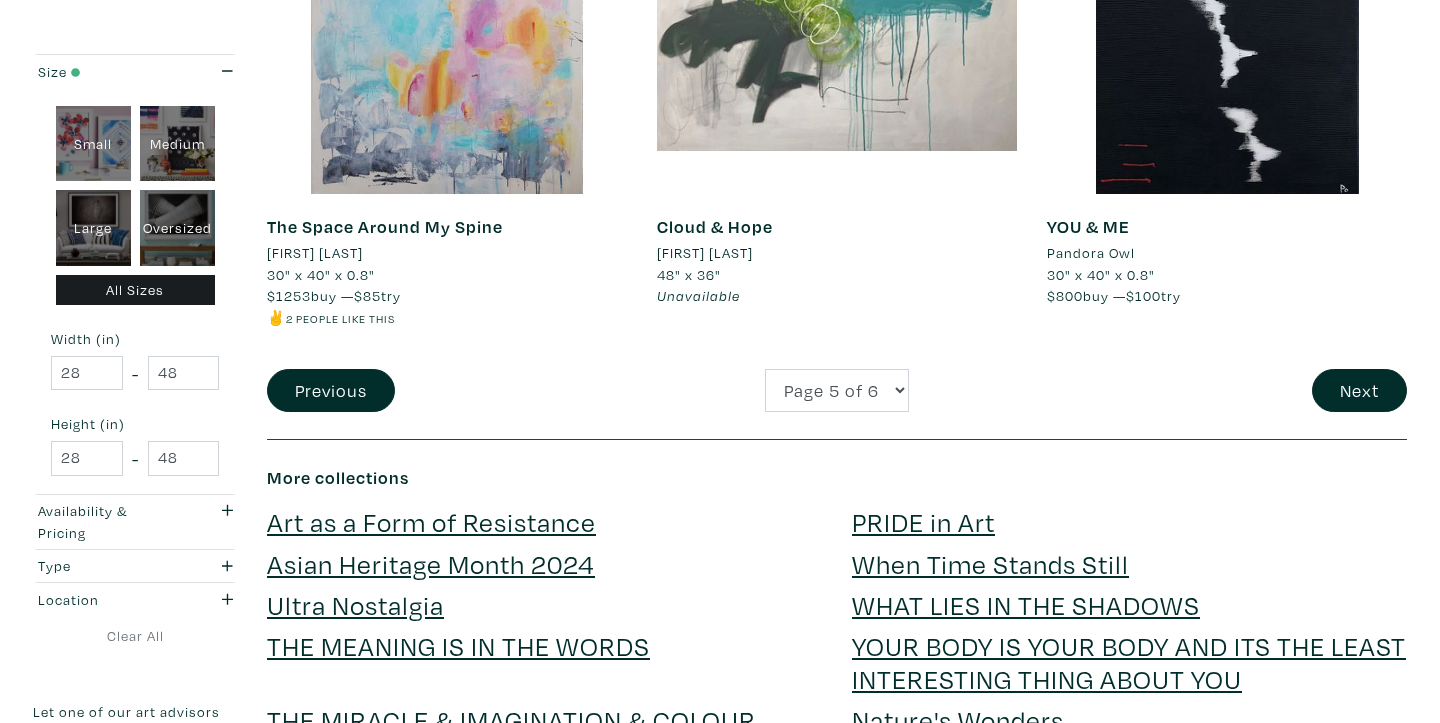 click on "Medium" at bounding box center (177, 144) 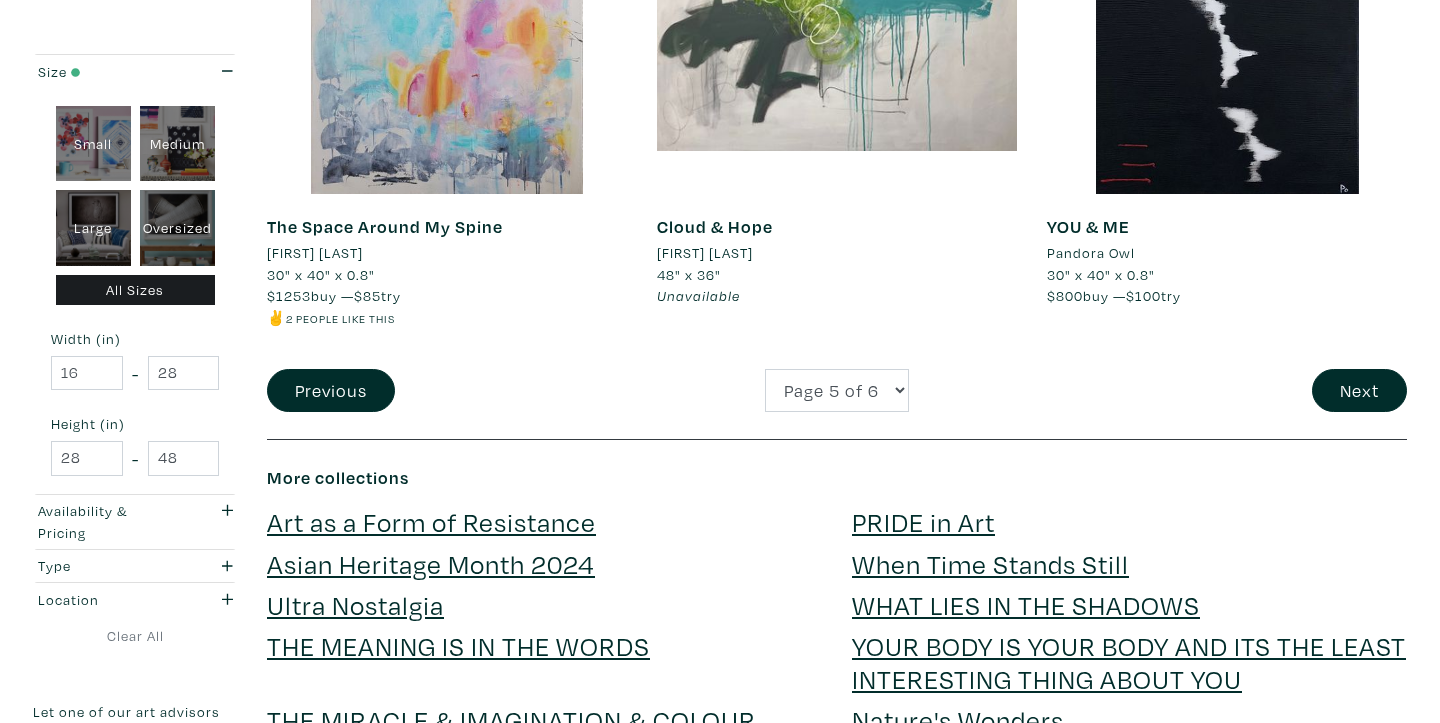 type on "16" 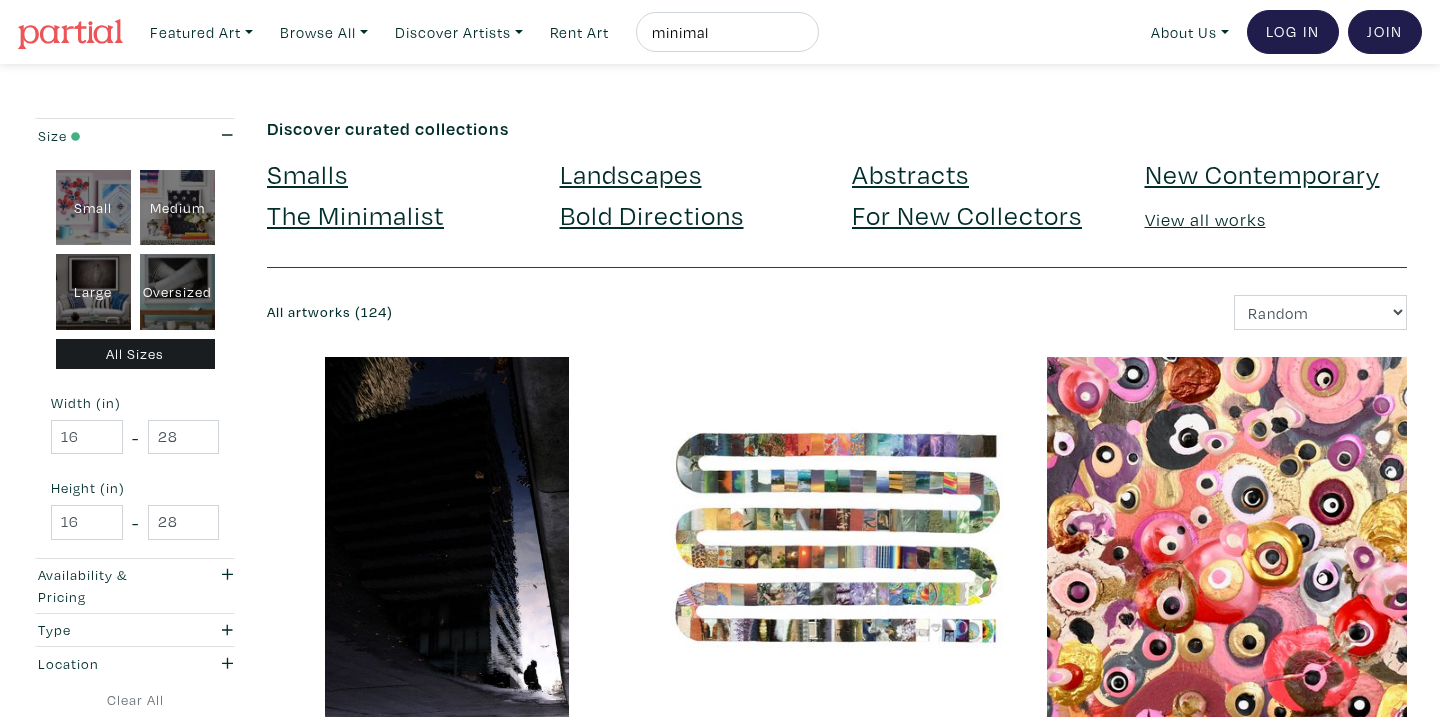 scroll, scrollTop: 0, scrollLeft: 0, axis: both 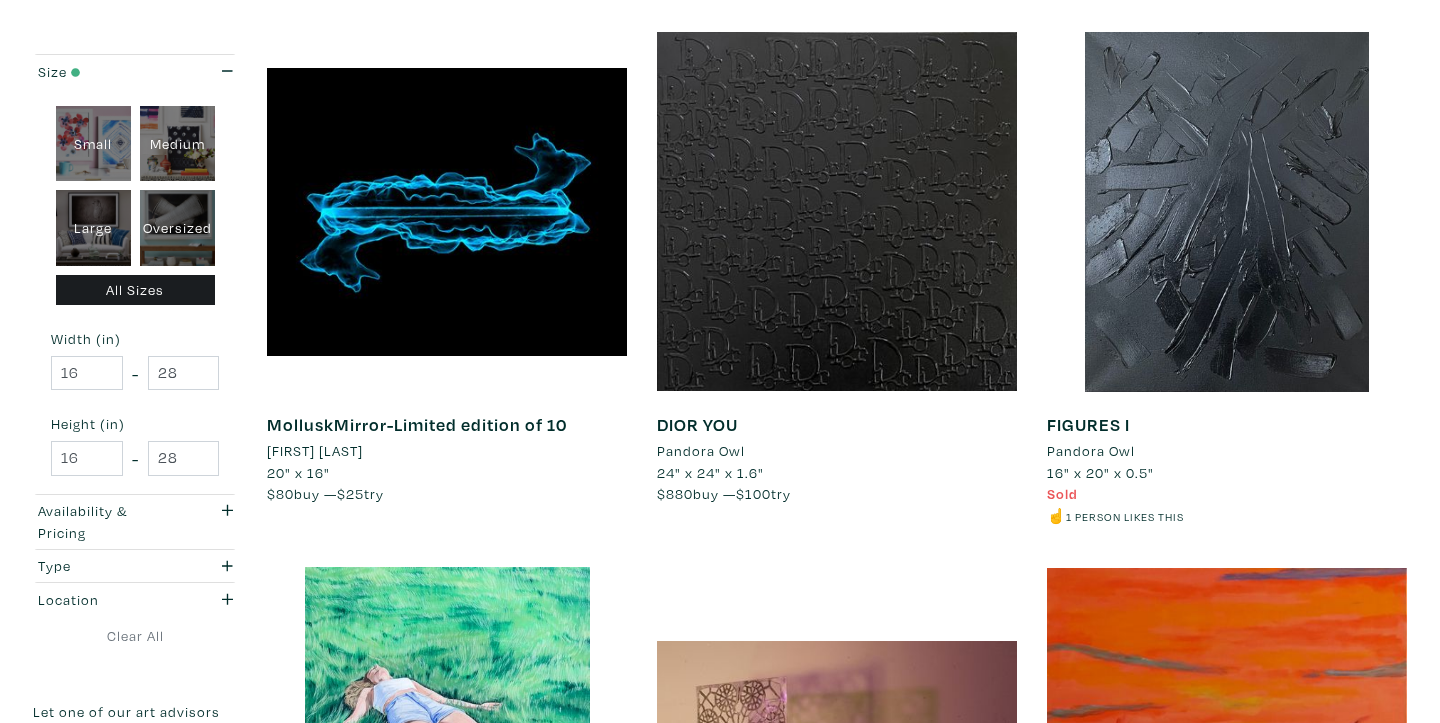 click on "Andria Keen" at bounding box center [315, 451] 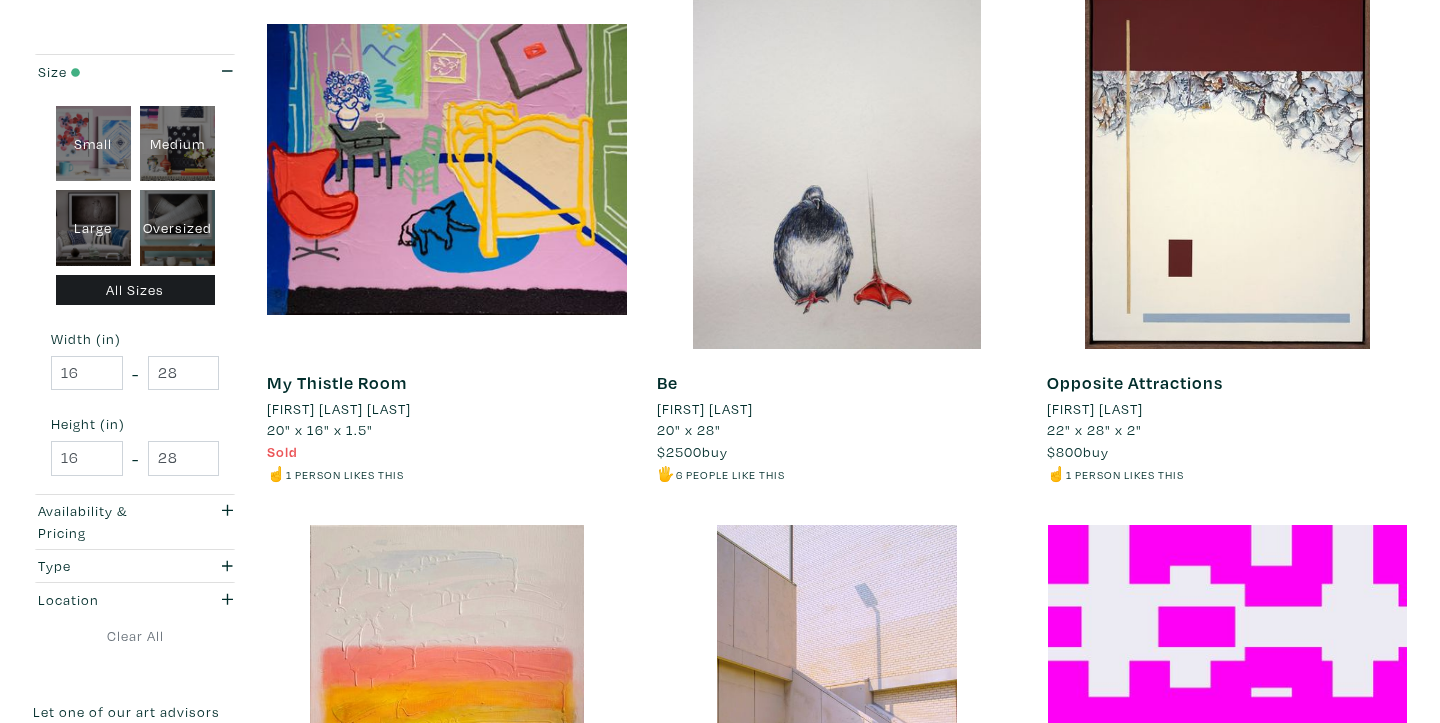 scroll, scrollTop: 3580, scrollLeft: 0, axis: vertical 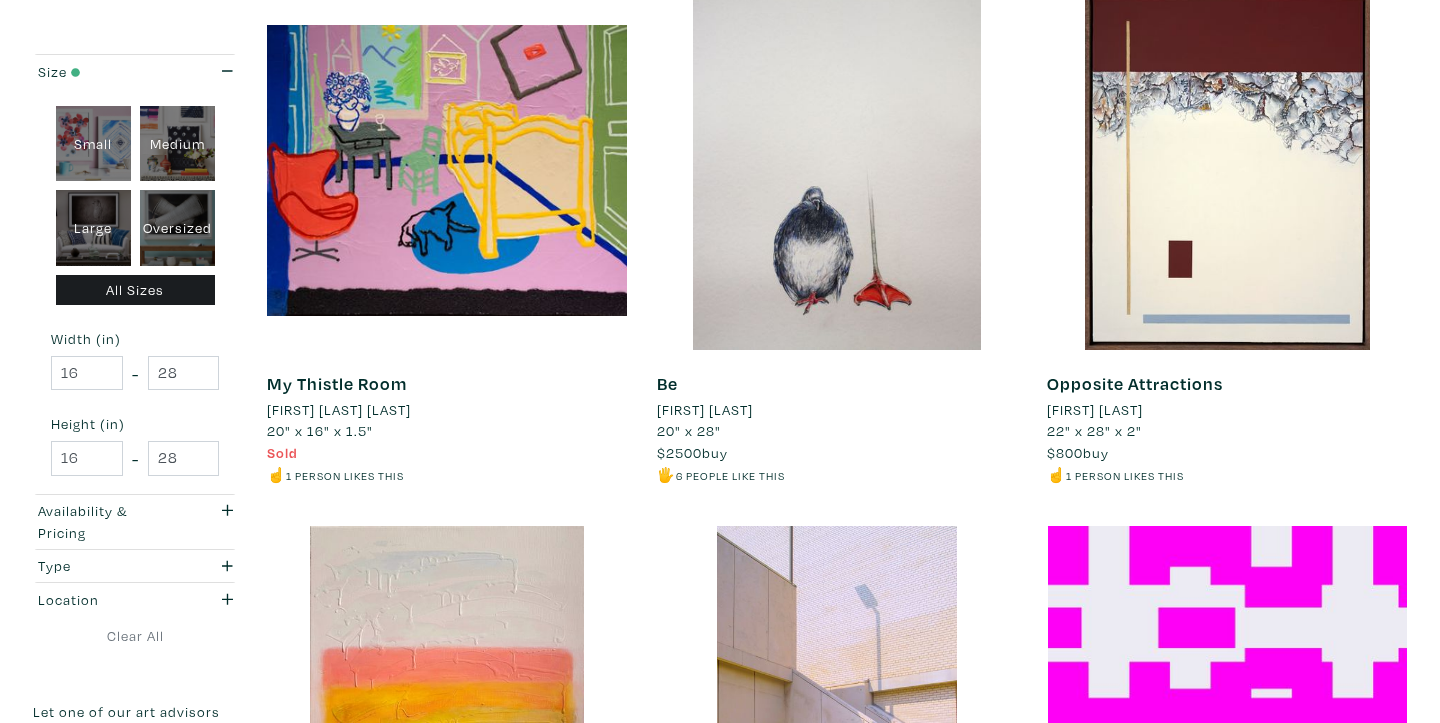 click on "Azadeh Razzagh" at bounding box center (705, 410) 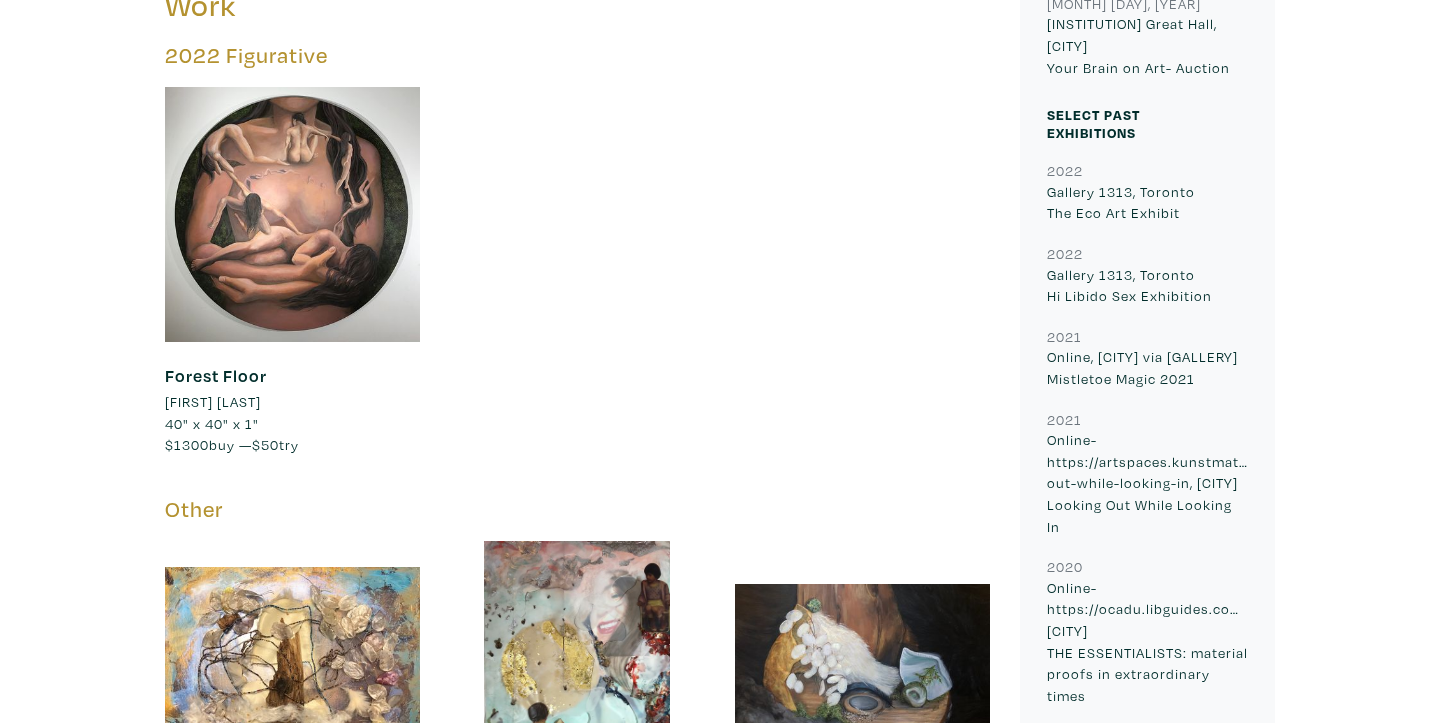 scroll, scrollTop: 1193, scrollLeft: 0, axis: vertical 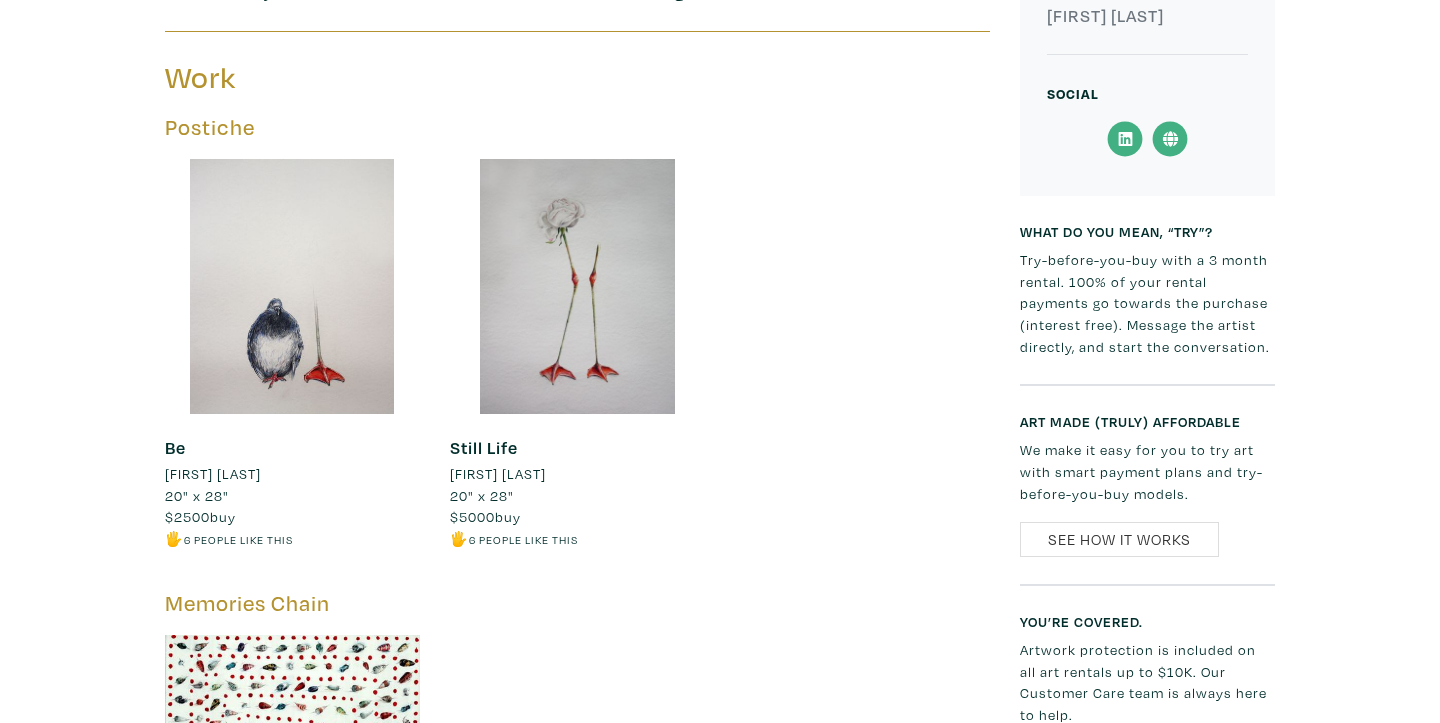 click at bounding box center (292, 286) 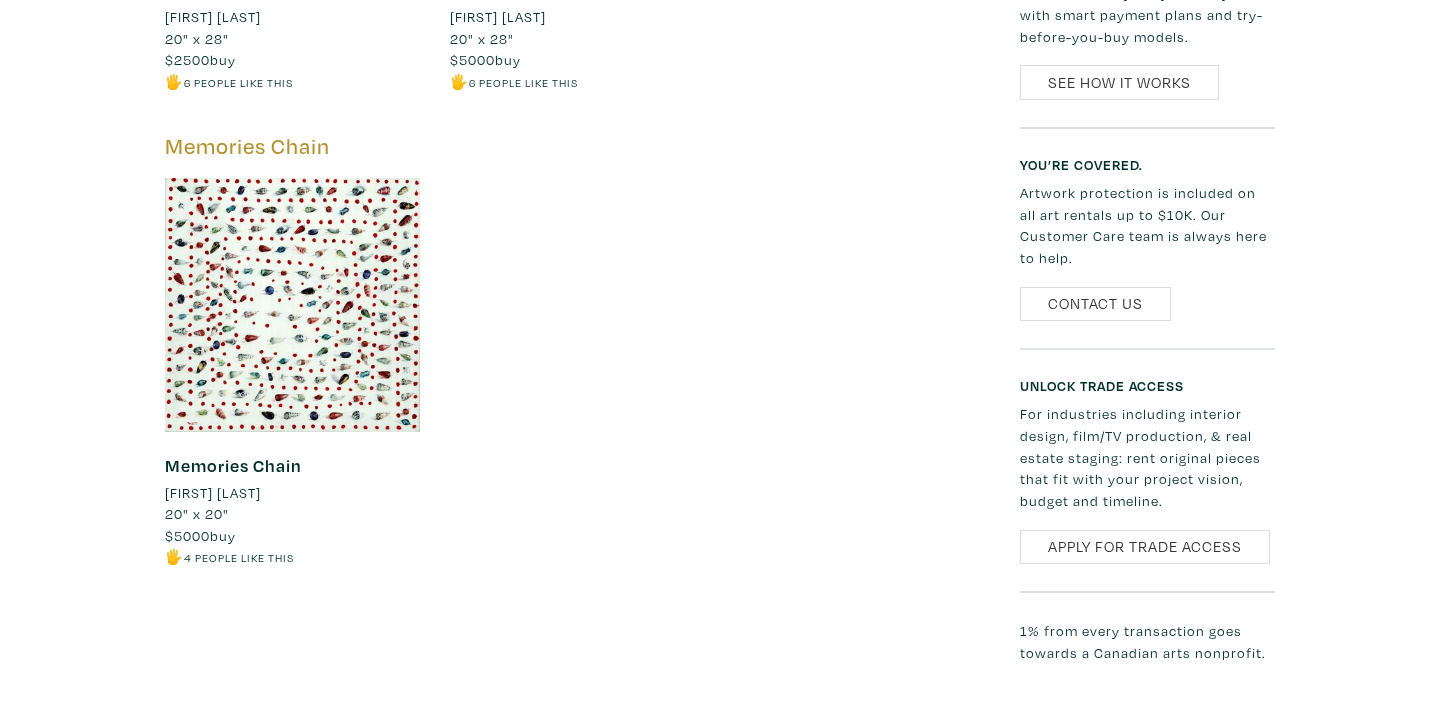 scroll, scrollTop: 1271, scrollLeft: 0, axis: vertical 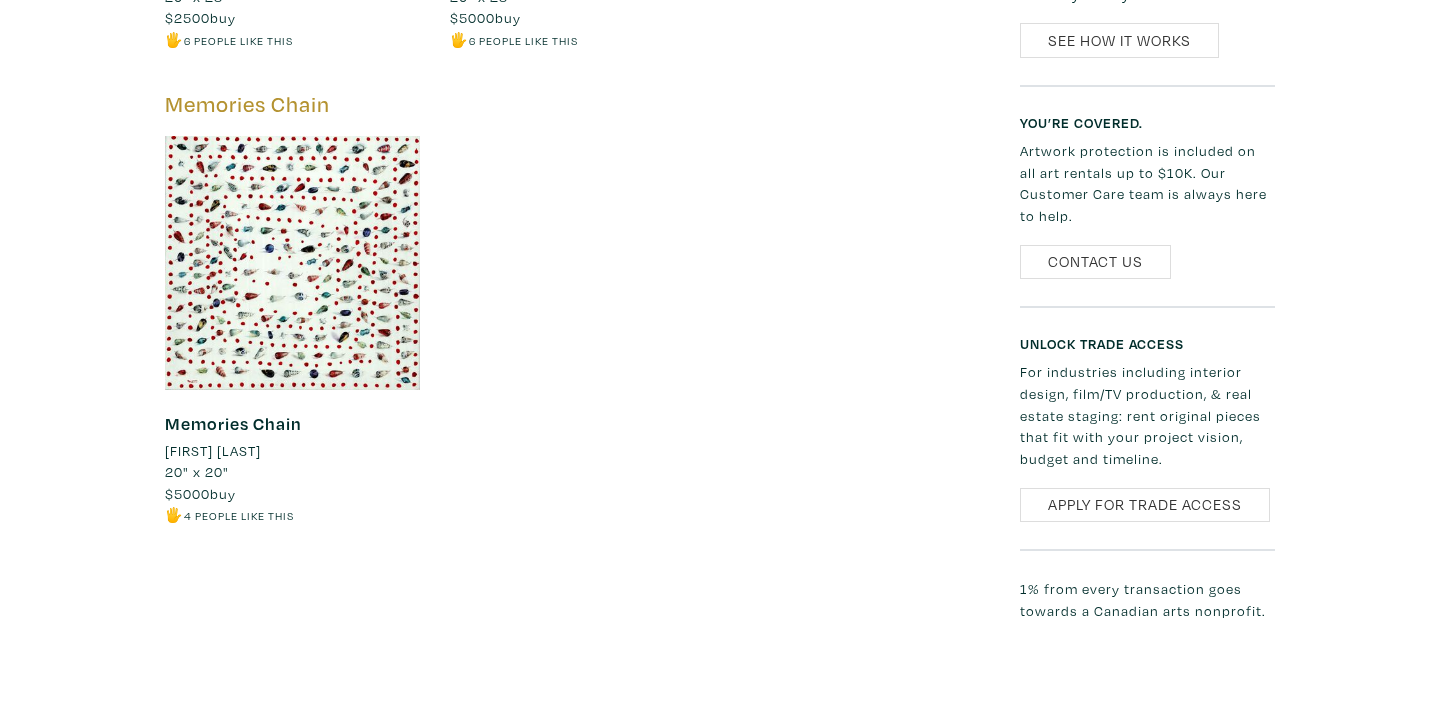click at bounding box center (292, 263) 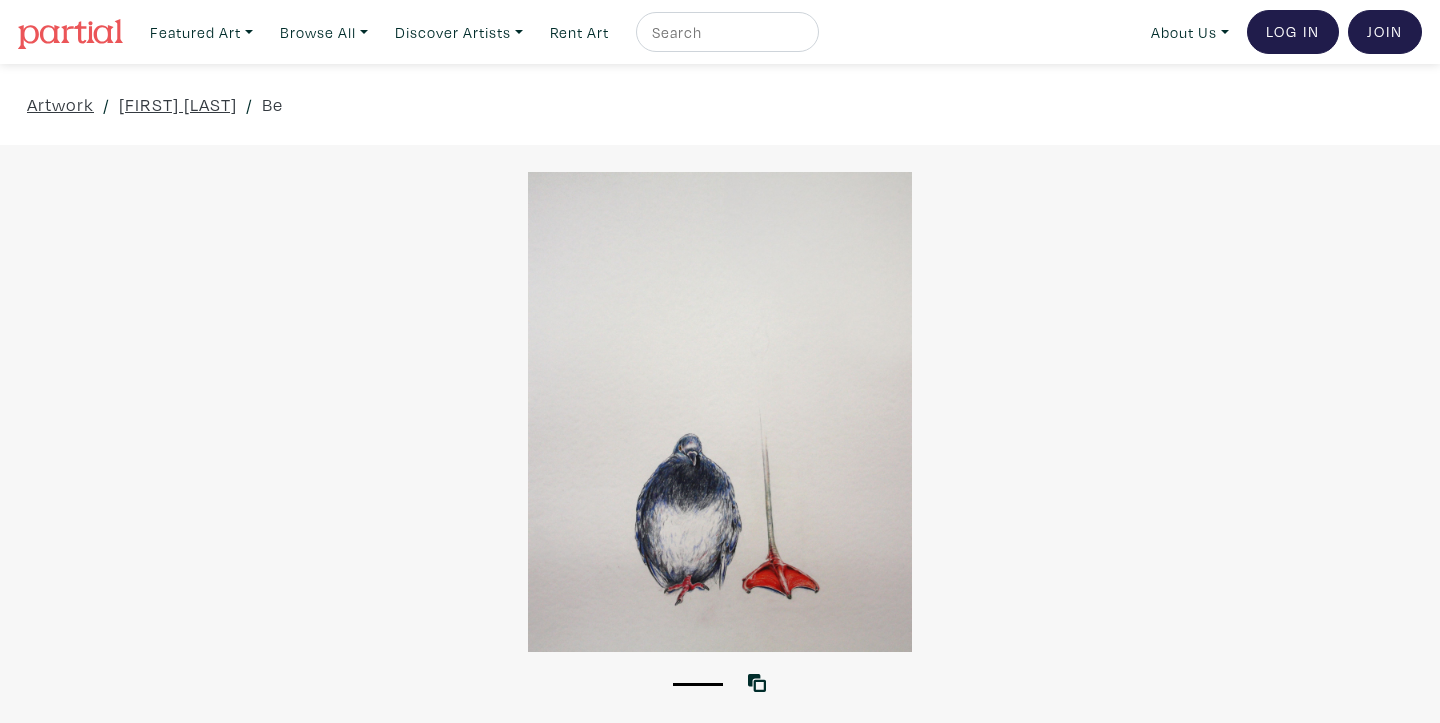 scroll, scrollTop: 0, scrollLeft: 0, axis: both 